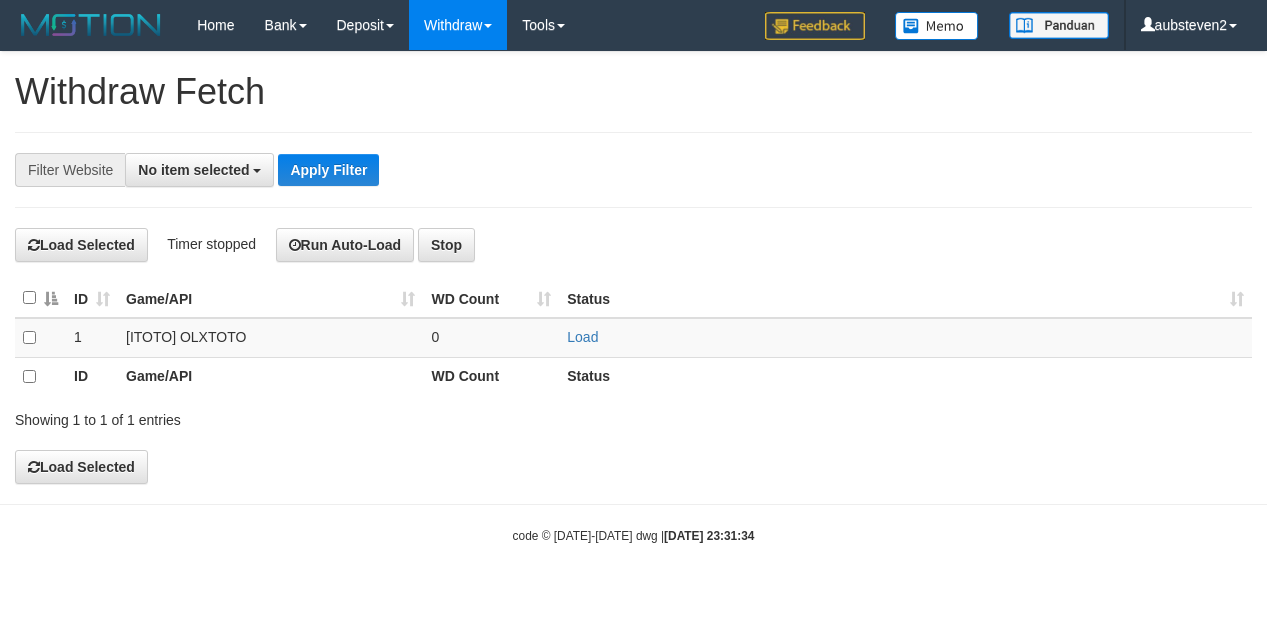 select 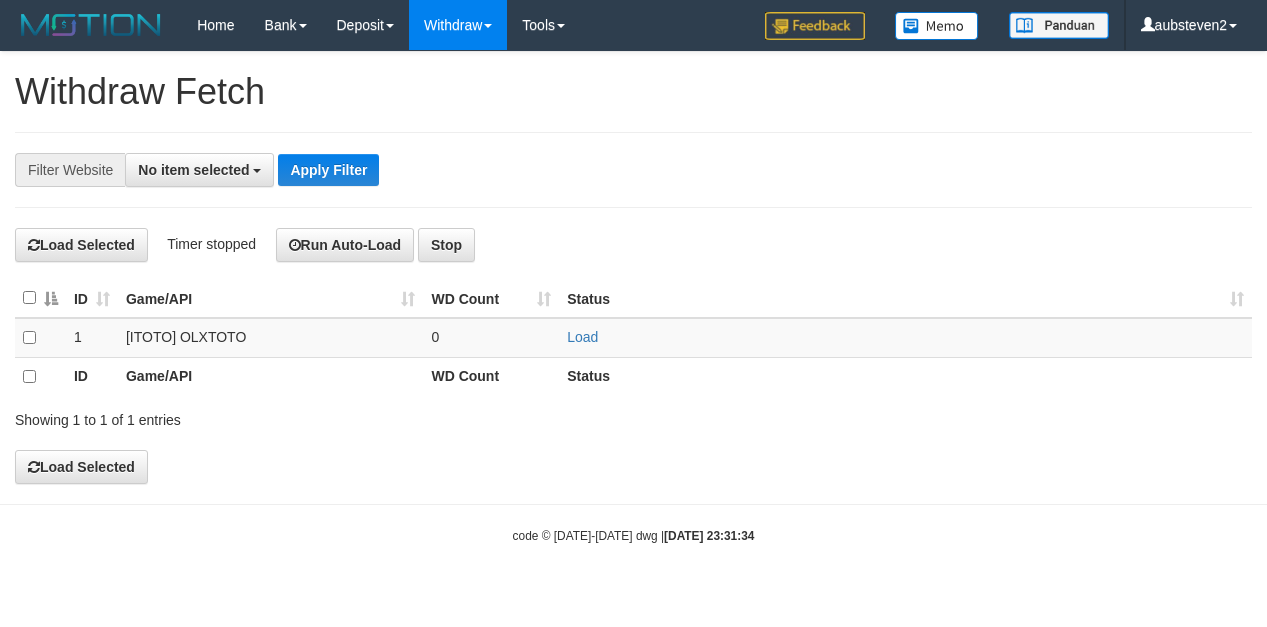 scroll, scrollTop: 0, scrollLeft: 0, axis: both 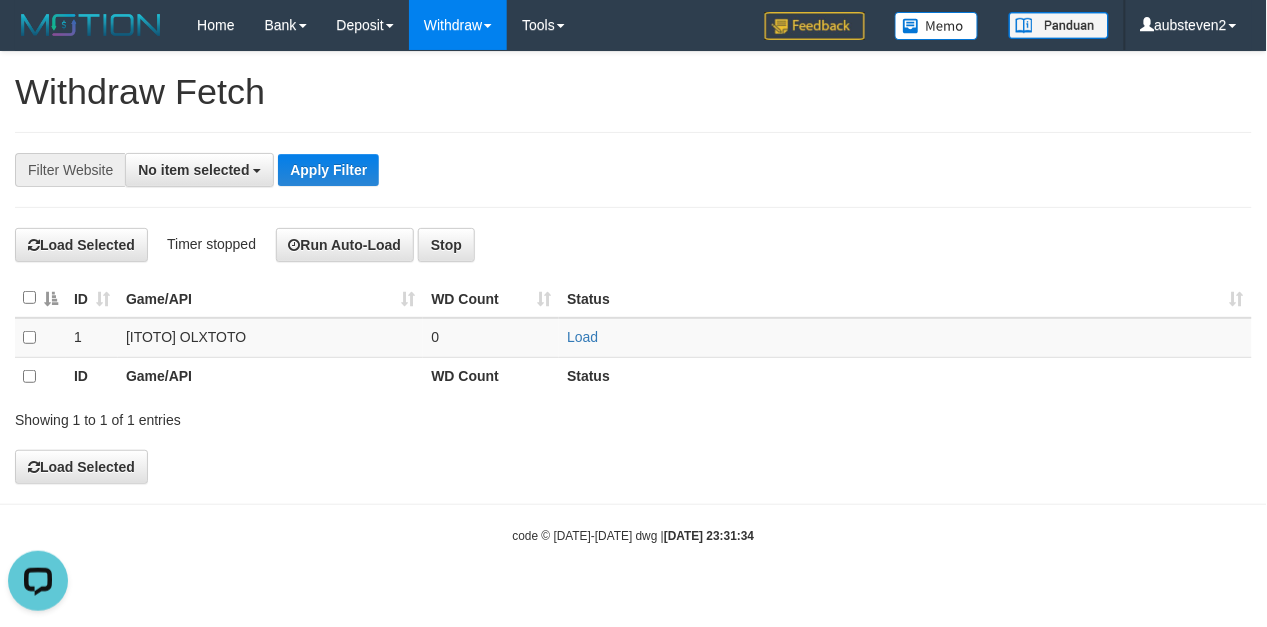 drag, startPoint x: 847, startPoint y: 225, endPoint x: 841, endPoint y: 213, distance: 13.416408 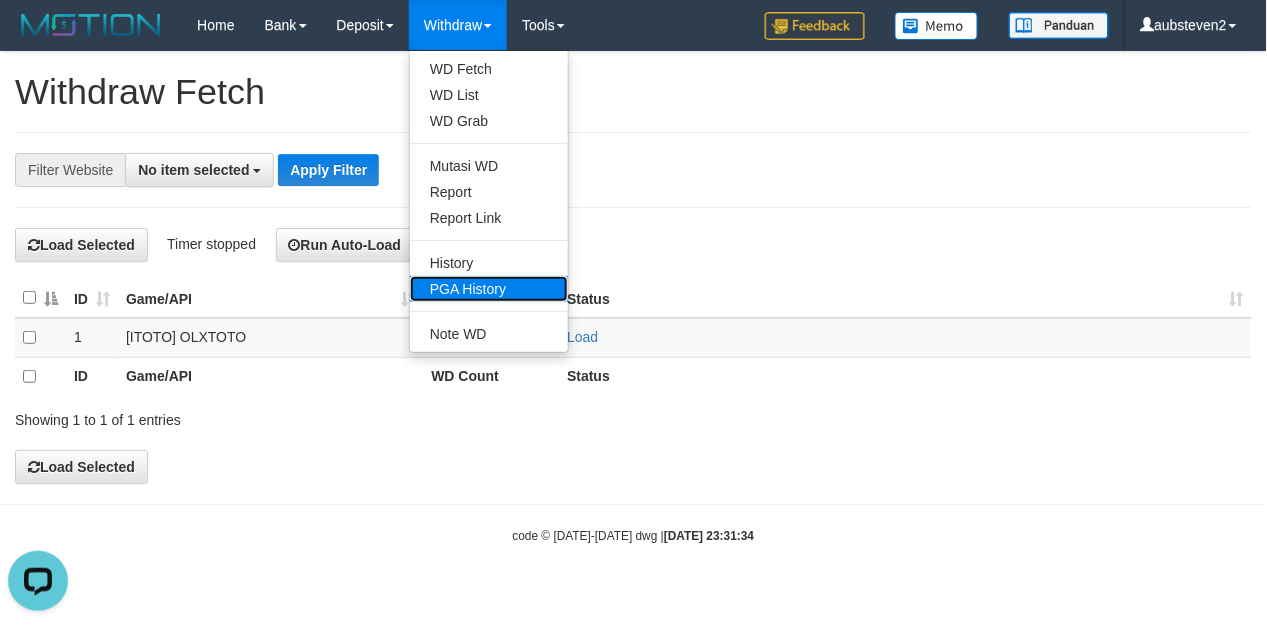 click on "PGA History" at bounding box center (489, 289) 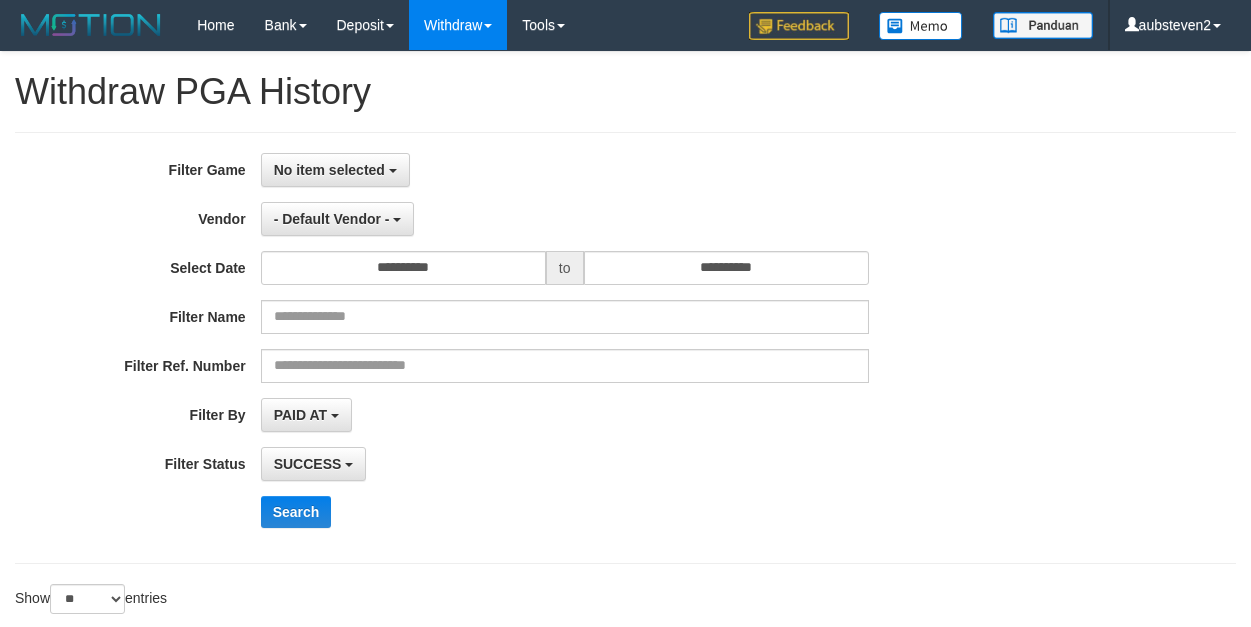 select 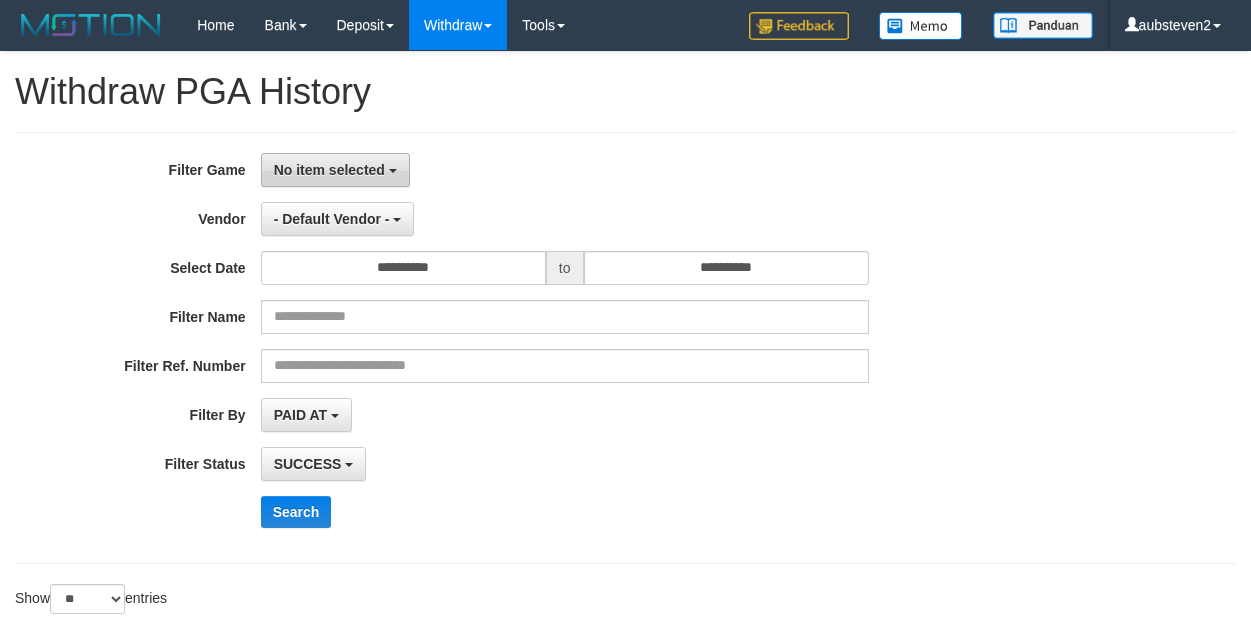 scroll, scrollTop: 0, scrollLeft: 0, axis: both 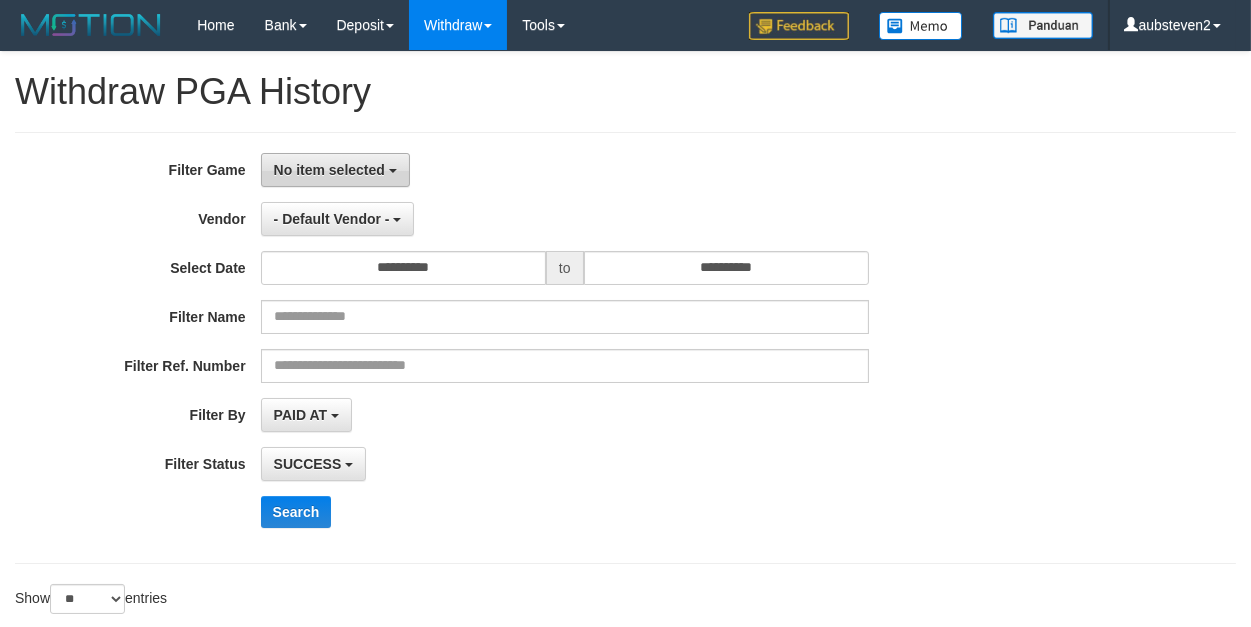 click on "No item selected" at bounding box center [335, 170] 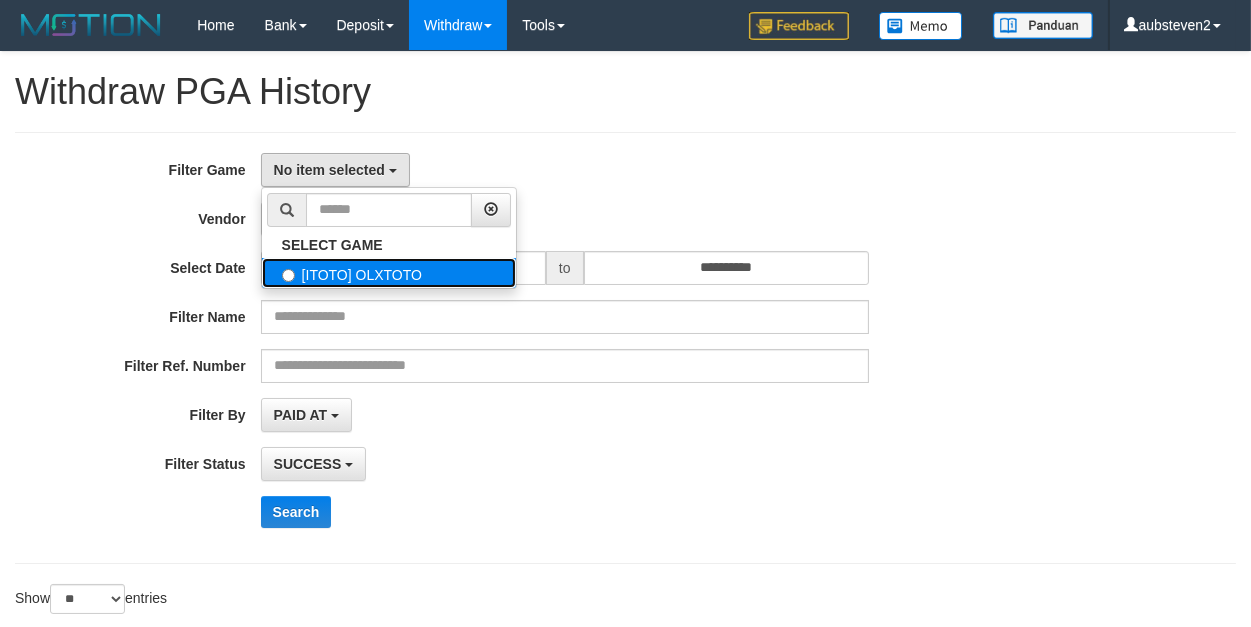 click on "[ITOTO] OLXTOTO" at bounding box center [389, 273] 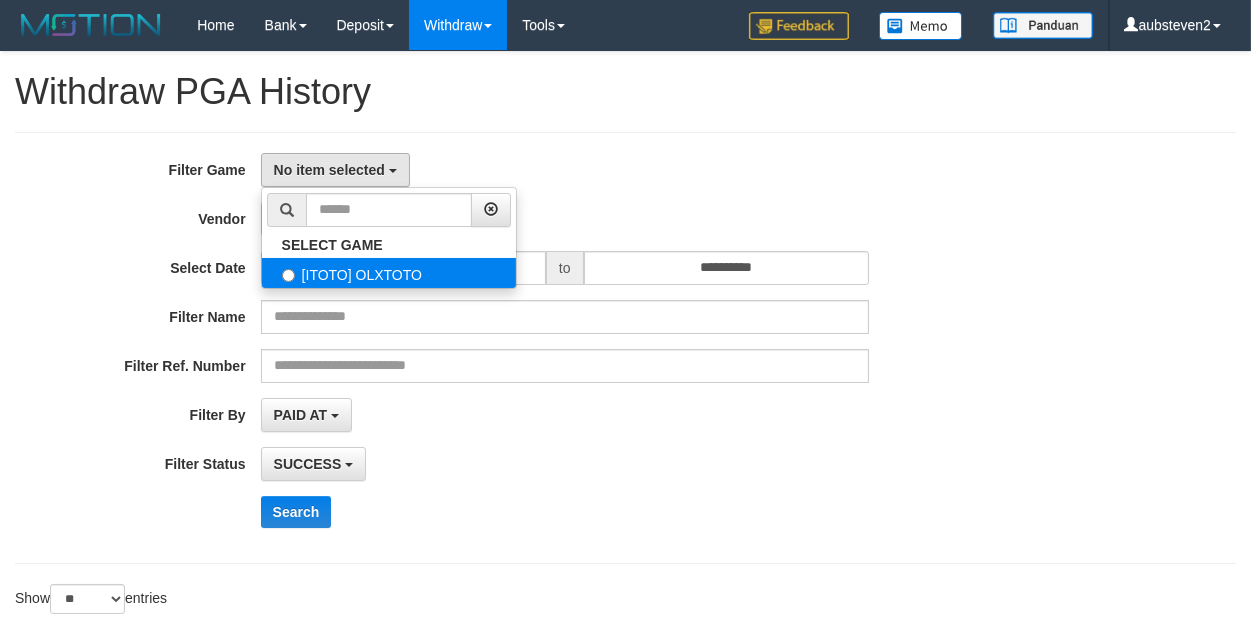 select on "***" 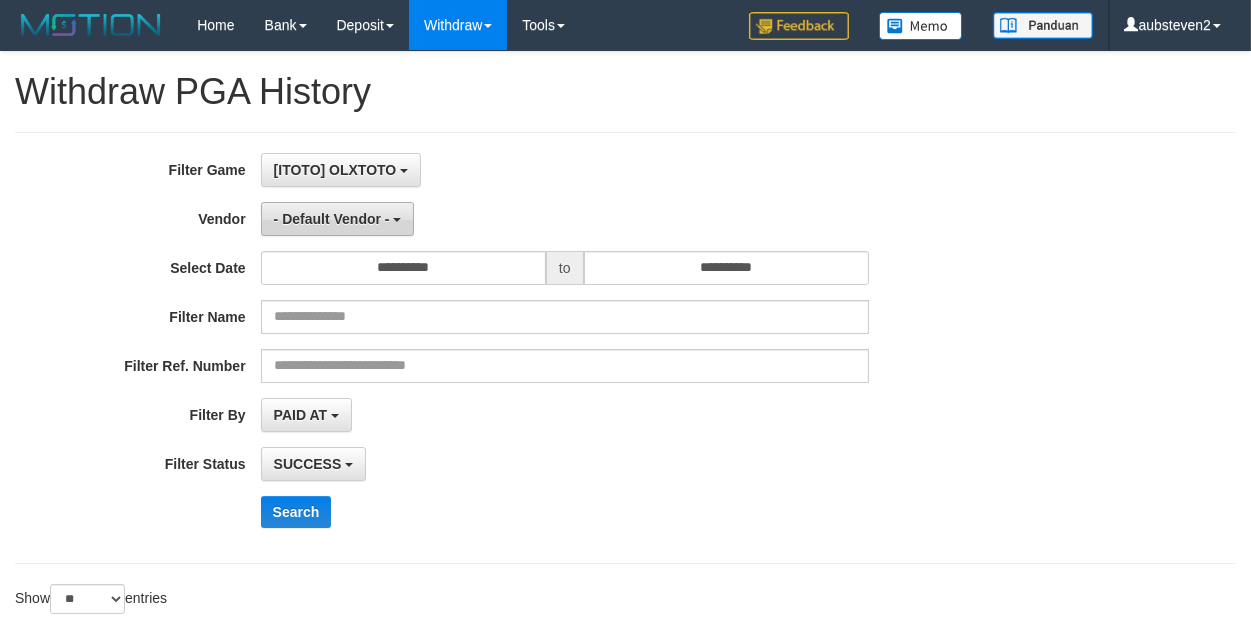scroll, scrollTop: 17, scrollLeft: 0, axis: vertical 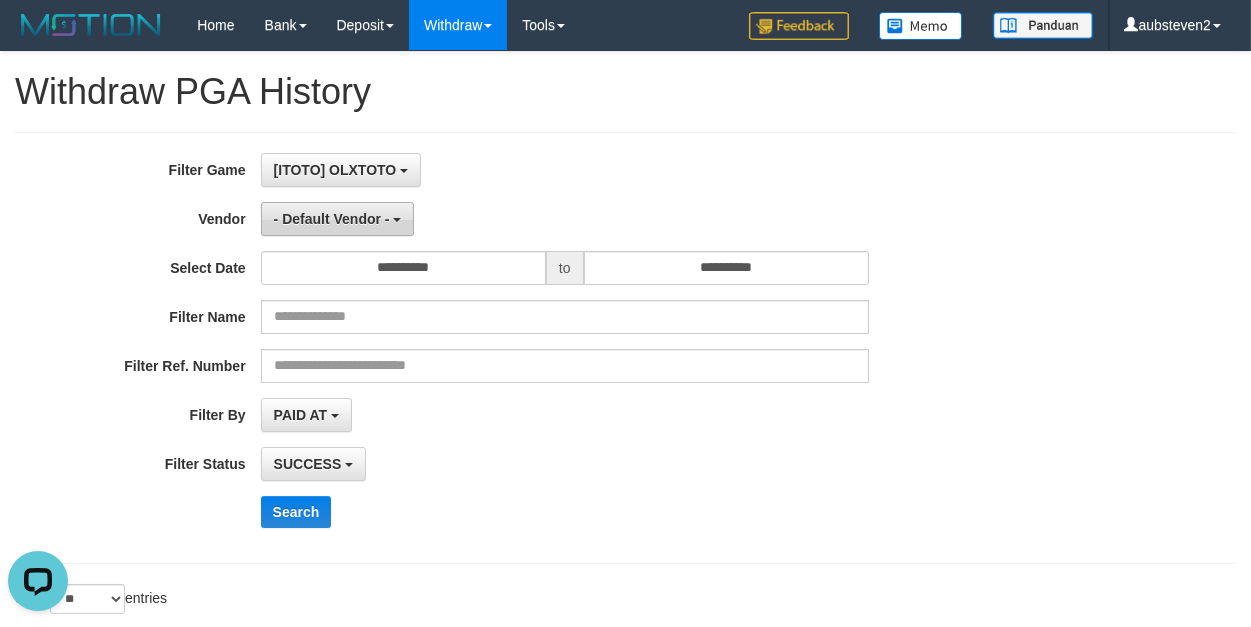 click on "- Default Vendor -" at bounding box center (338, 219) 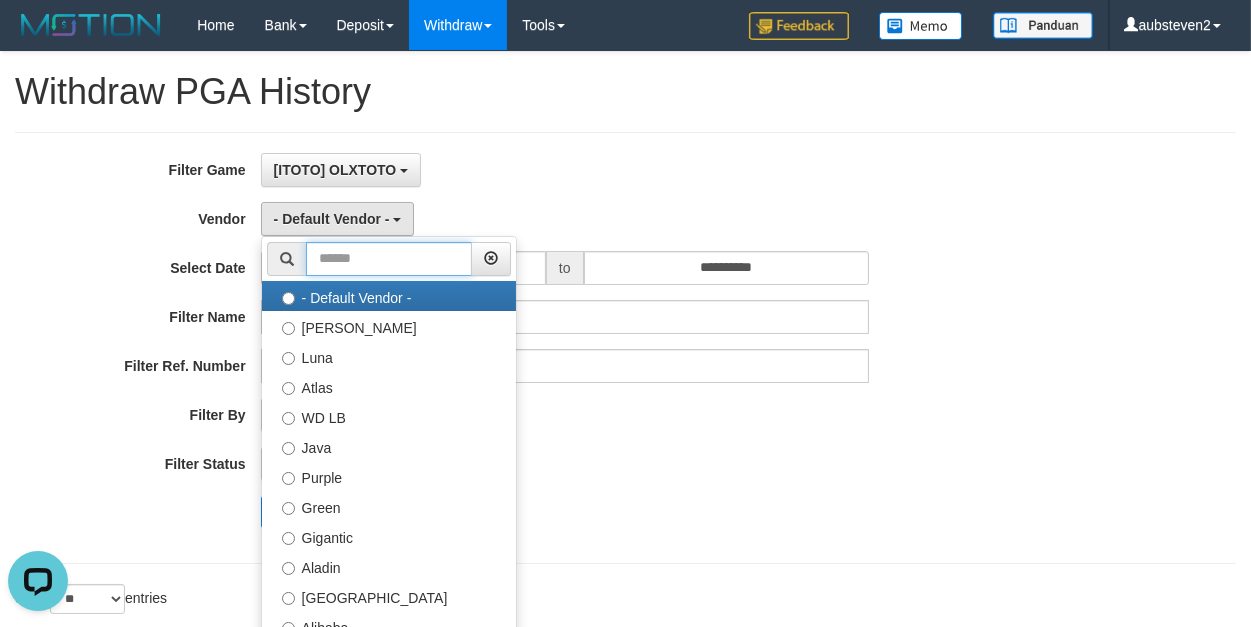 click at bounding box center (389, 259) 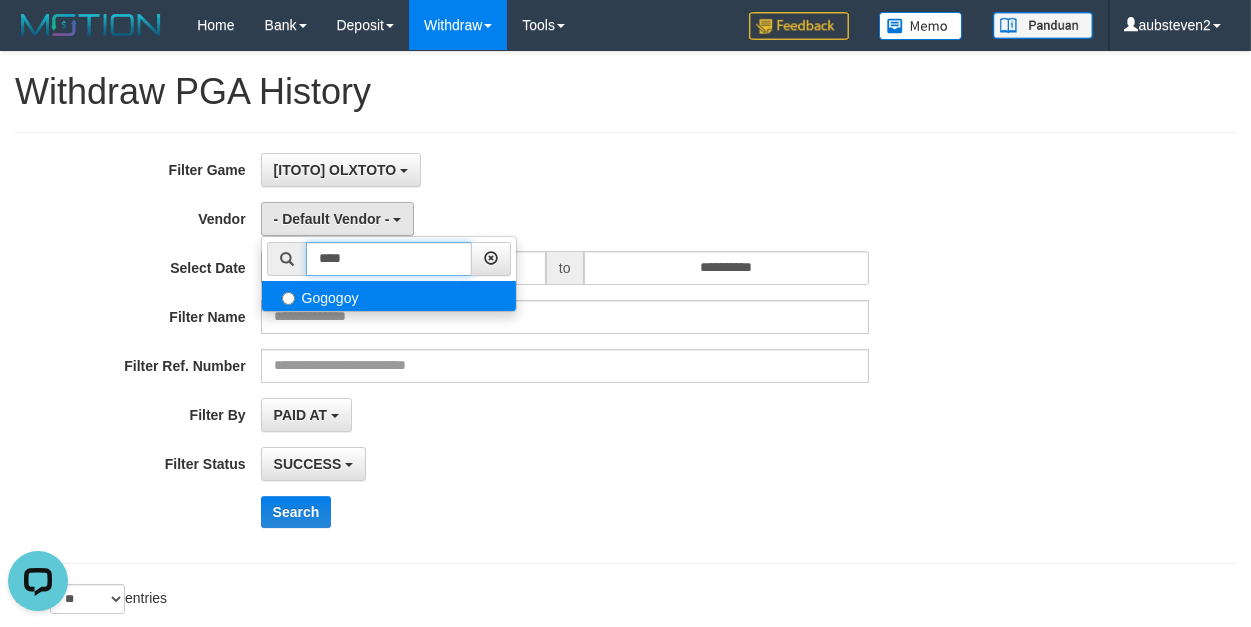 type on "****" 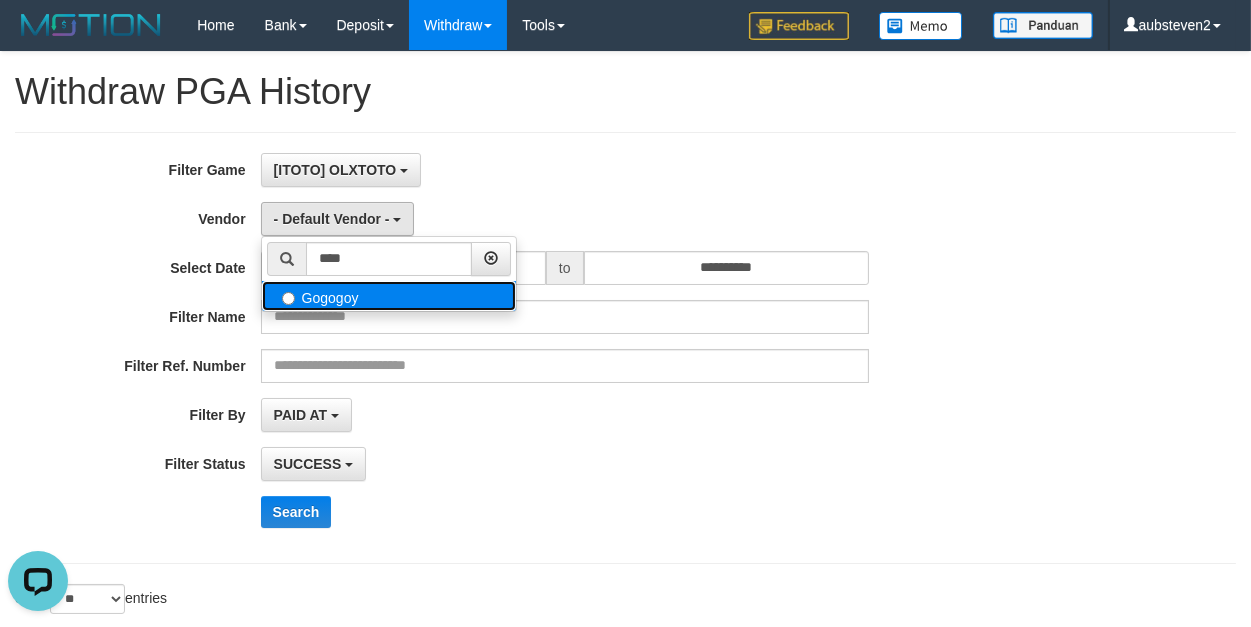click on "Gogogoy" at bounding box center [389, 296] 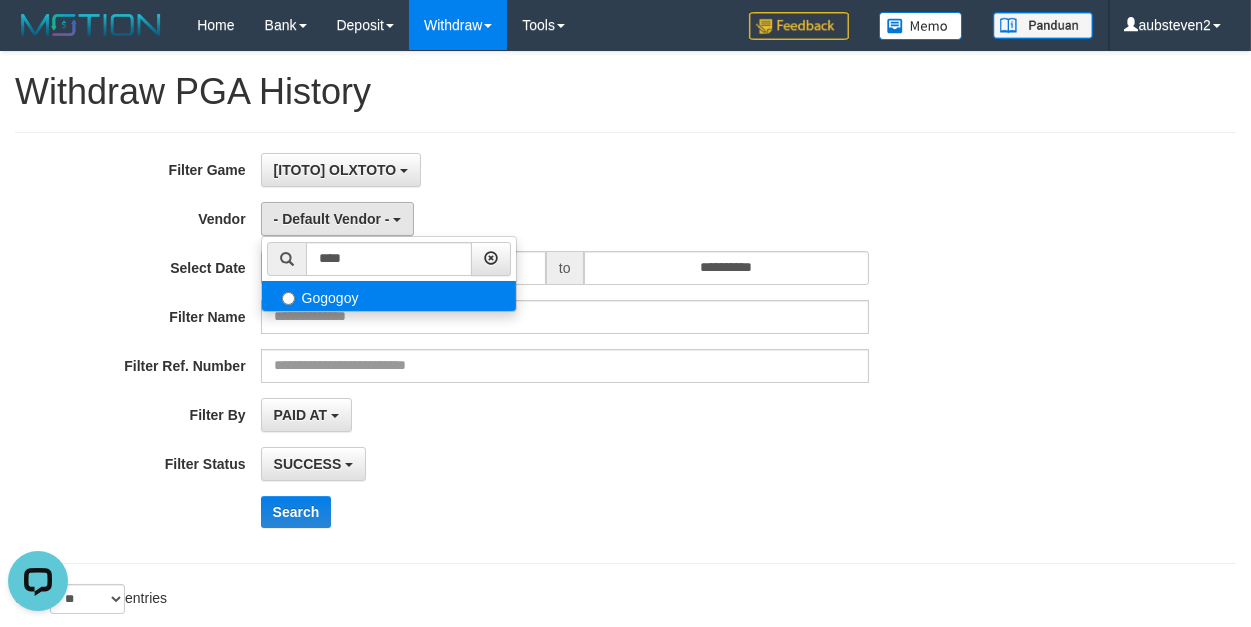 select on "**********" 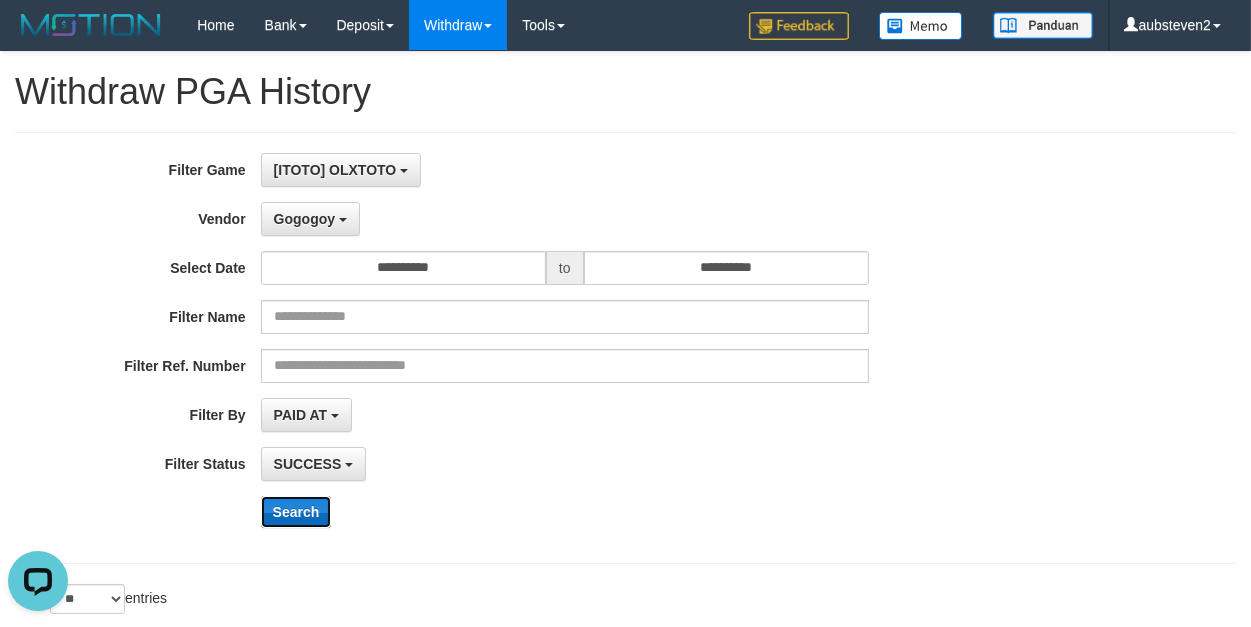 click on "Search" at bounding box center (296, 512) 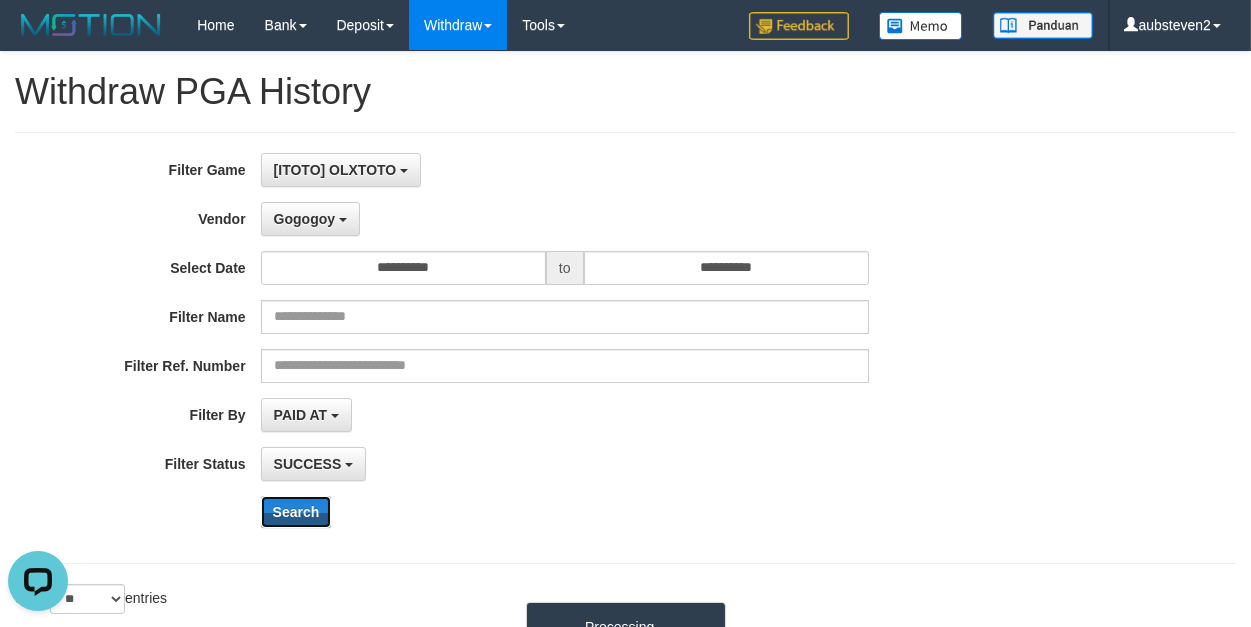 type 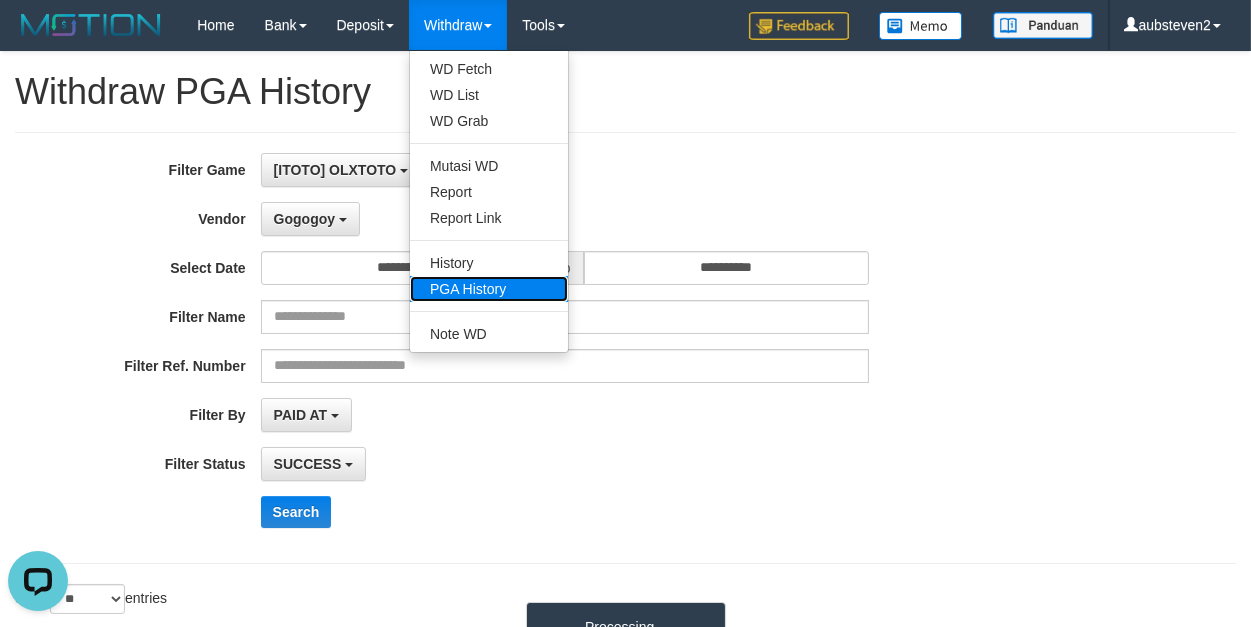 click on "PGA History" at bounding box center (489, 289) 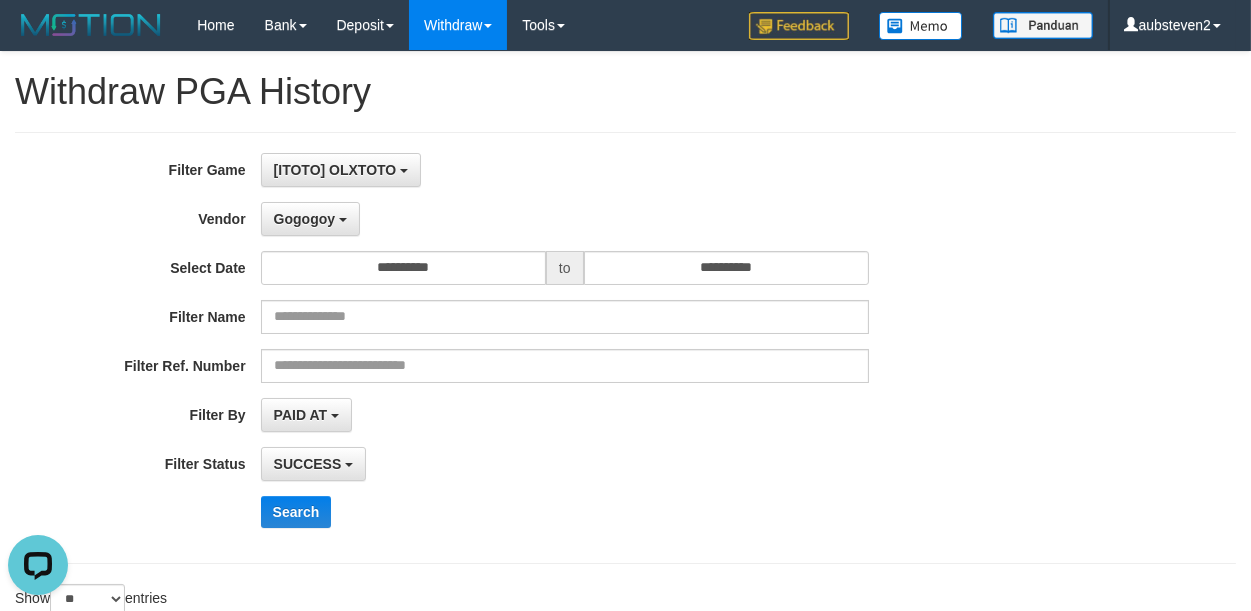 click on "**********" at bounding box center [521, 348] 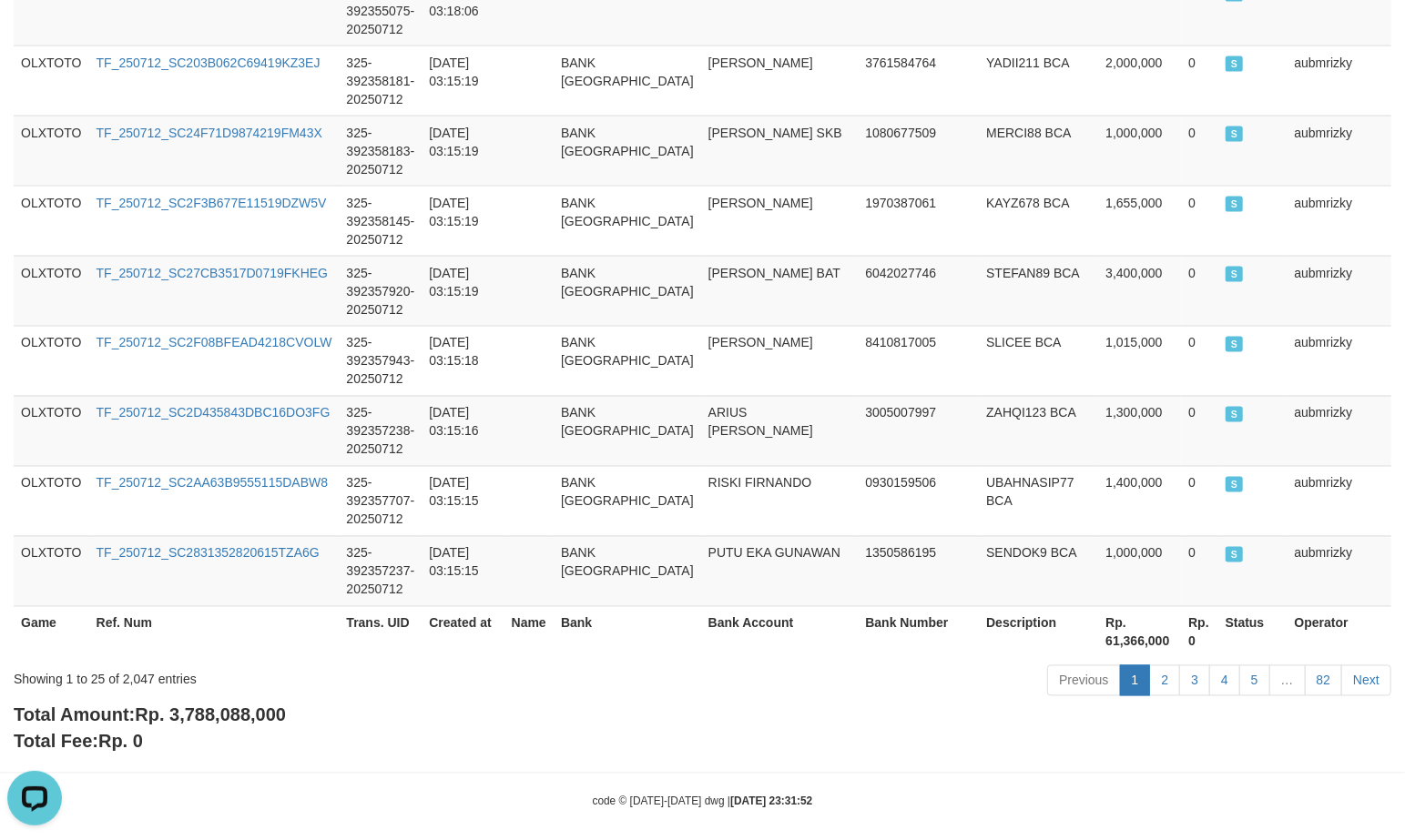 scroll, scrollTop: 1784, scrollLeft: 0, axis: vertical 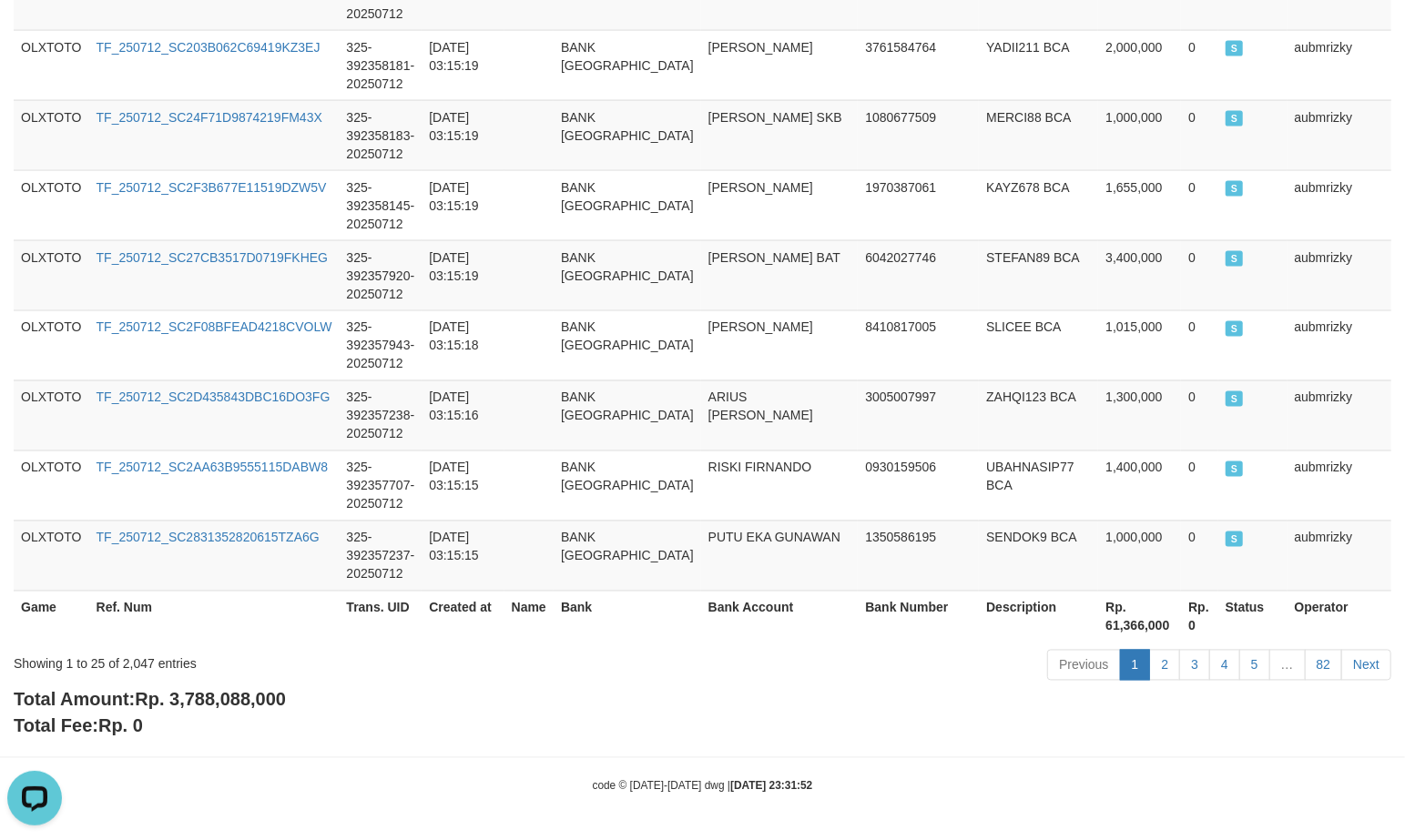 click on "Total Amount:  Rp. 3,788,088,000
Total Fee:  Rp. 0" at bounding box center (702, 713) 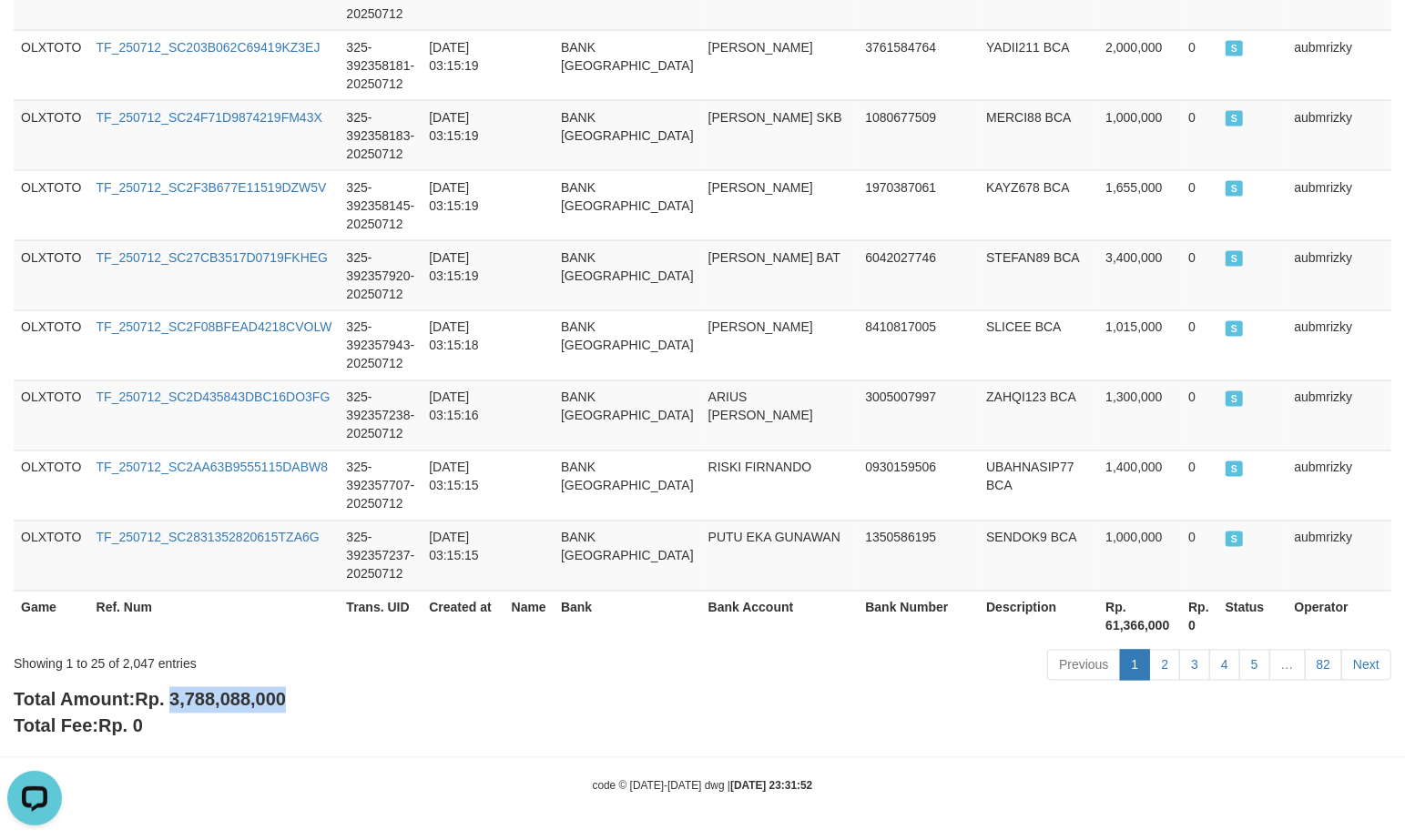click on "Total Amount:  Rp. 3,788,088,000
Total Fee:  Rp. 0" at bounding box center [702, 713] 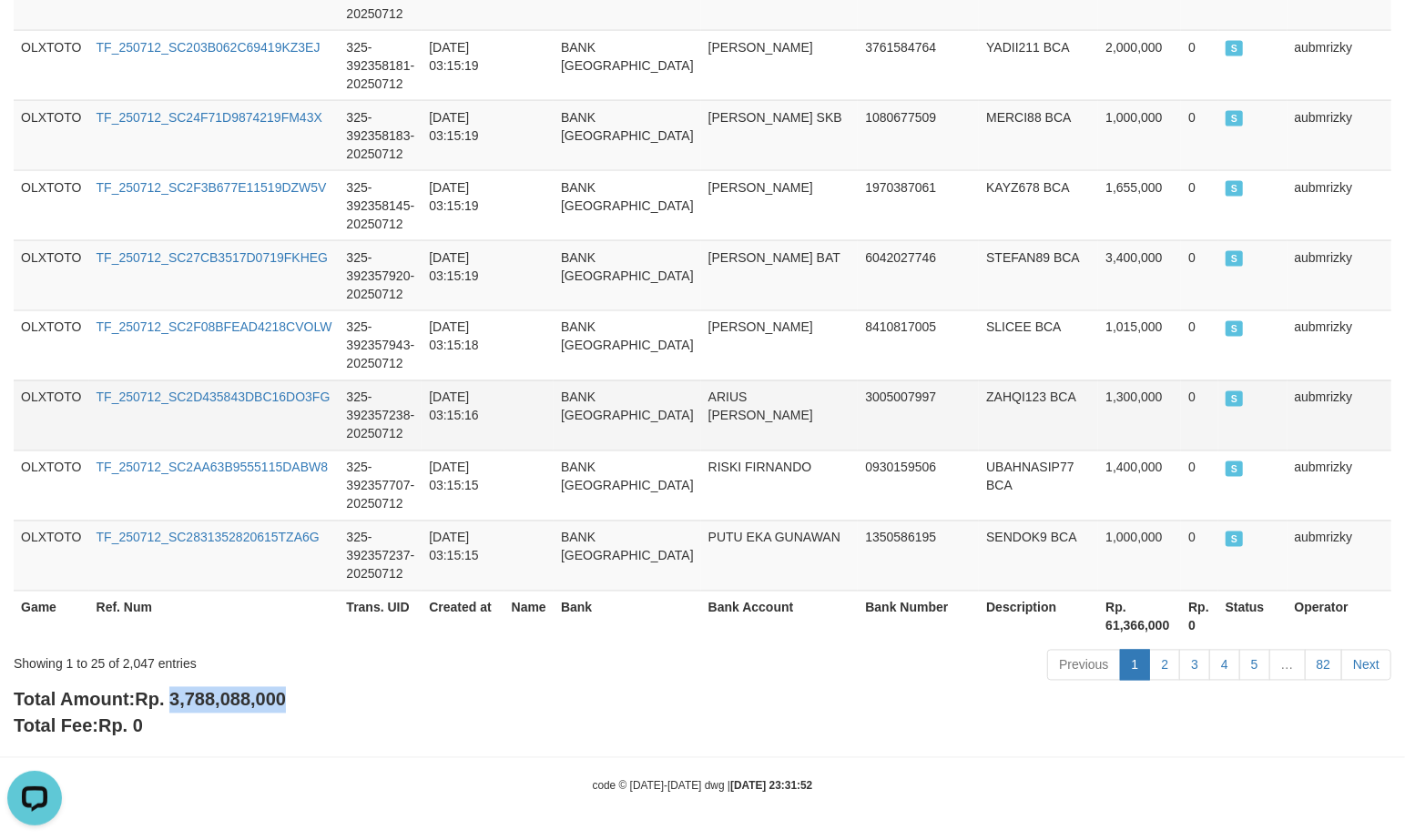 copy on "3,788,088,000" 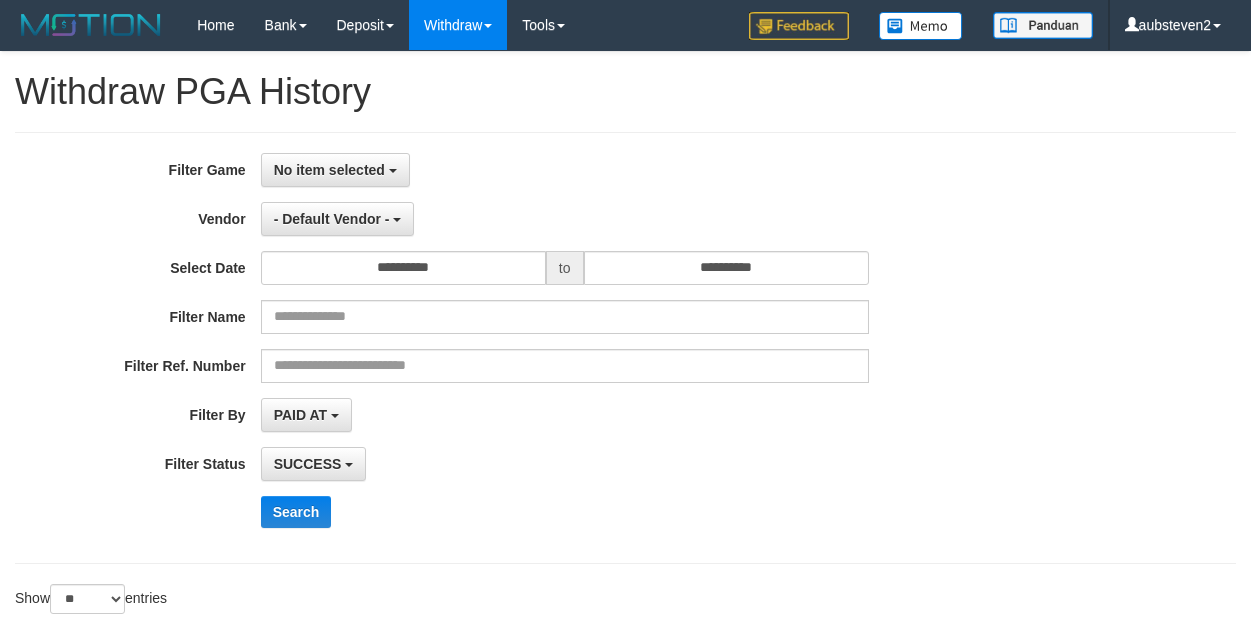 select 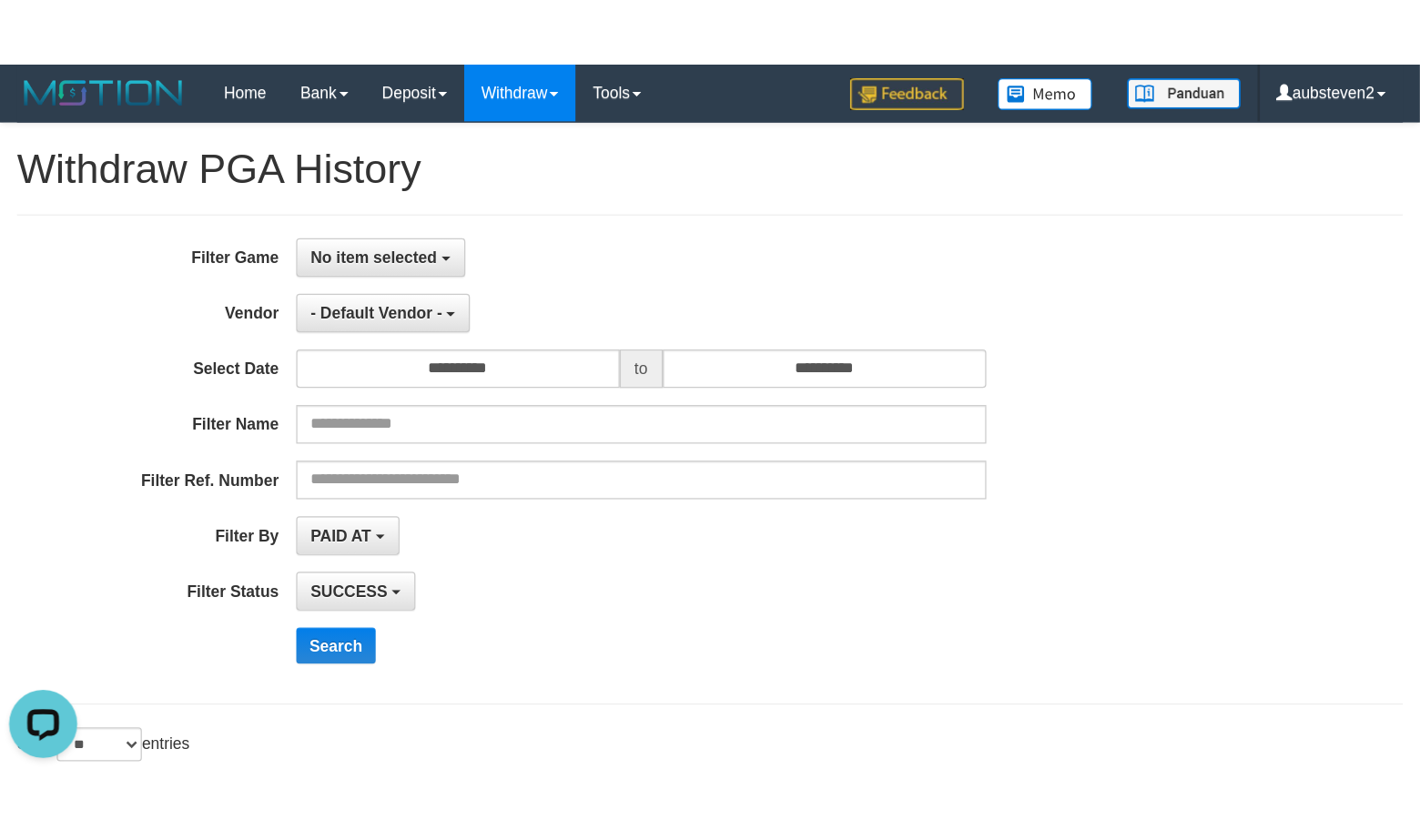 scroll, scrollTop: 0, scrollLeft: 0, axis: both 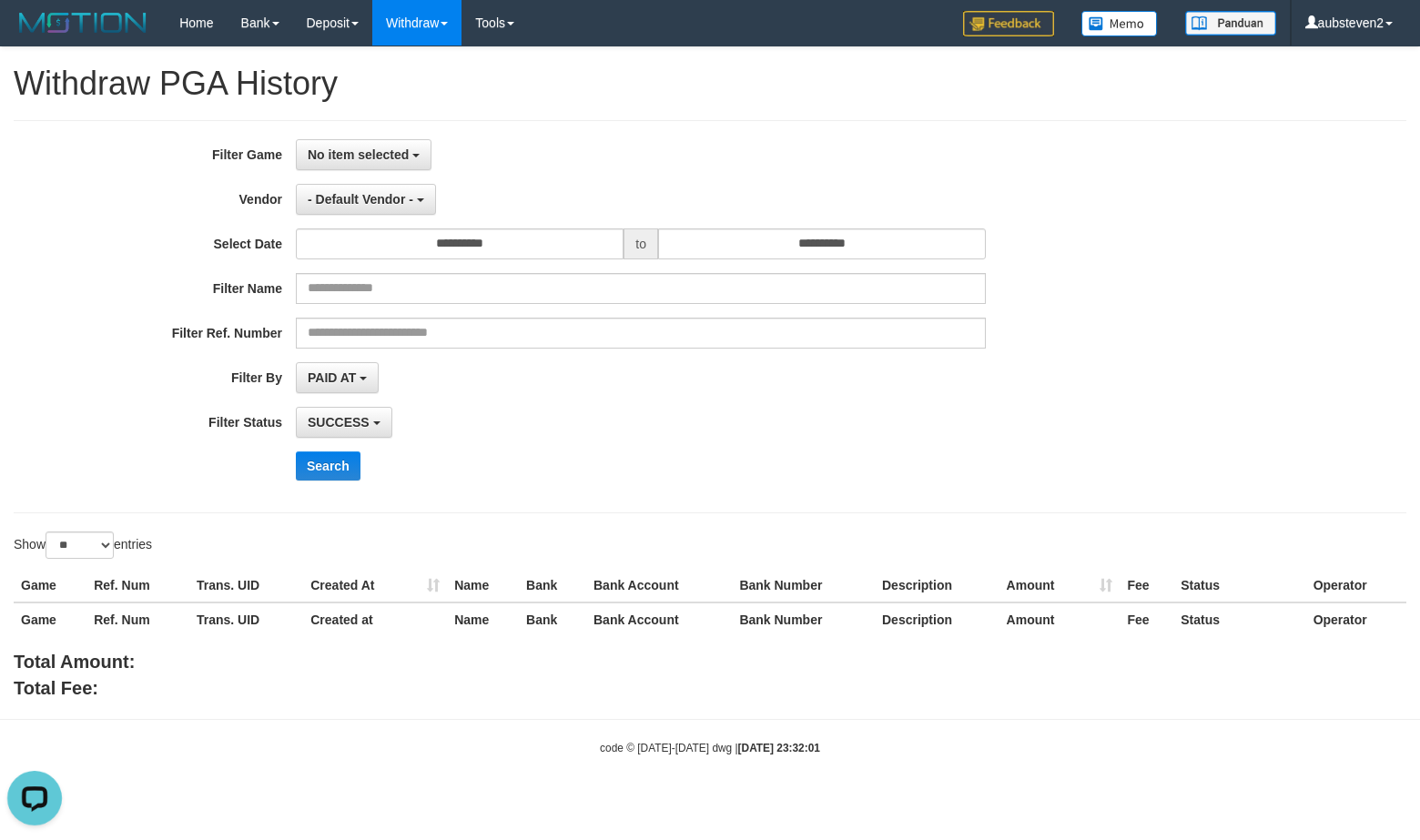 click on "**********" at bounding box center [592, 317] 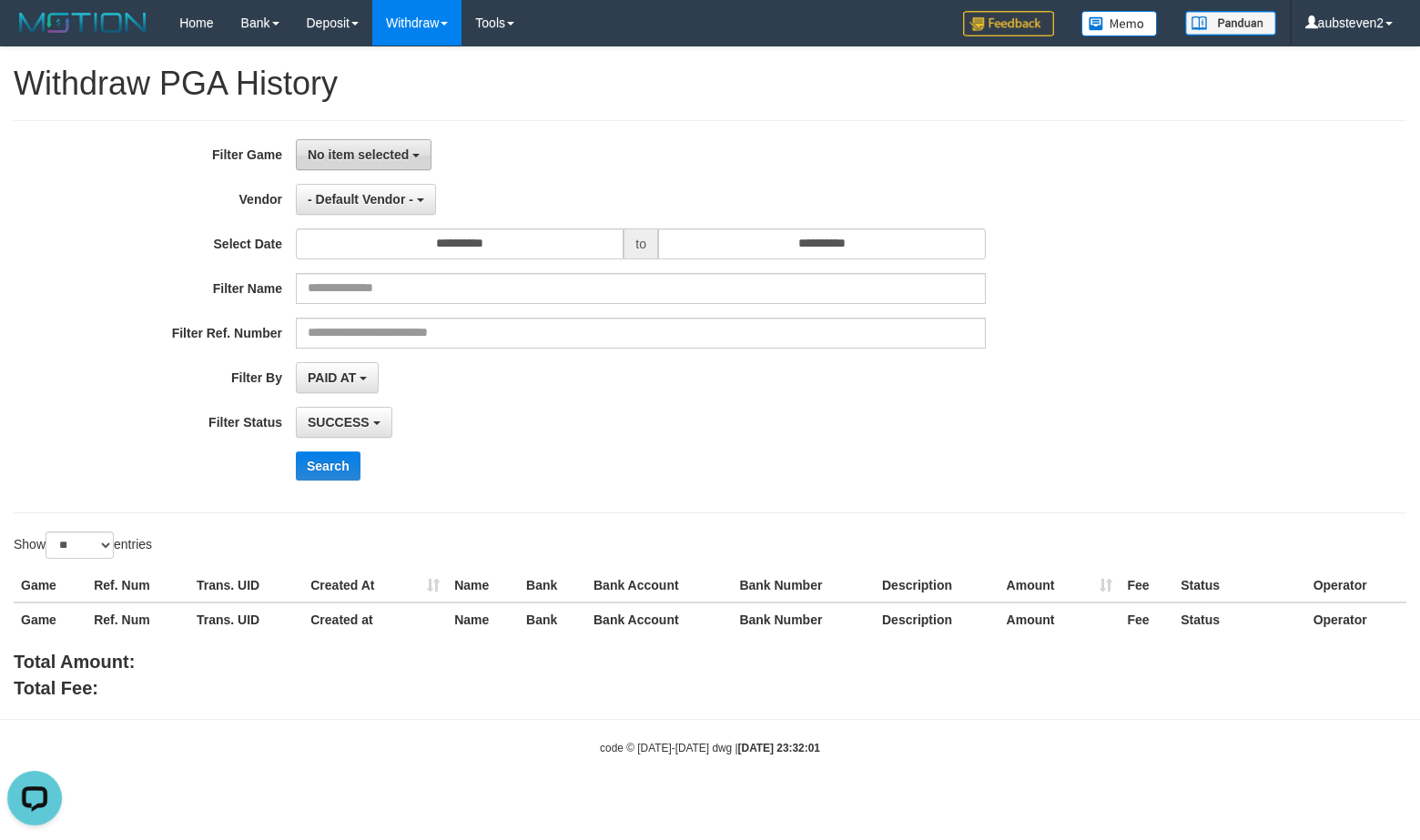 click on "**********" at bounding box center [592, 317] 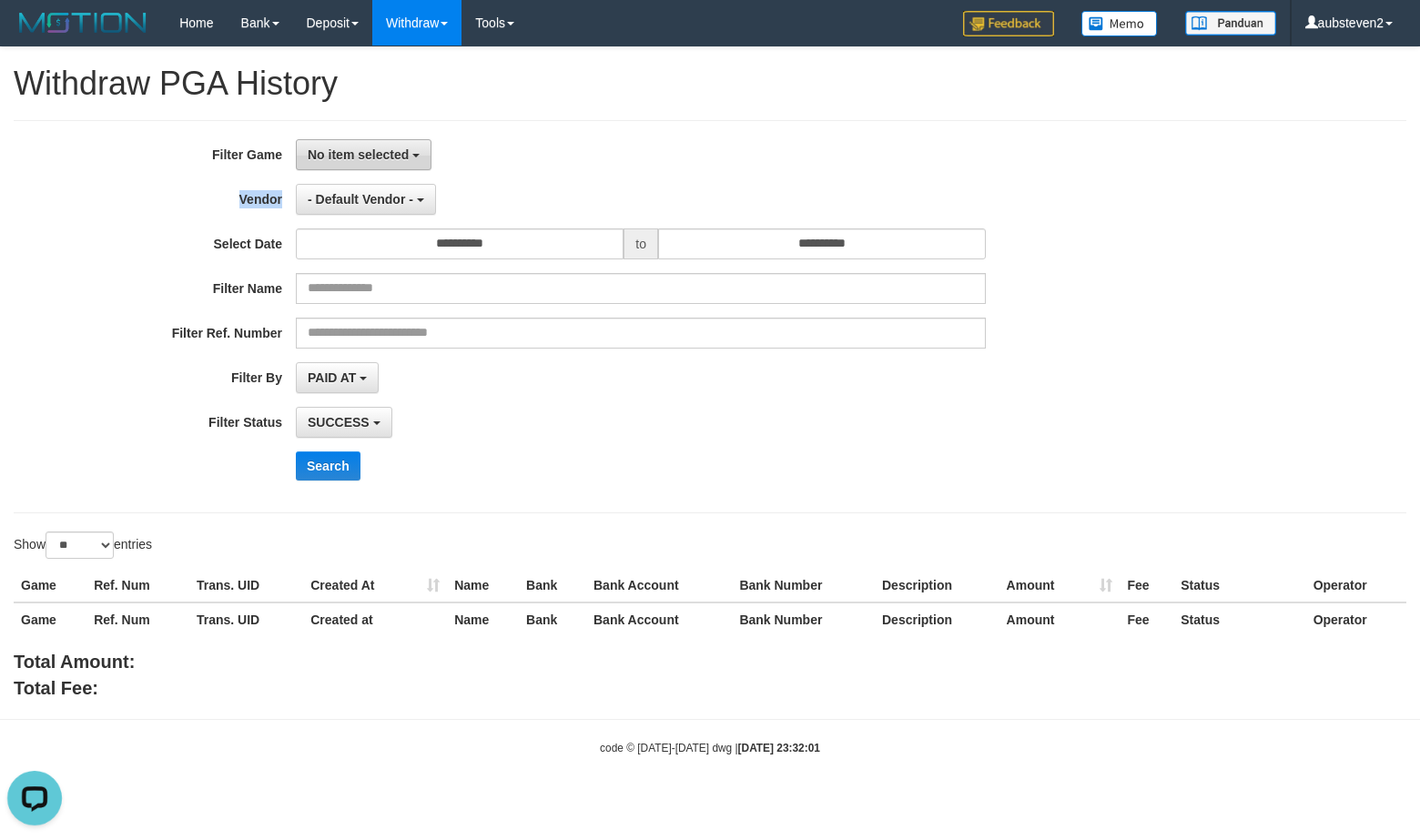 click on "No item selected" at bounding box center [358, 155] 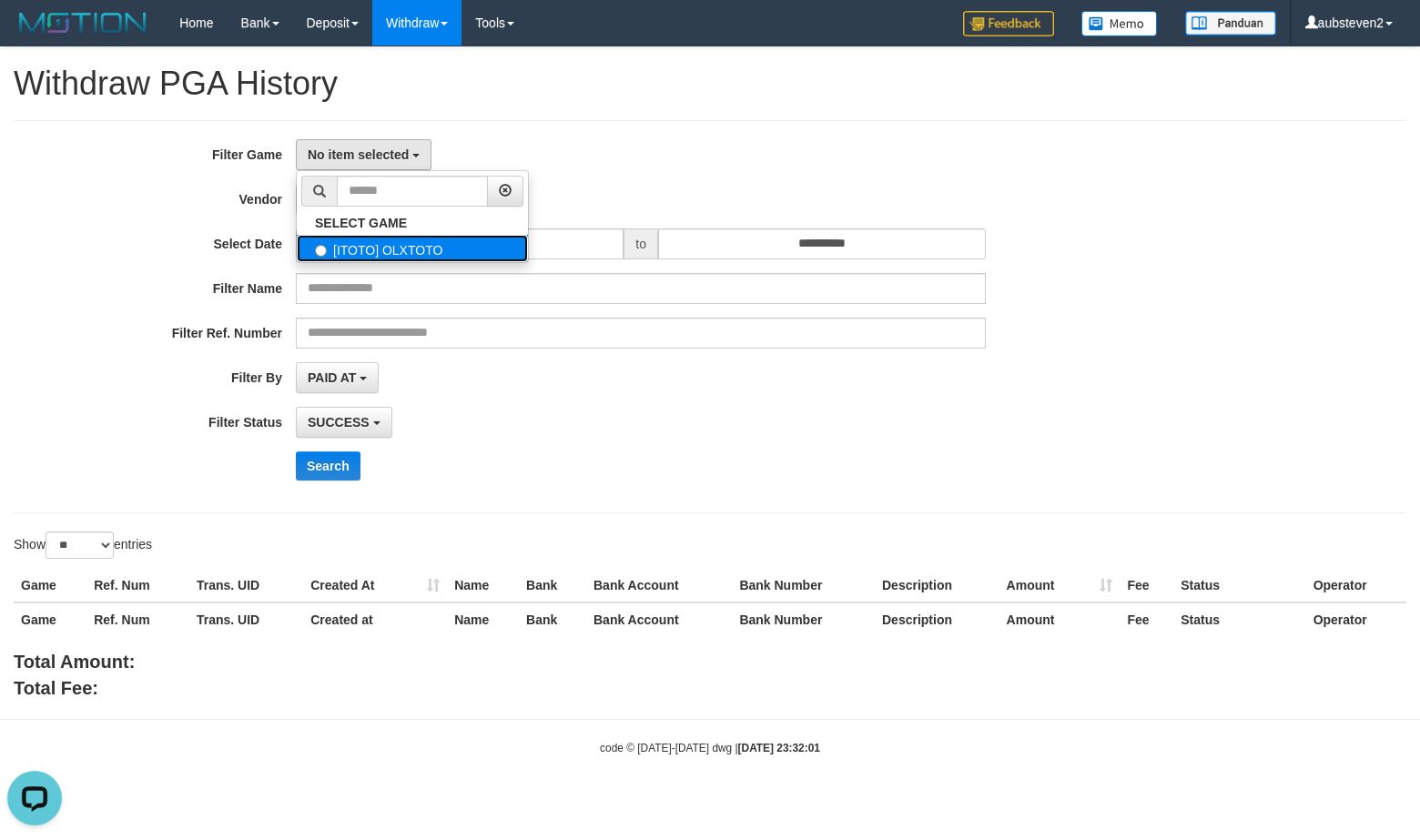 click on "[ITOTO] OLXTOTO" at bounding box center (412, 248) 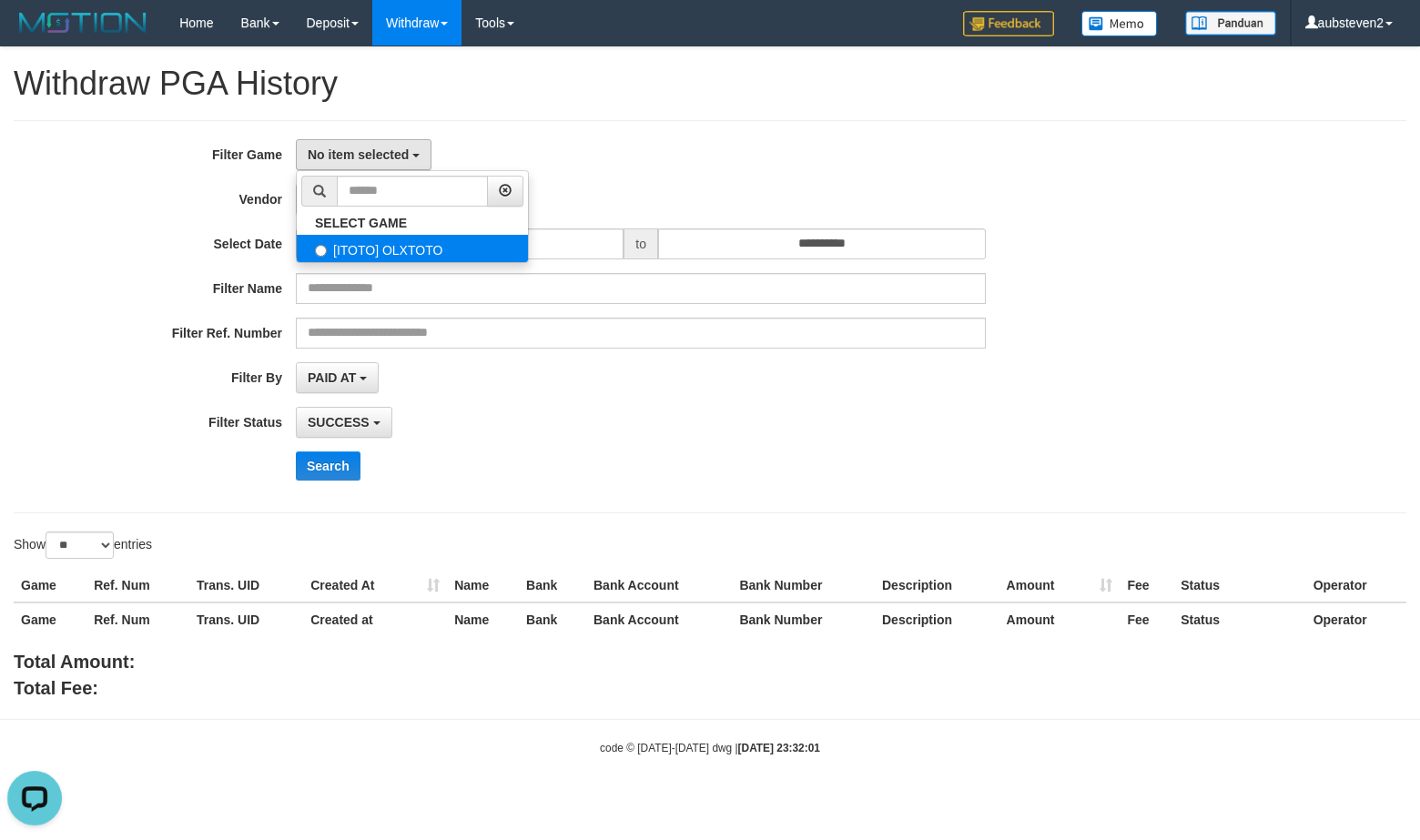 select on "***" 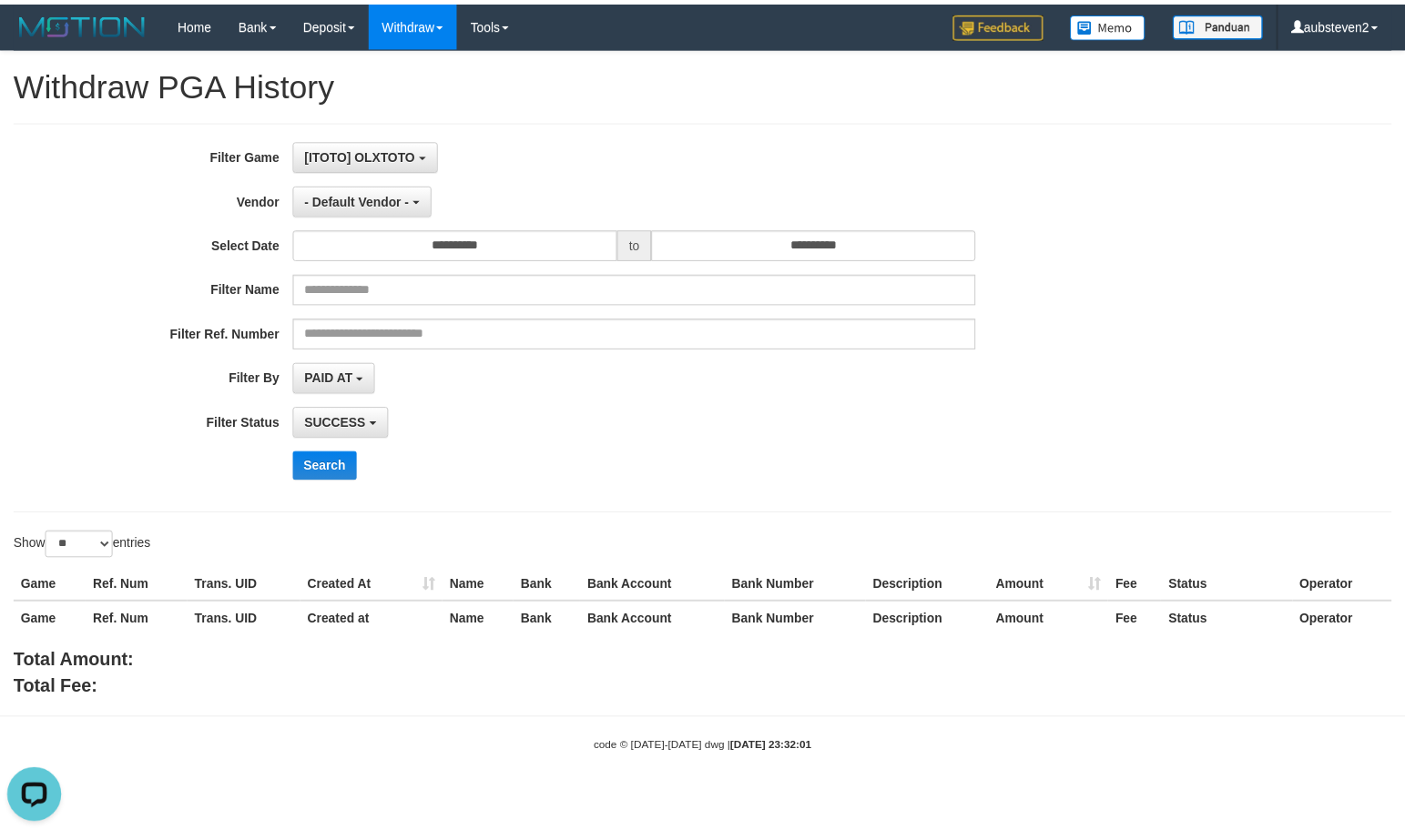 scroll, scrollTop: 15, scrollLeft: 0, axis: vertical 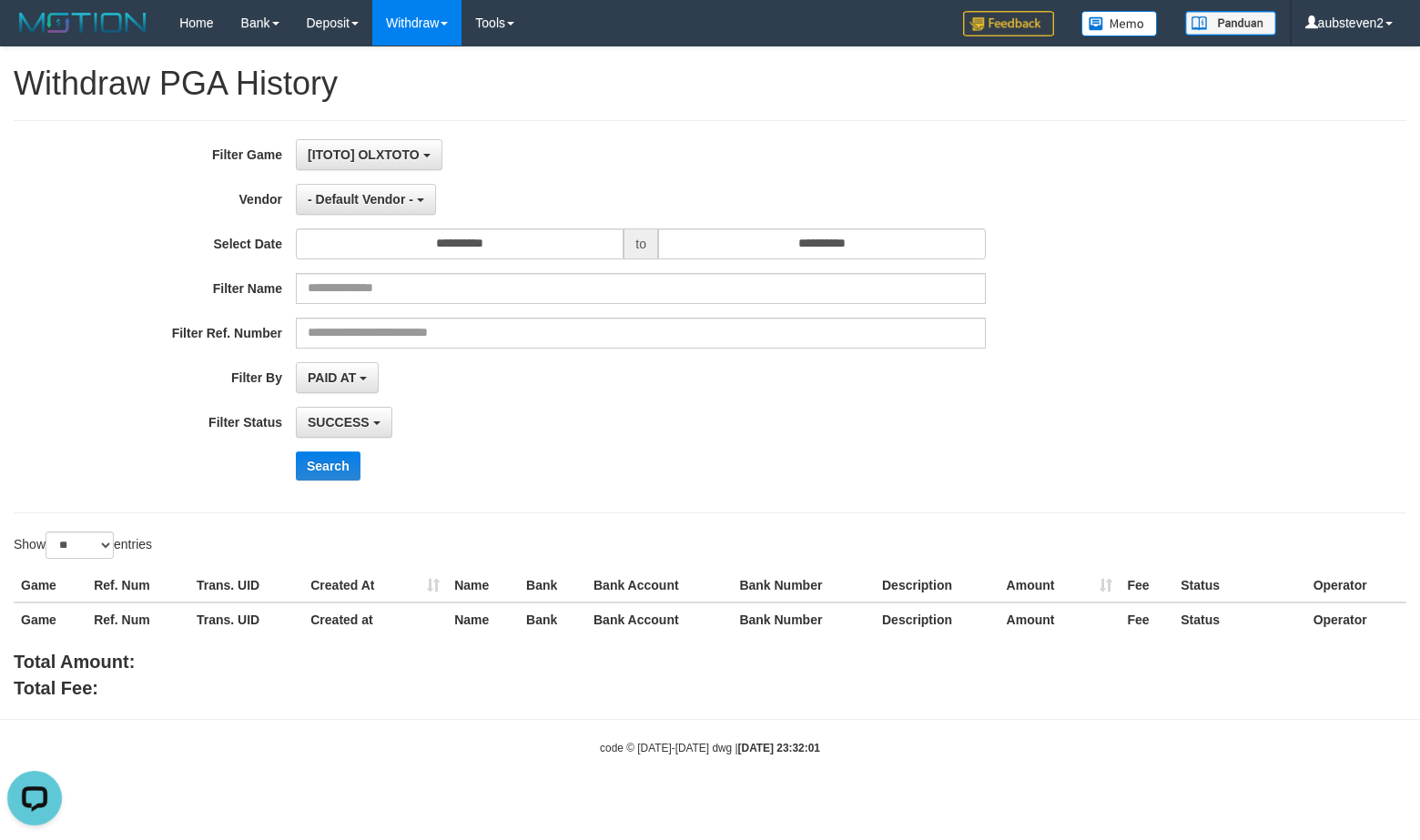 click on "[ITOTO] OLXTOTO
SELECT GAME
[ITOTO] OLXTOTO" at bounding box center (641, 155) 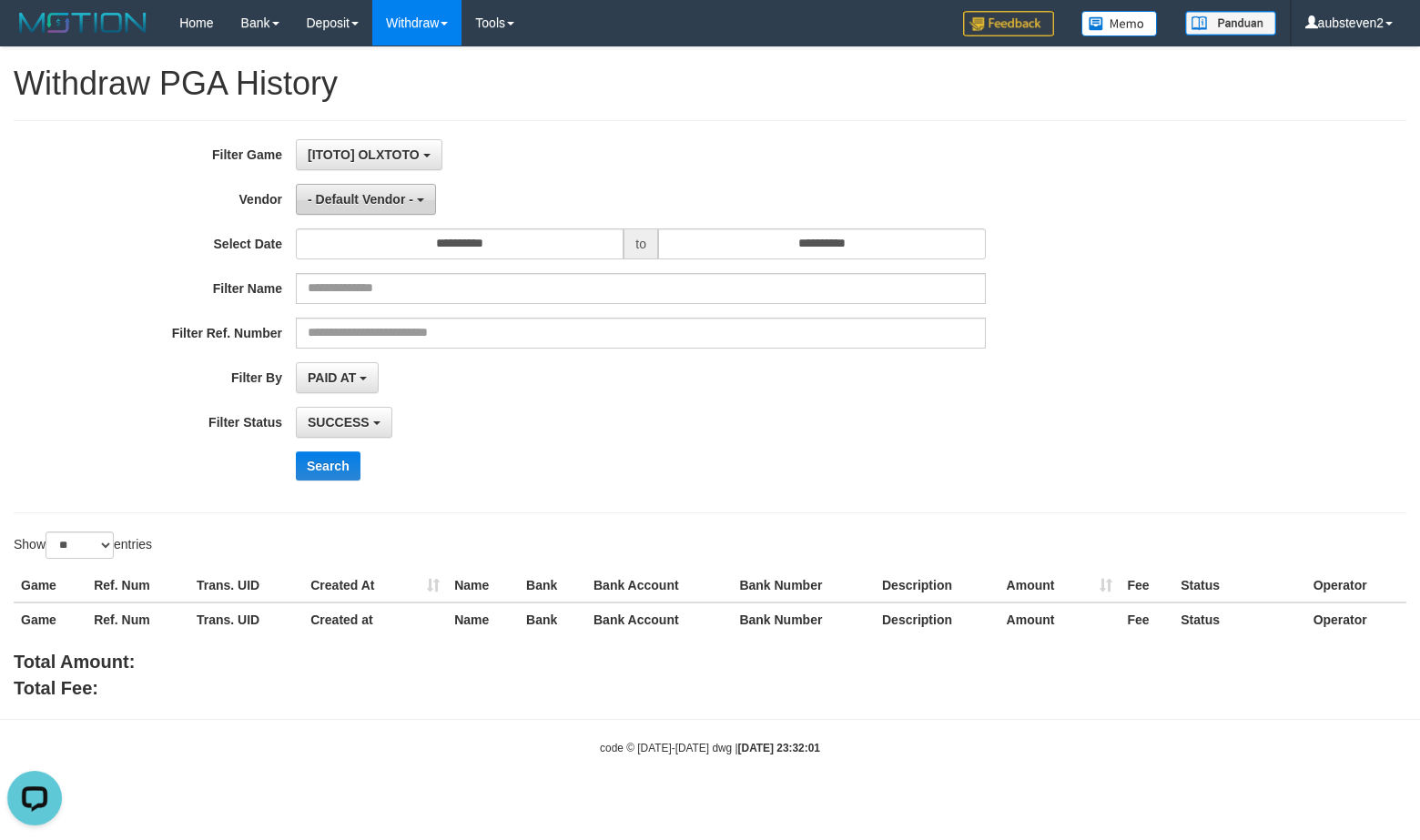 drag, startPoint x: 422, startPoint y: 182, endPoint x: 401, endPoint y: 204, distance: 30.41381 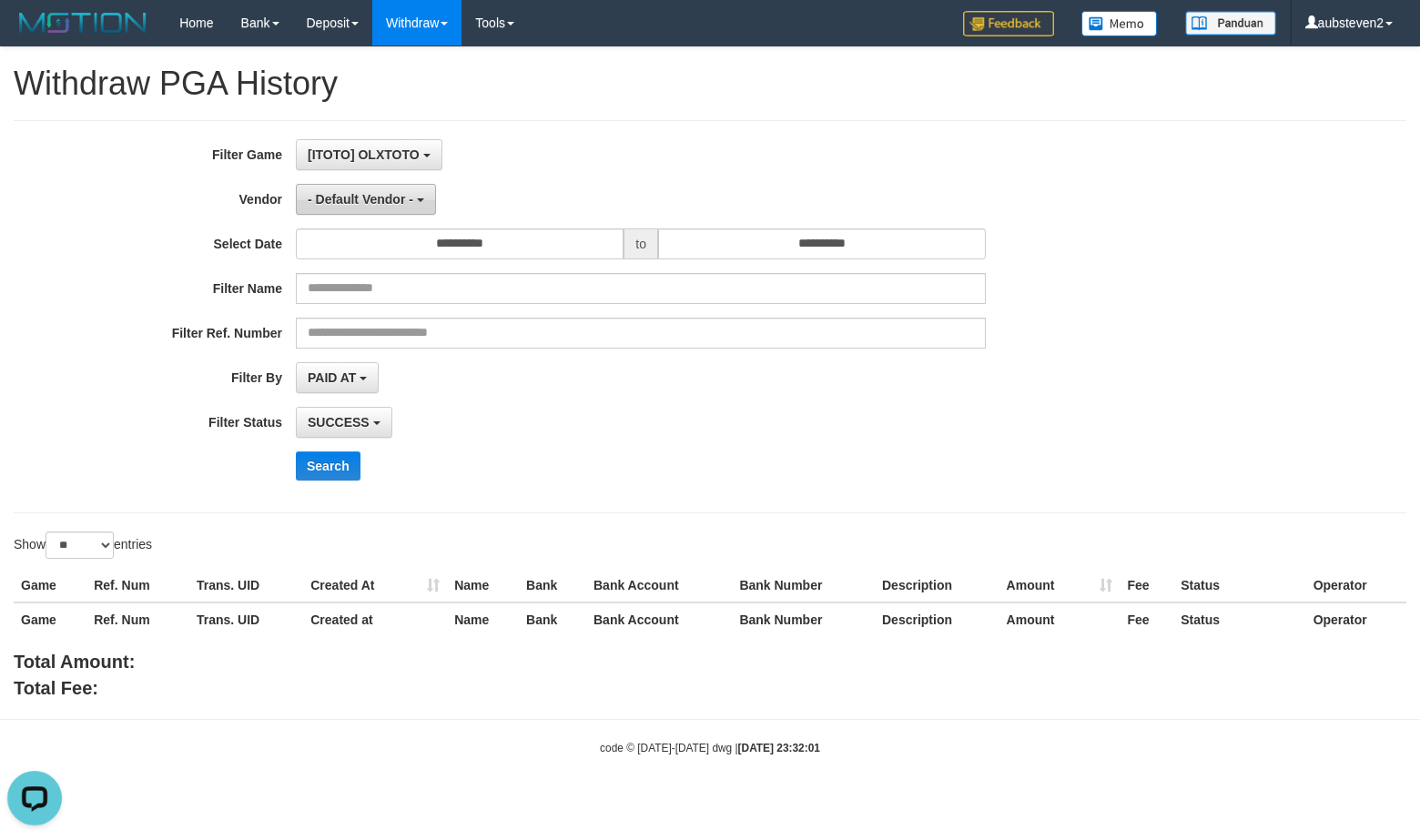 click on "- Default Vendor -" at bounding box center (360, 199) 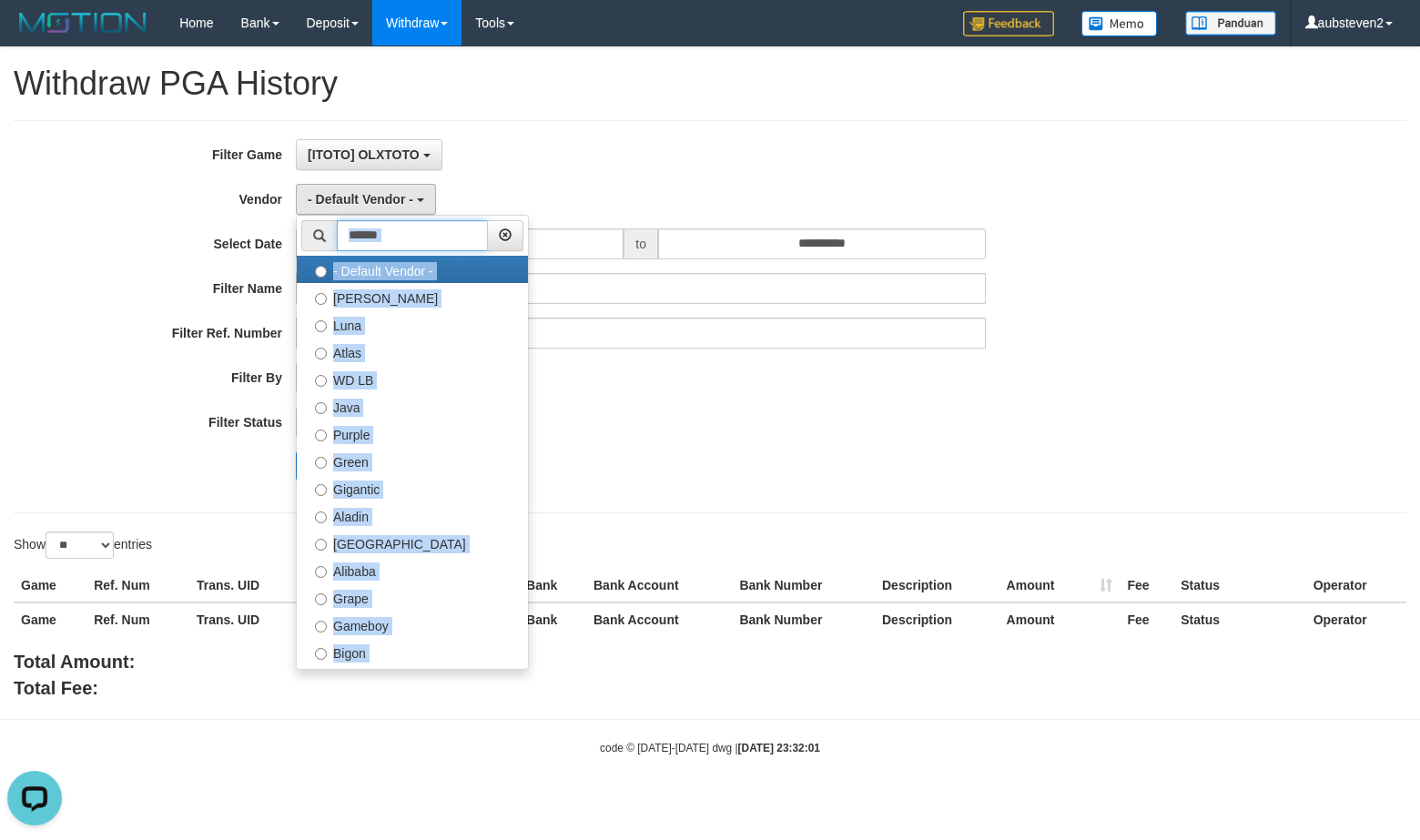 click at bounding box center [412, 236] 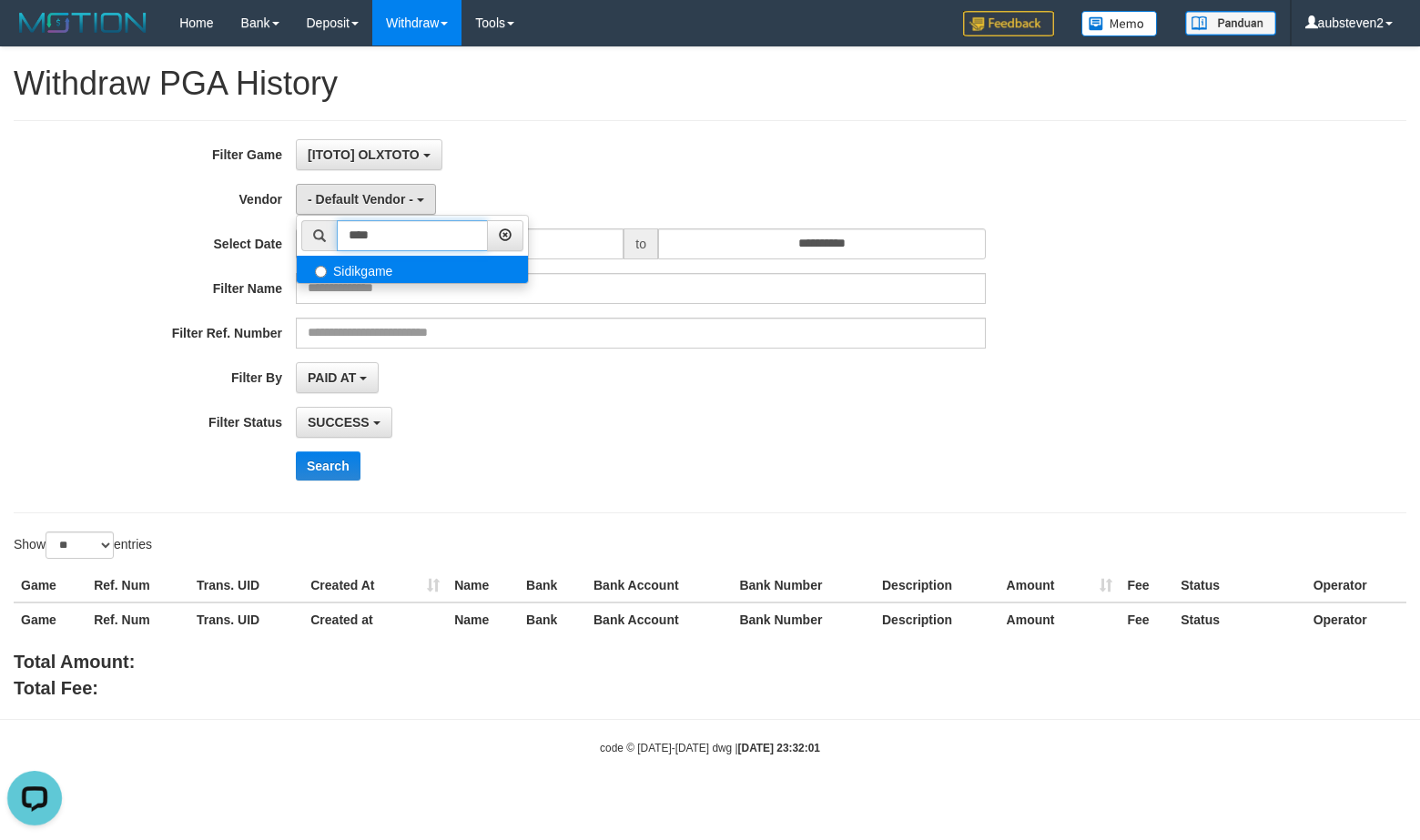 type on "****" 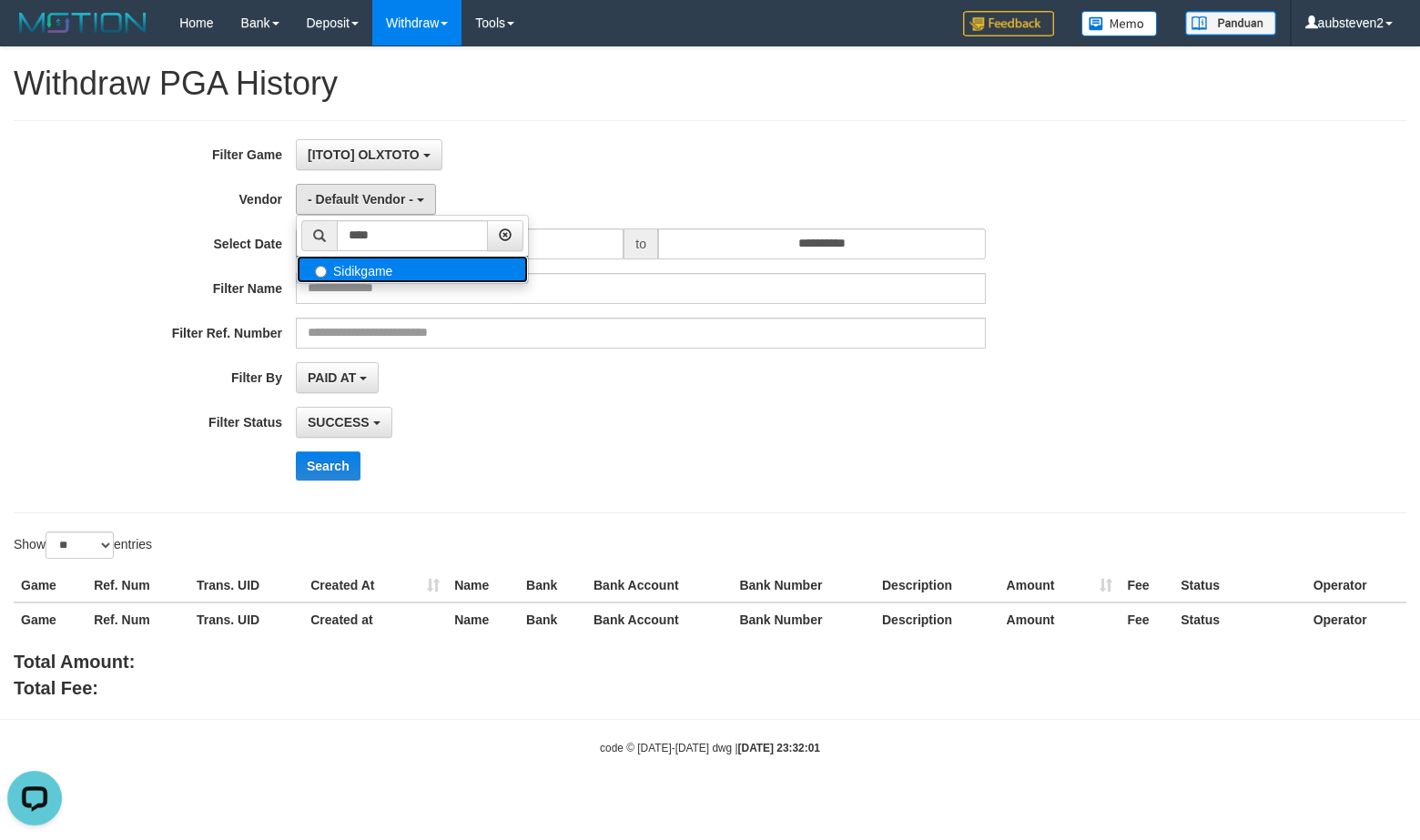 click on "Sidikgame" at bounding box center (412, 269) 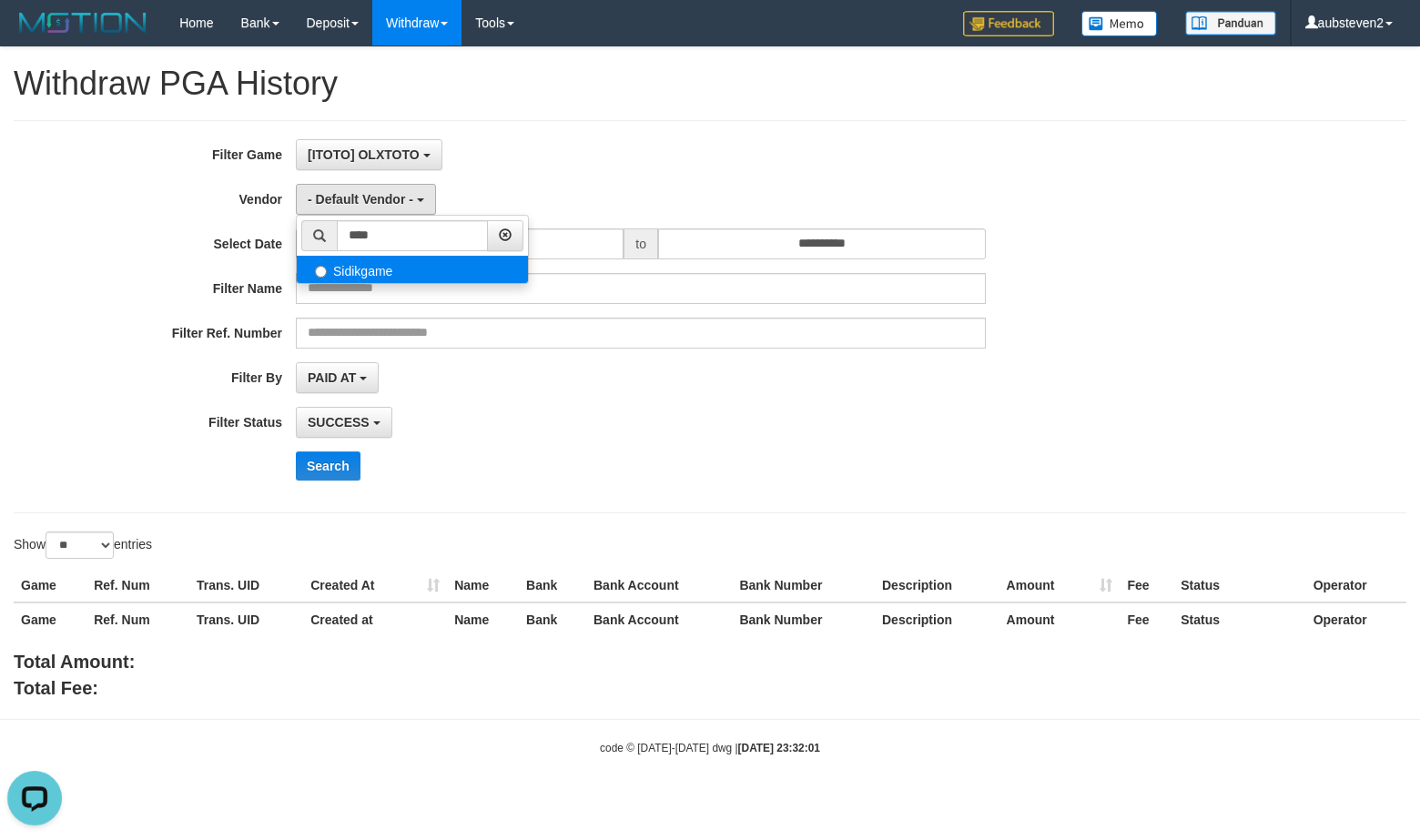 select on "**********" 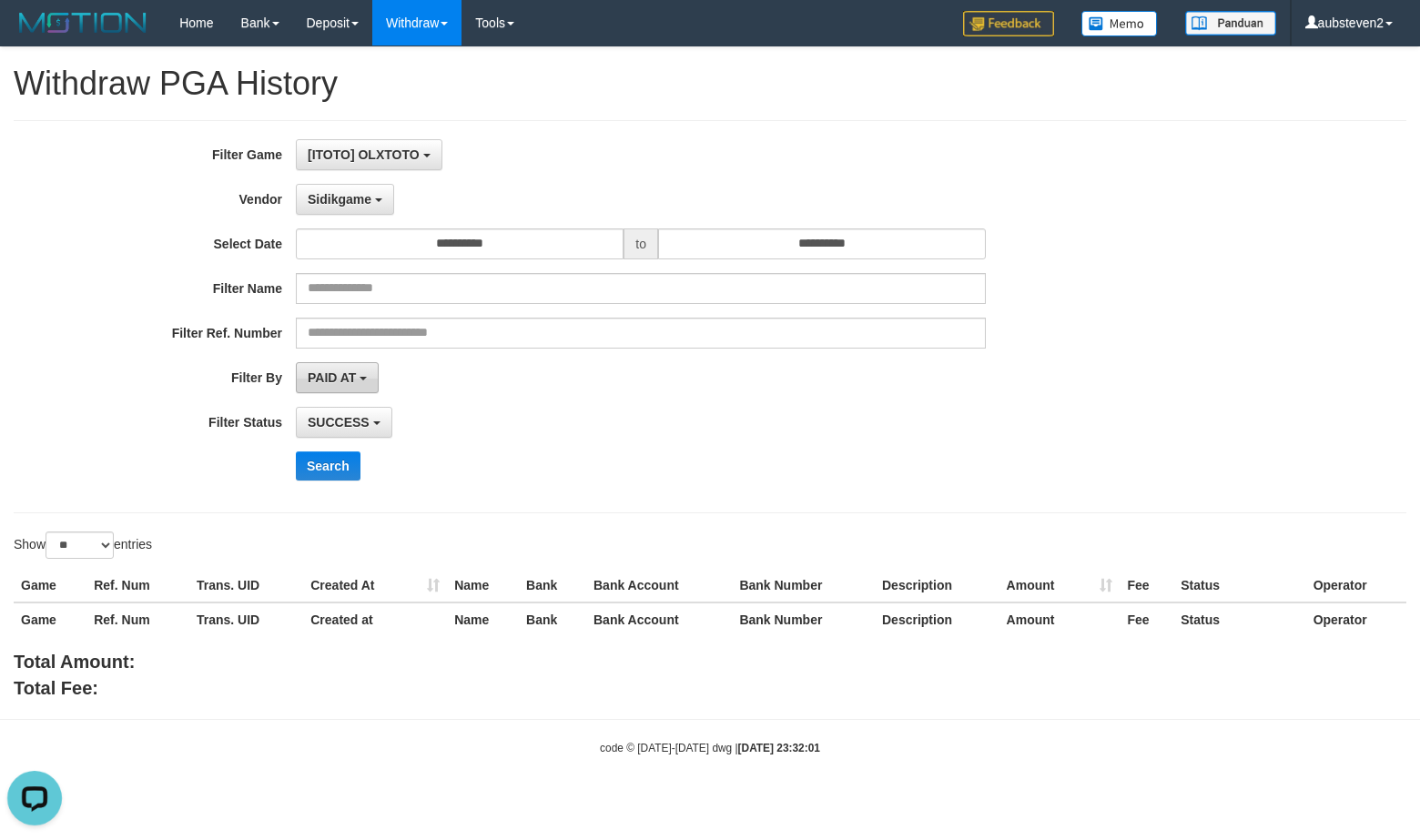 click on "PAID AT" at bounding box center [337, 378] 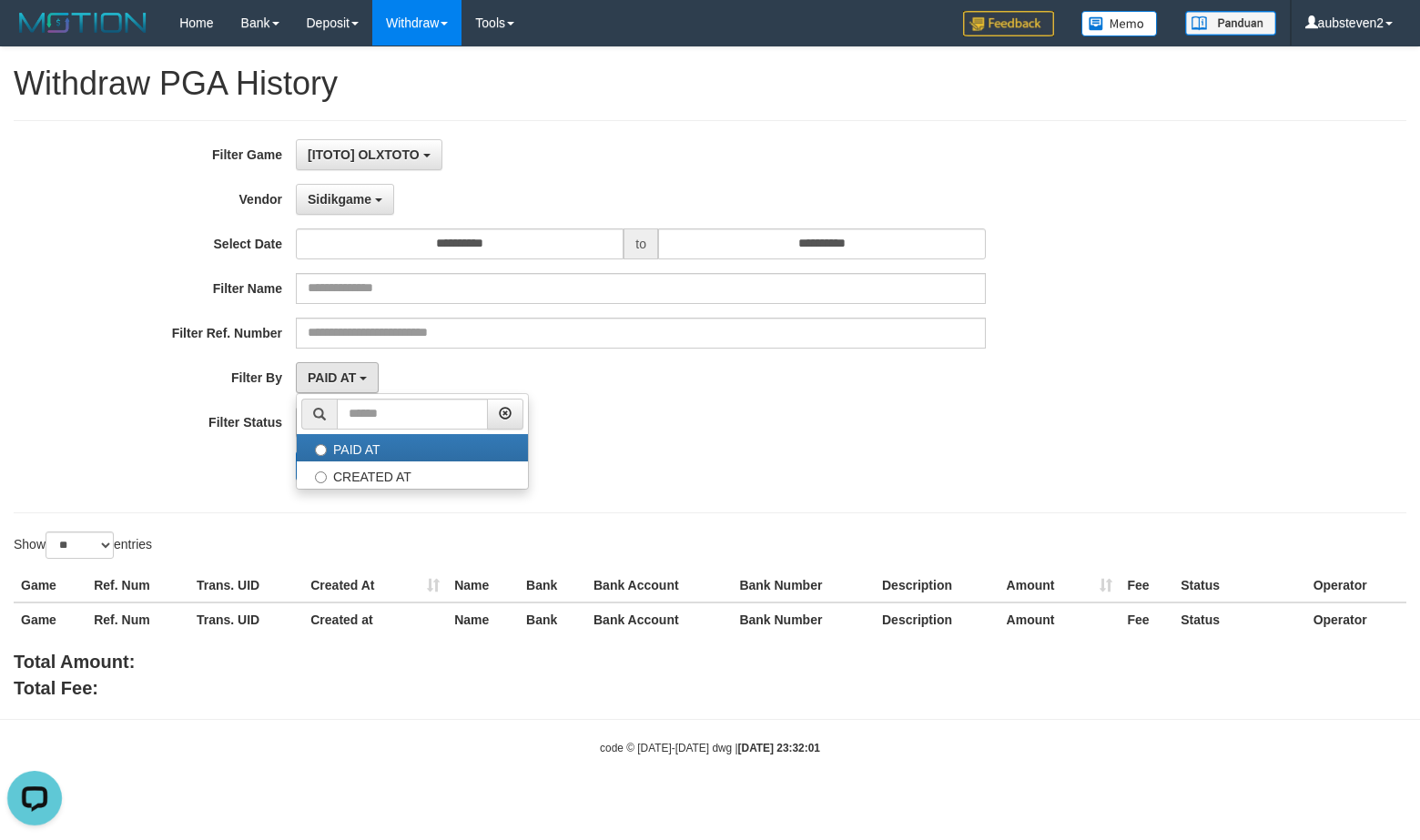 click on "SUCCESS
SUCCESS
ON PROCESS
FAILED" at bounding box center (641, 422) 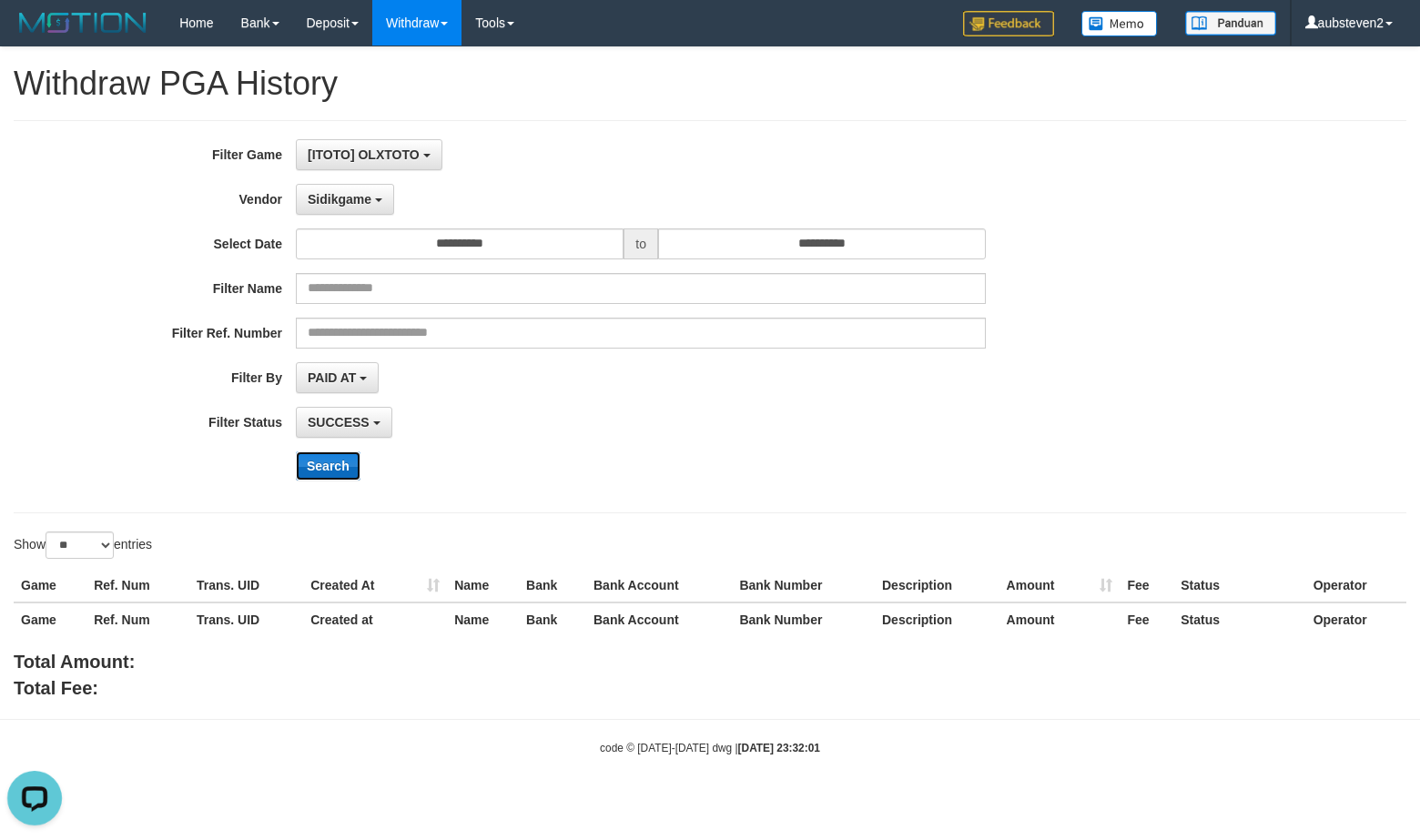 click on "Search" at bounding box center (328, 466) 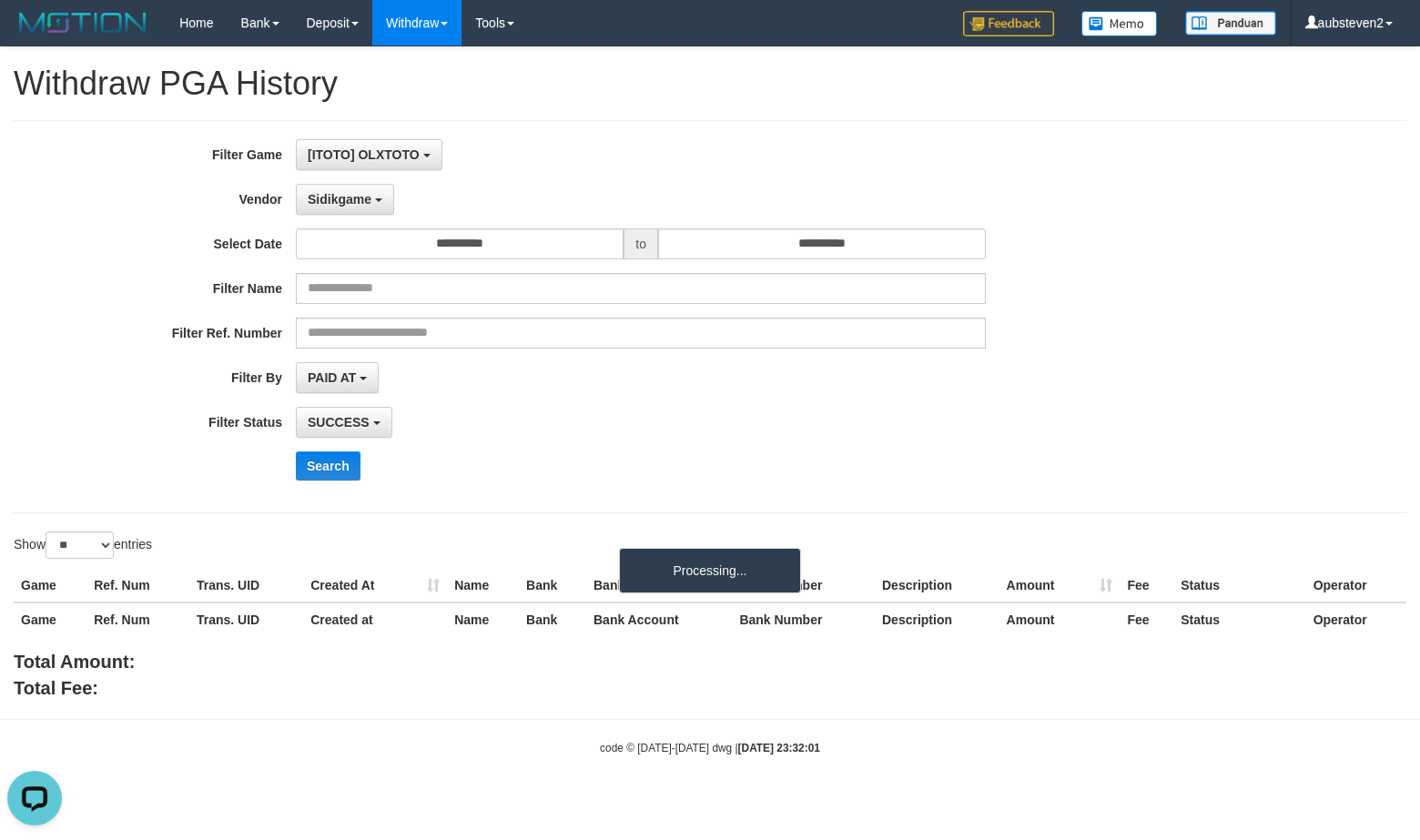 click on "Search" at bounding box center (739, 466) 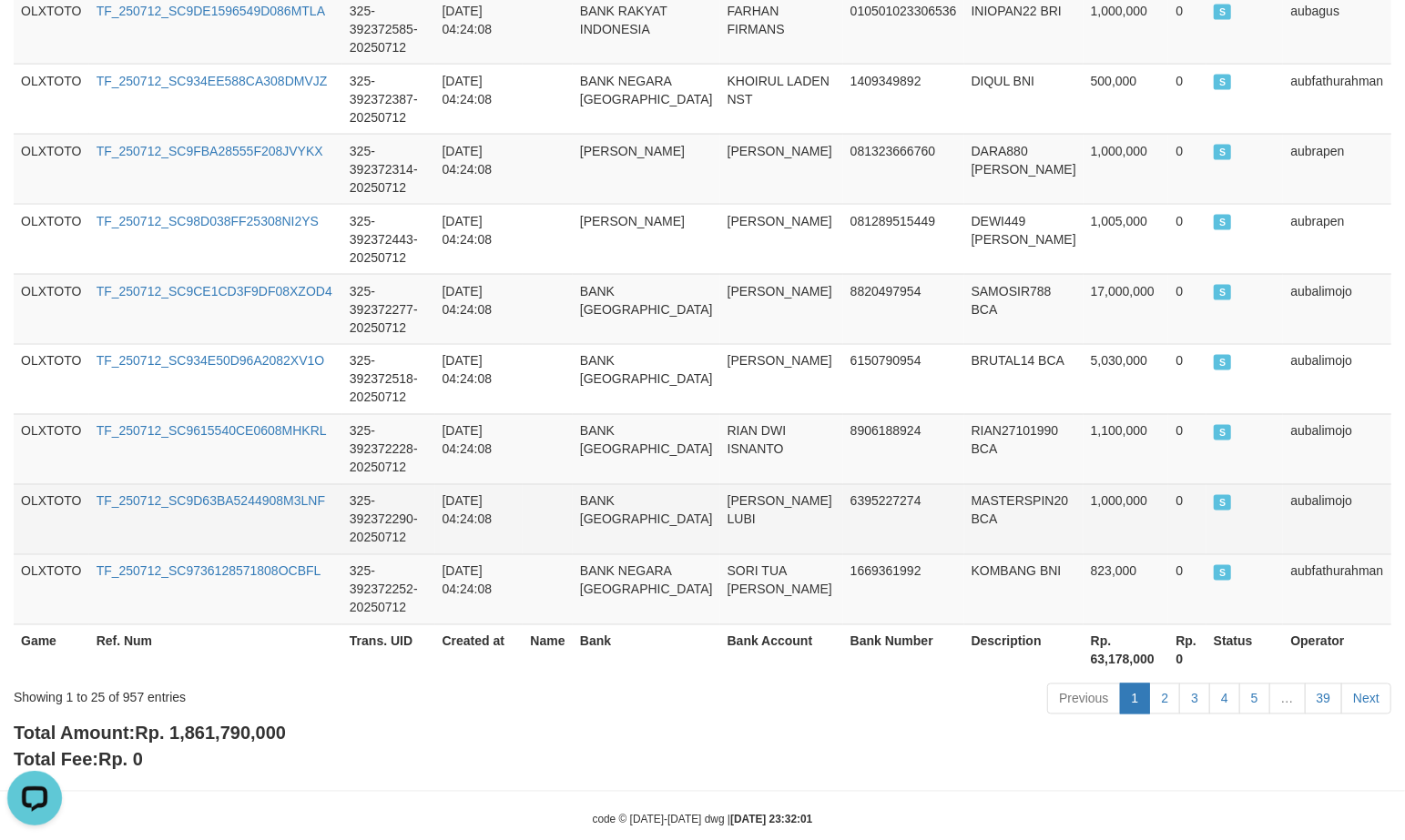 scroll, scrollTop: 1784, scrollLeft: 0, axis: vertical 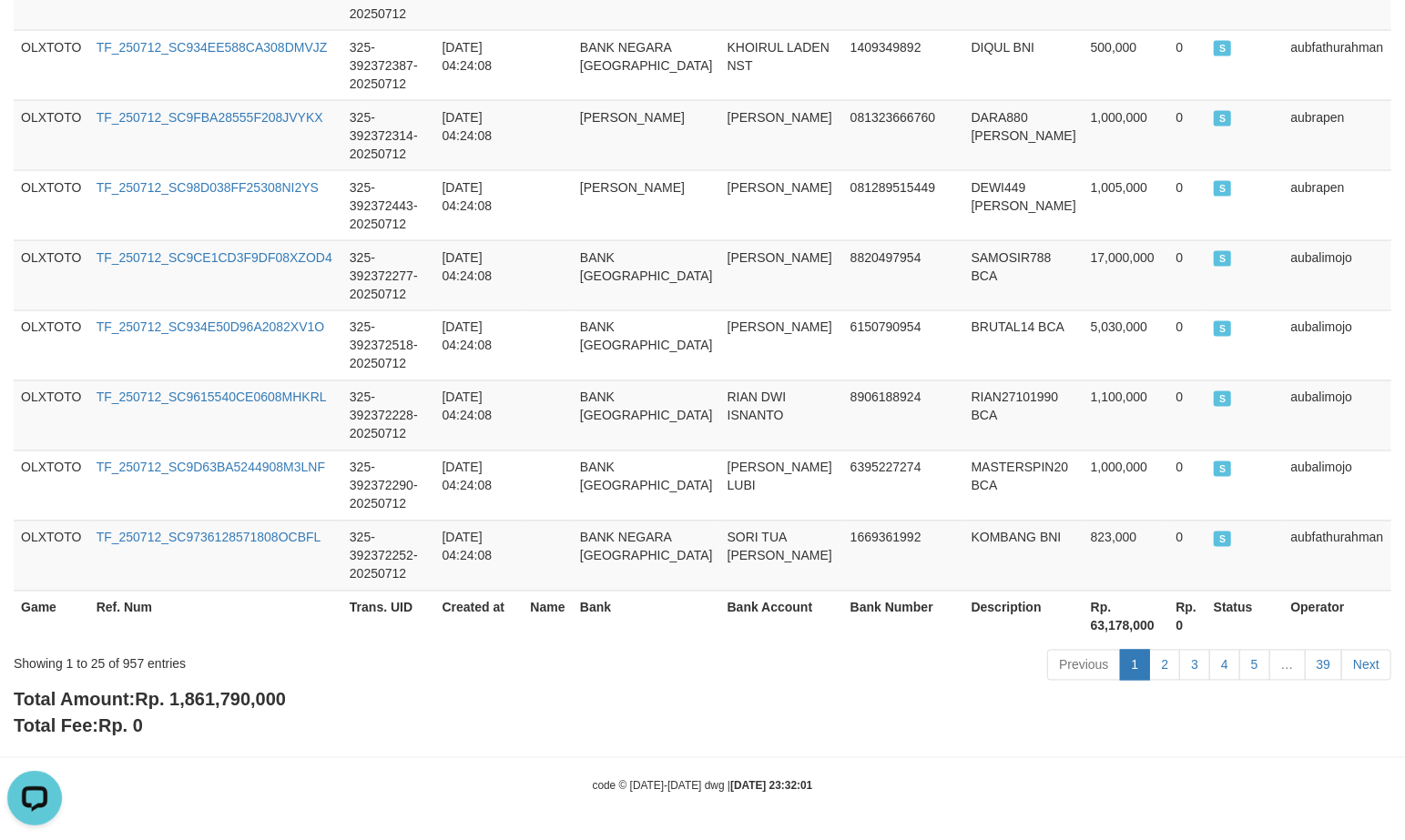 click on "Rp. 1,861,790,000" at bounding box center [210, 700] 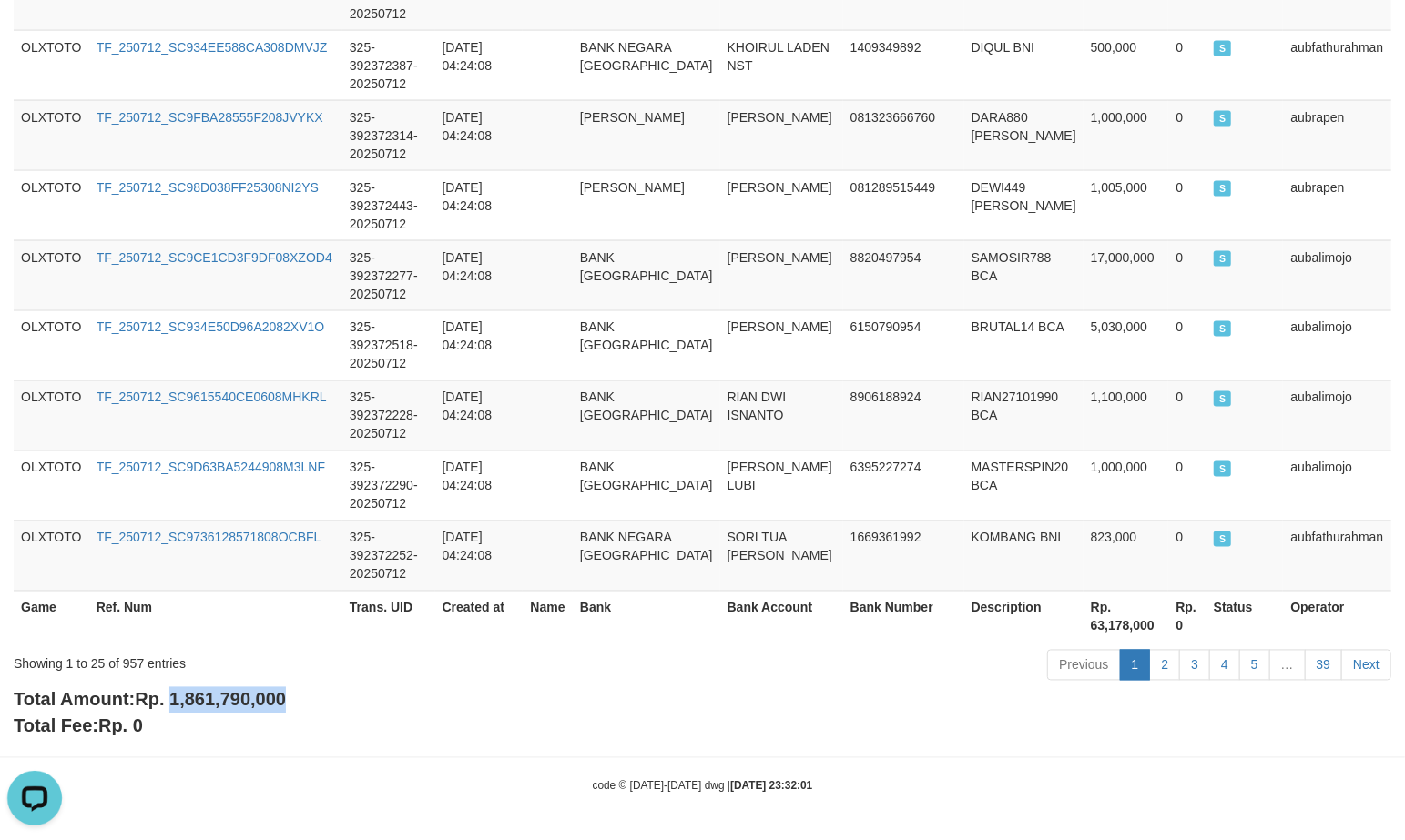 click on "Rp. 1,861,790,000" at bounding box center [210, 700] 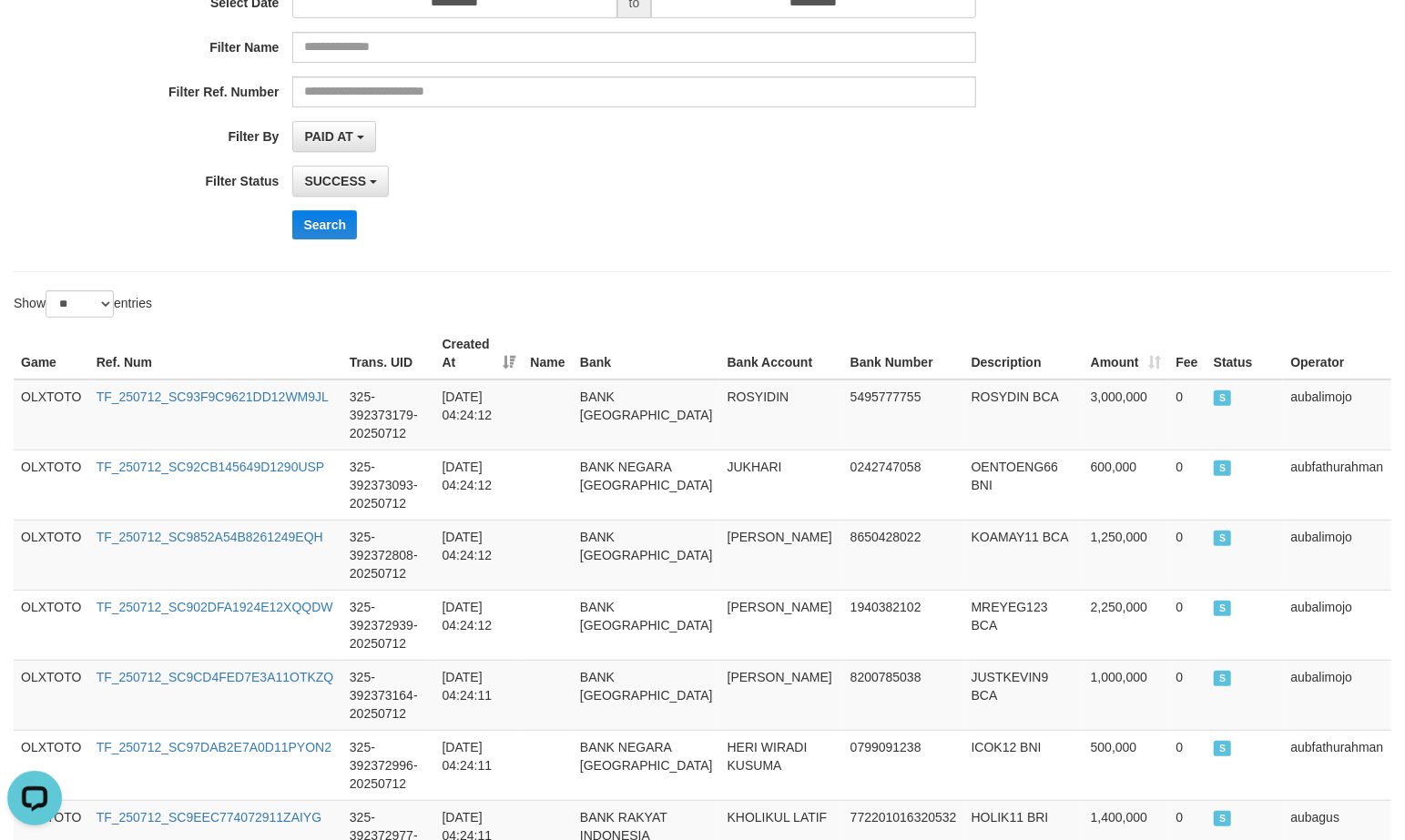 scroll, scrollTop: 0, scrollLeft: 0, axis: both 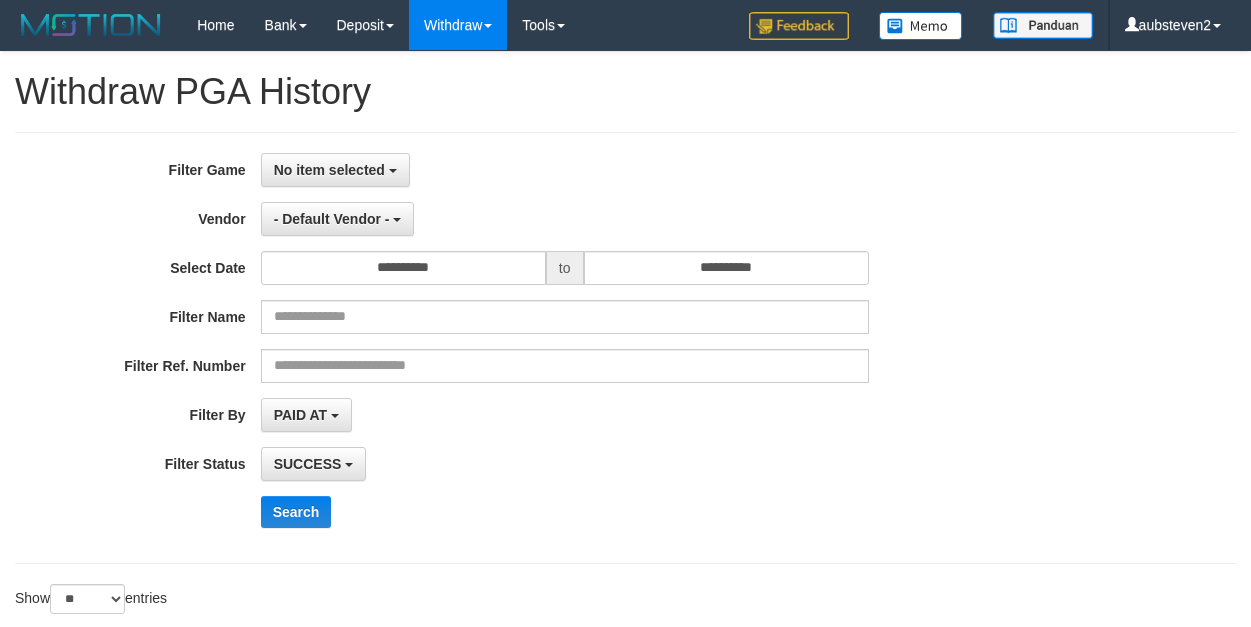 select 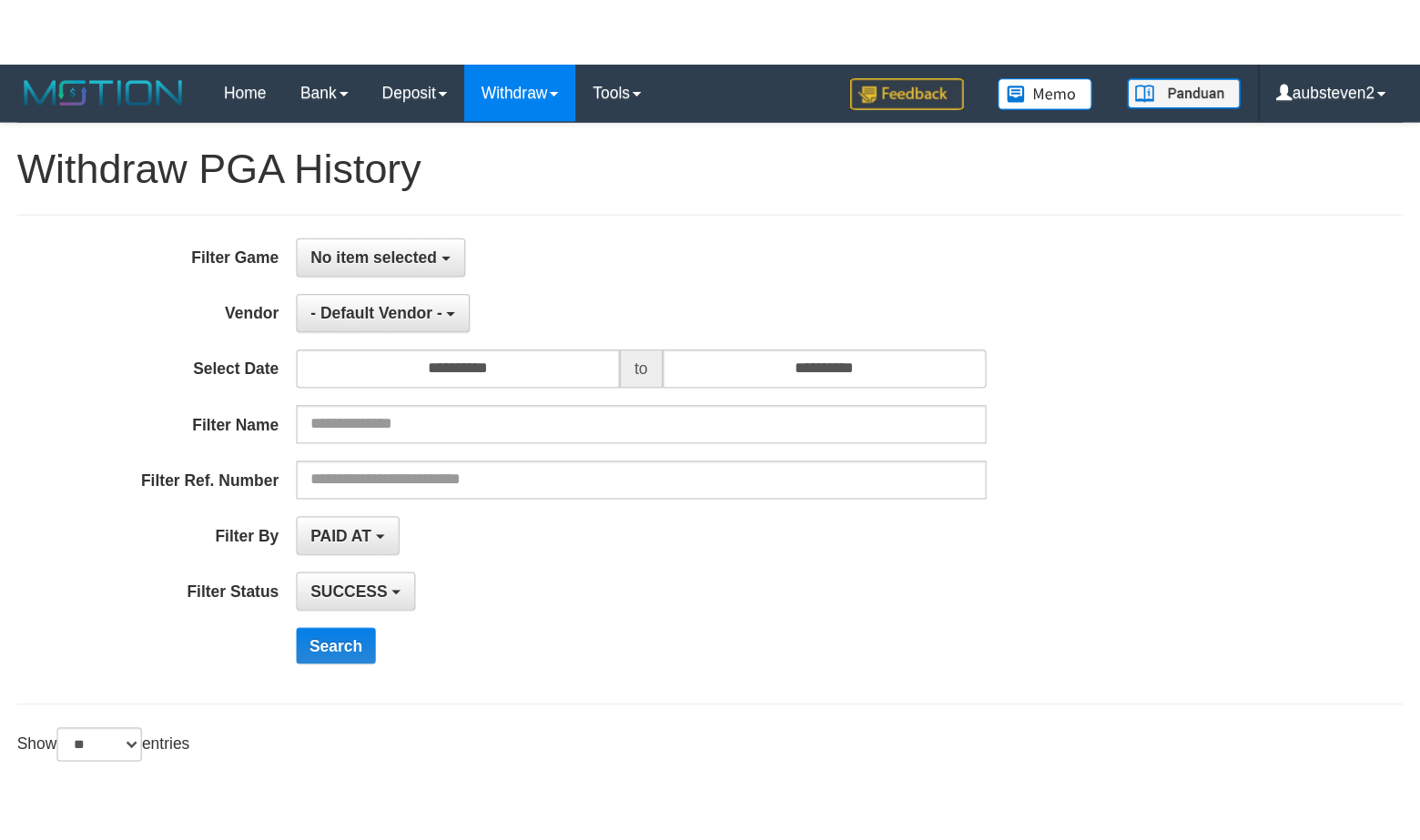 scroll, scrollTop: 0, scrollLeft: 0, axis: both 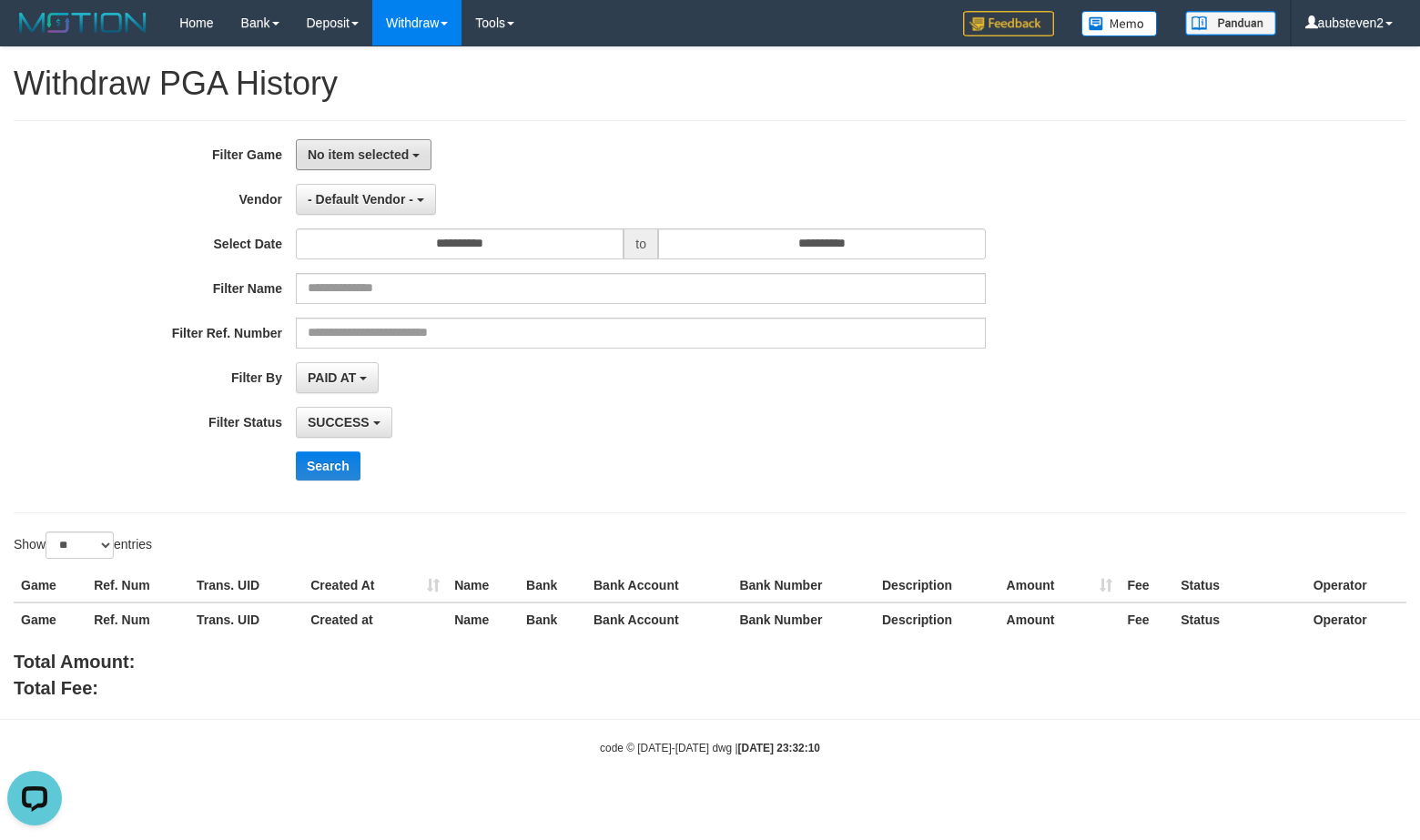 drag, startPoint x: 398, startPoint y: 150, endPoint x: 403, endPoint y: 202, distance: 52.23983 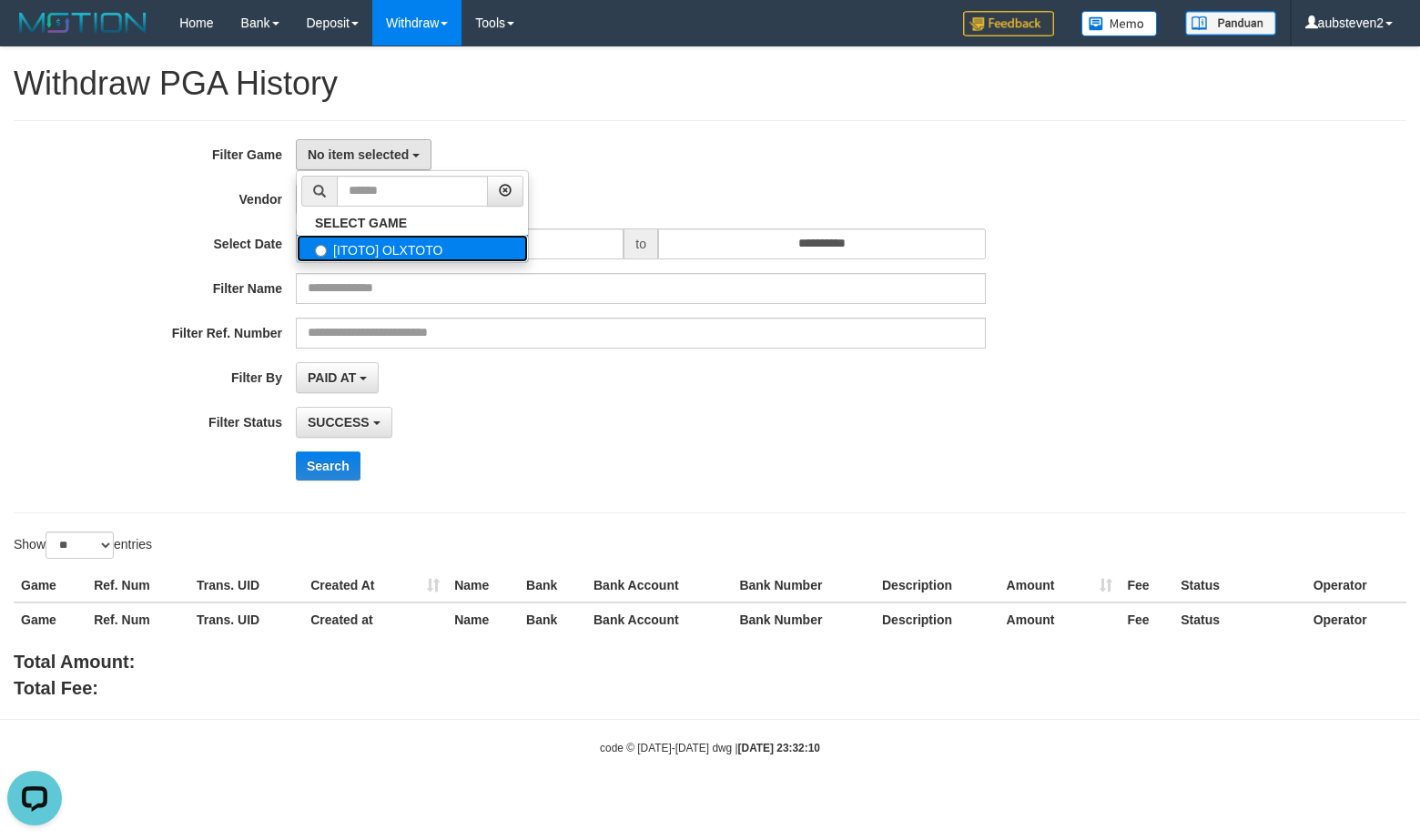 click on "[ITOTO] OLXTOTO" at bounding box center (412, 248) 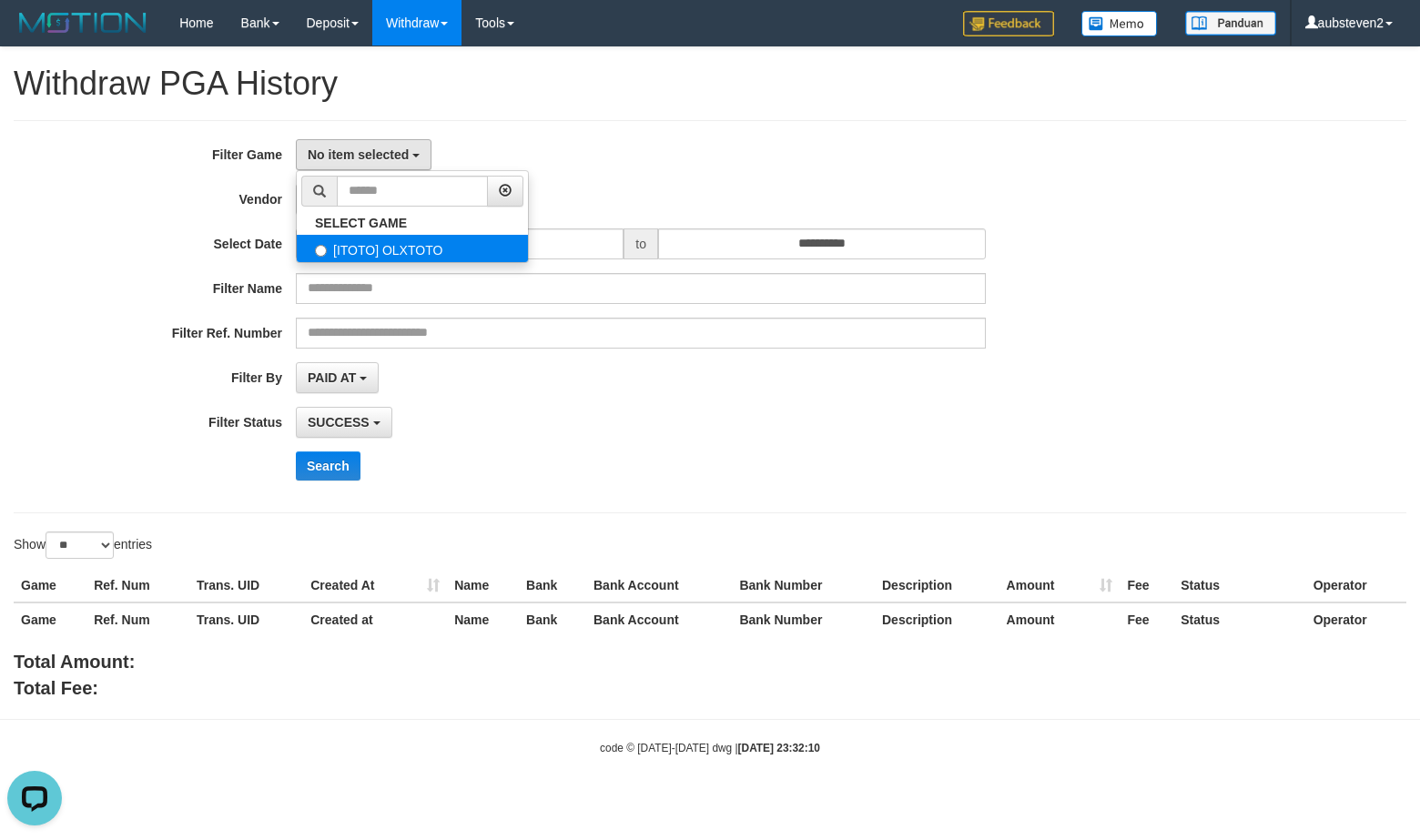 select on "***" 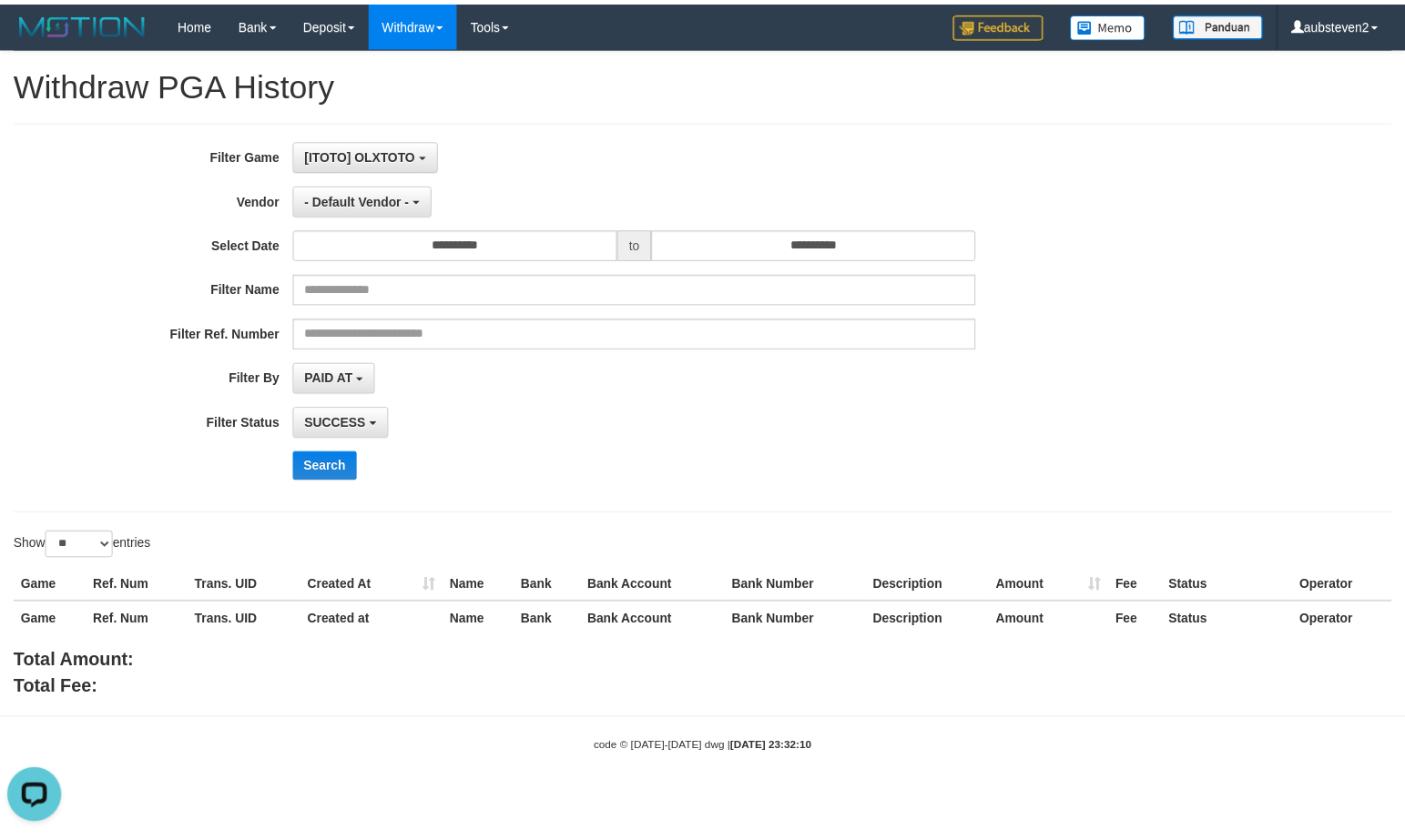 scroll, scrollTop: 15, scrollLeft: 0, axis: vertical 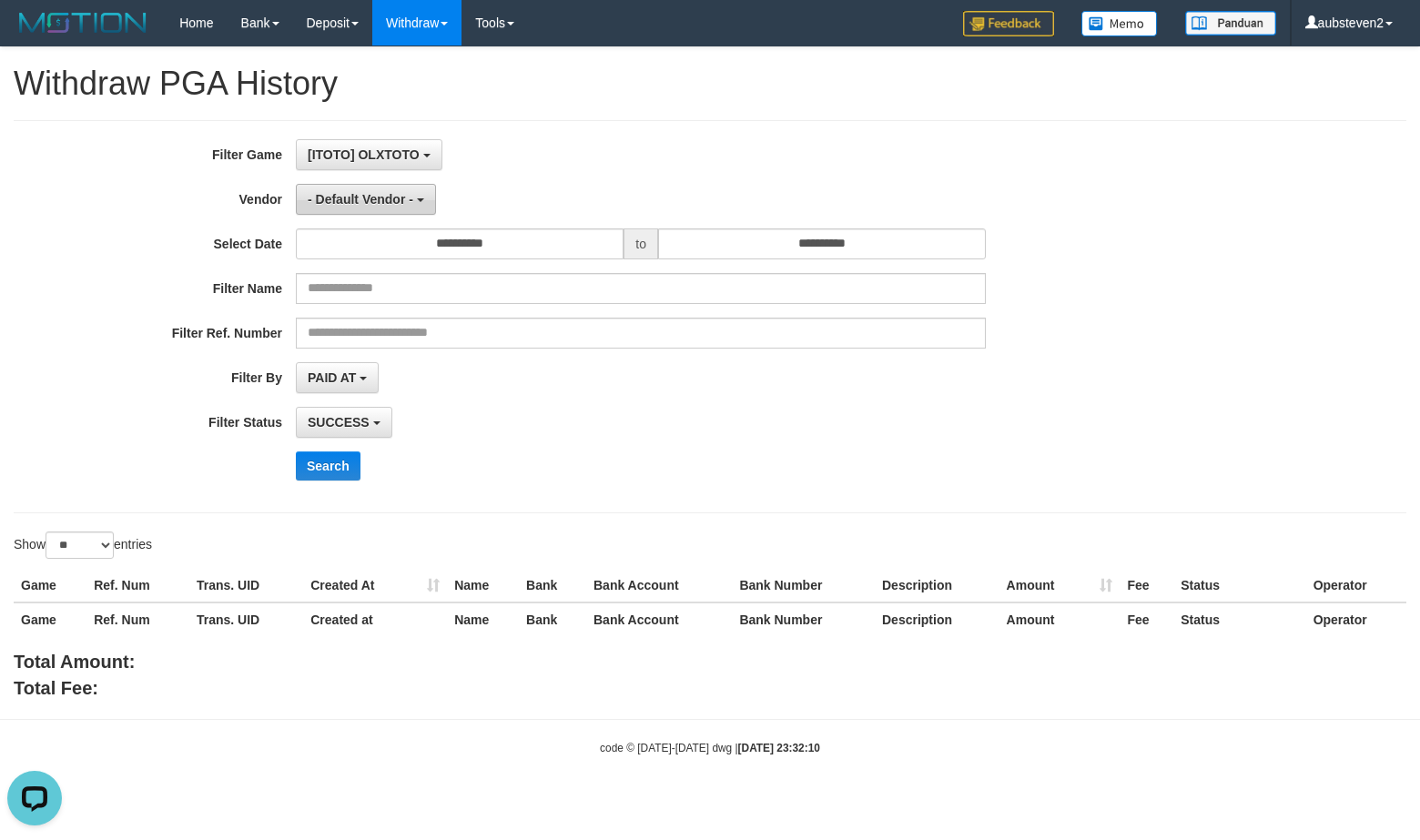 click on "- Default Vendor -" at bounding box center [366, 199] 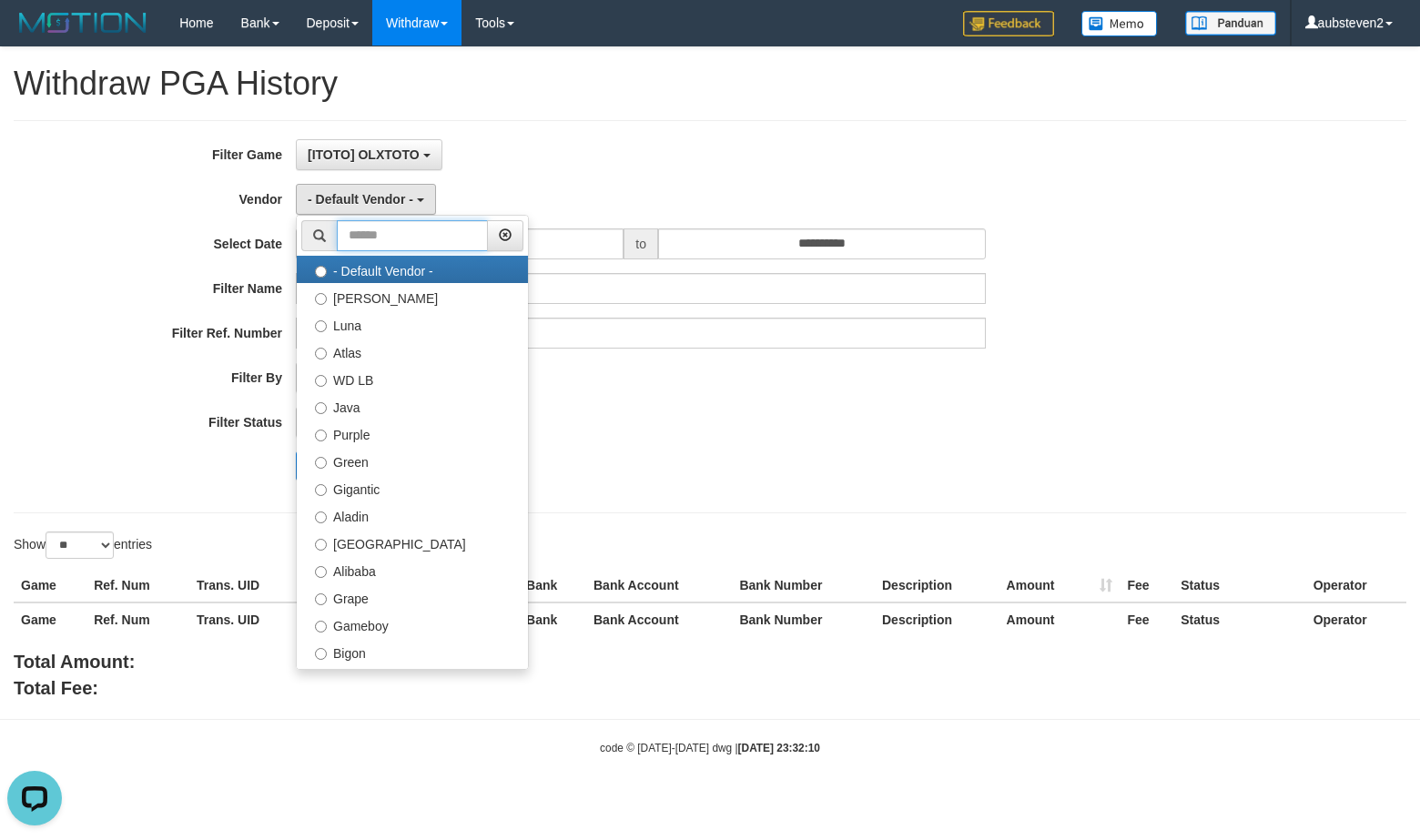 drag, startPoint x: 401, startPoint y: 238, endPoint x: 415, endPoint y: 241, distance: 14.317821 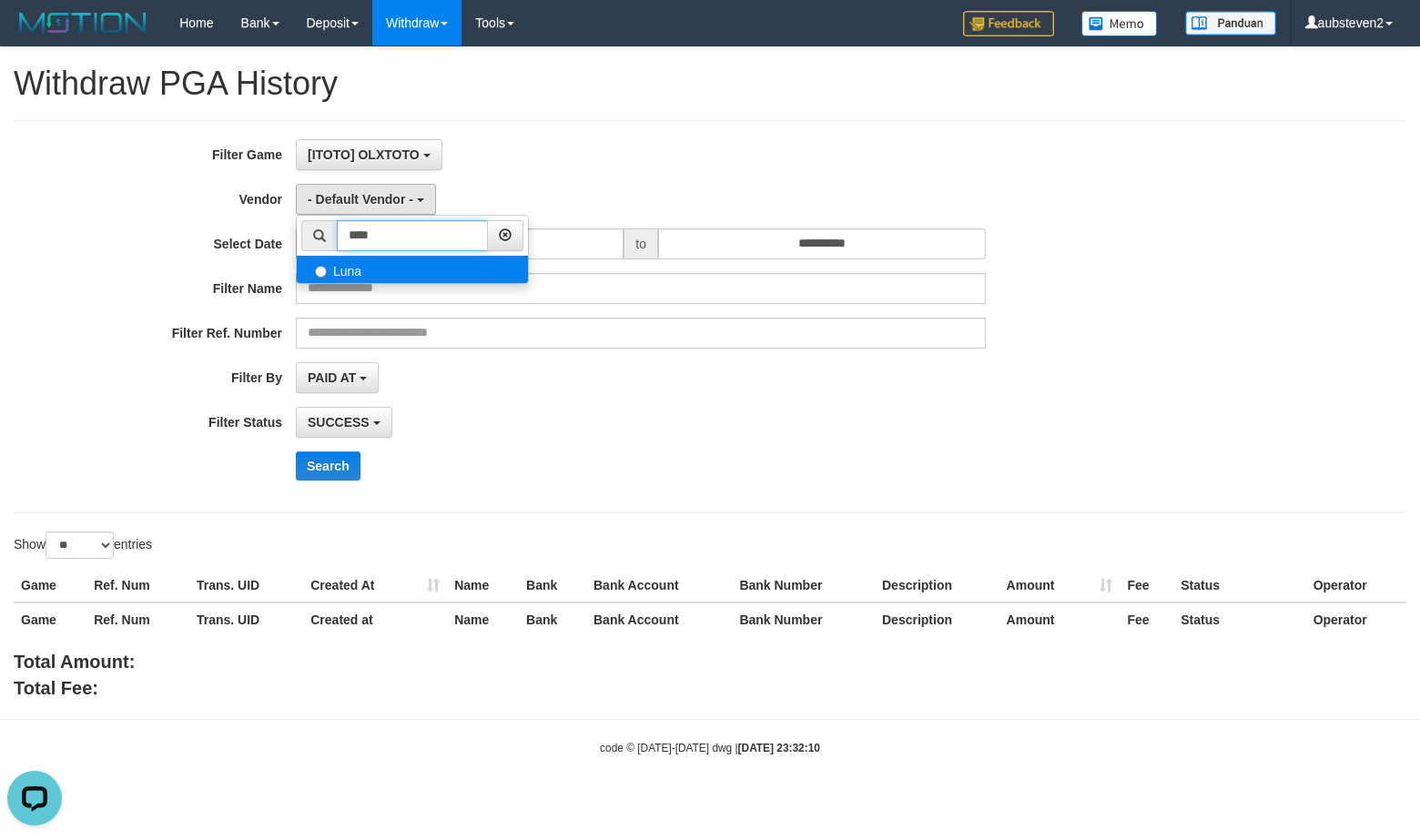 type on "****" 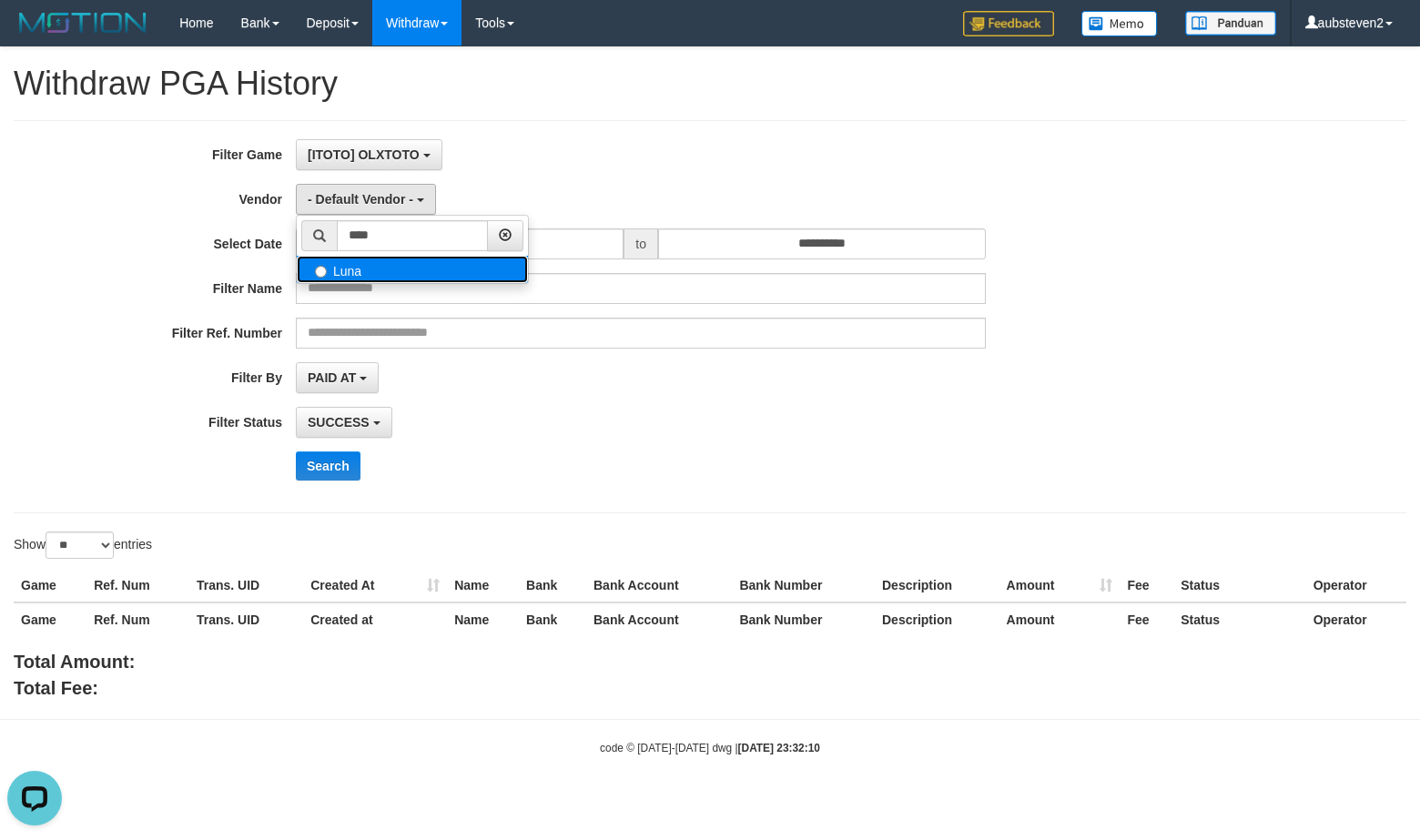 click on "Luna" at bounding box center [412, 269] 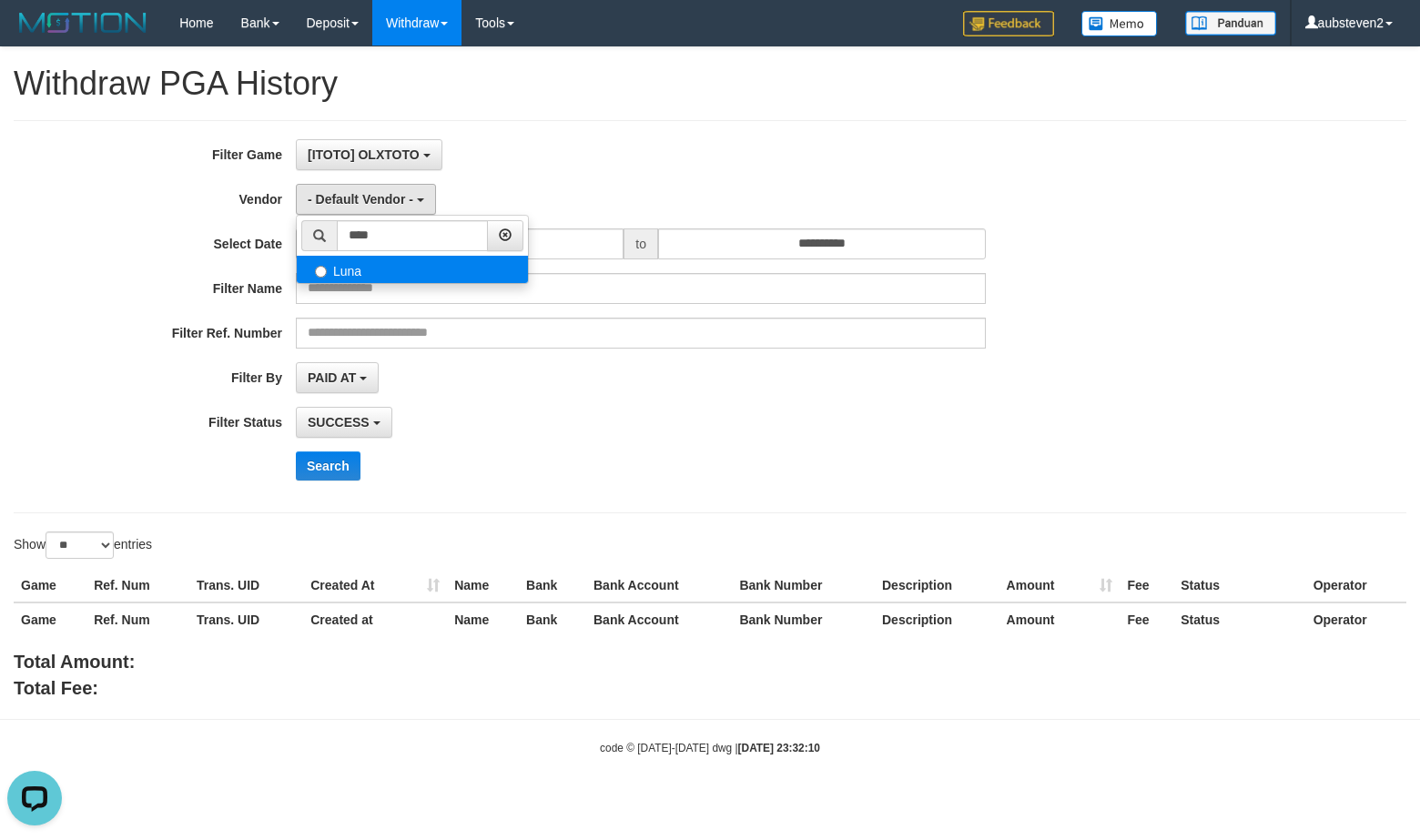 select on "**********" 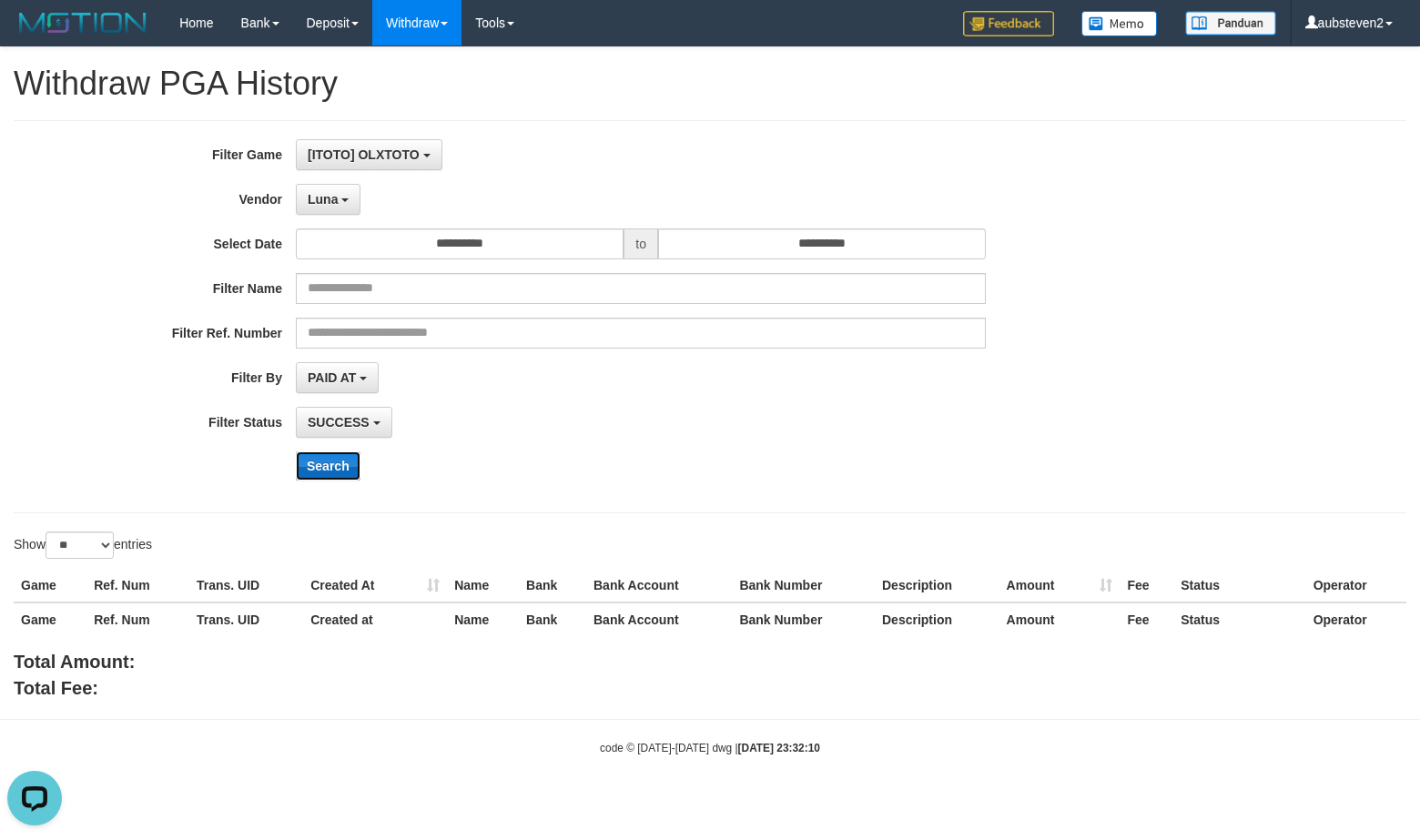 click on "Search" at bounding box center [328, 466] 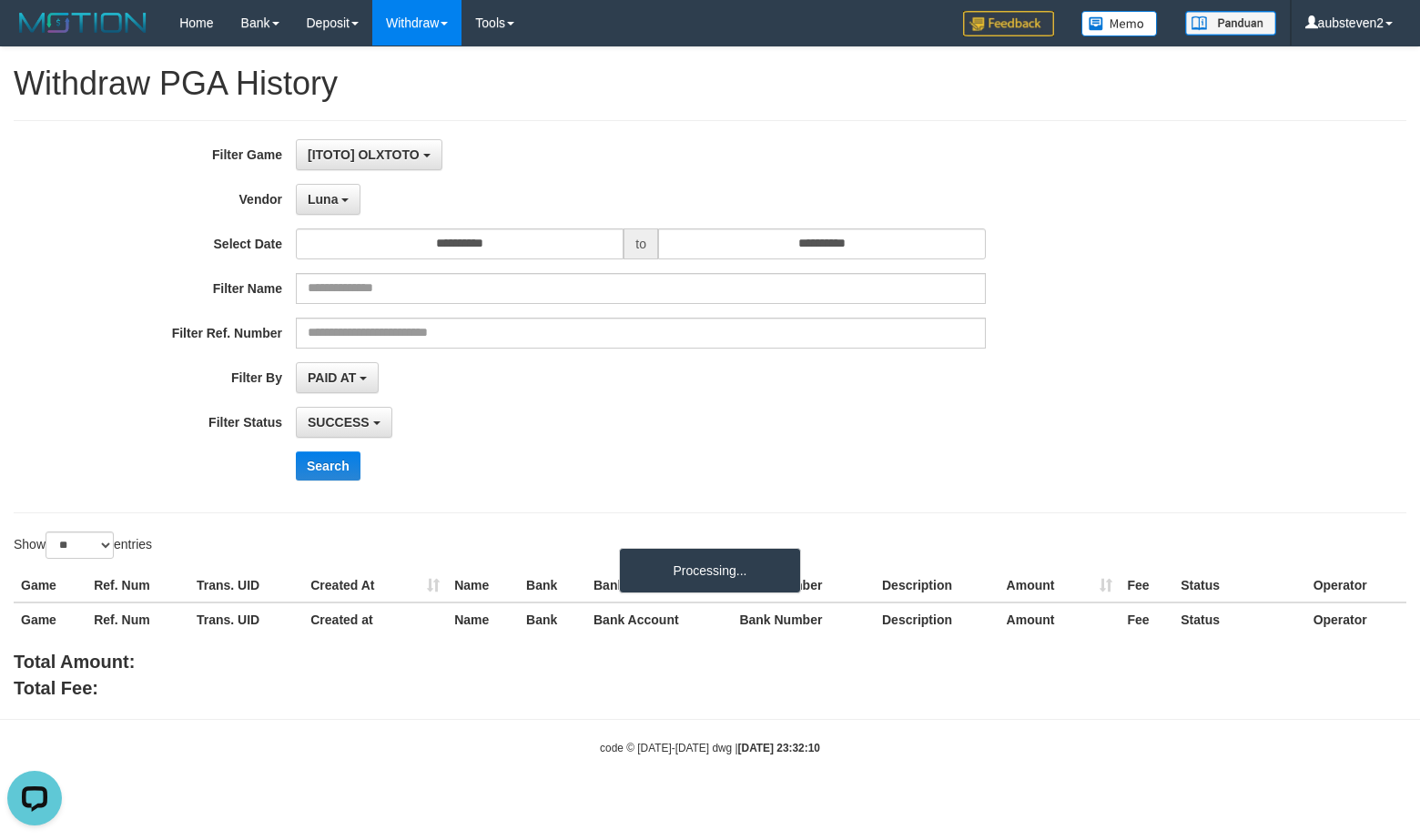 drag, startPoint x: 619, startPoint y: 412, endPoint x: 643, endPoint y: 201, distance: 212.36054 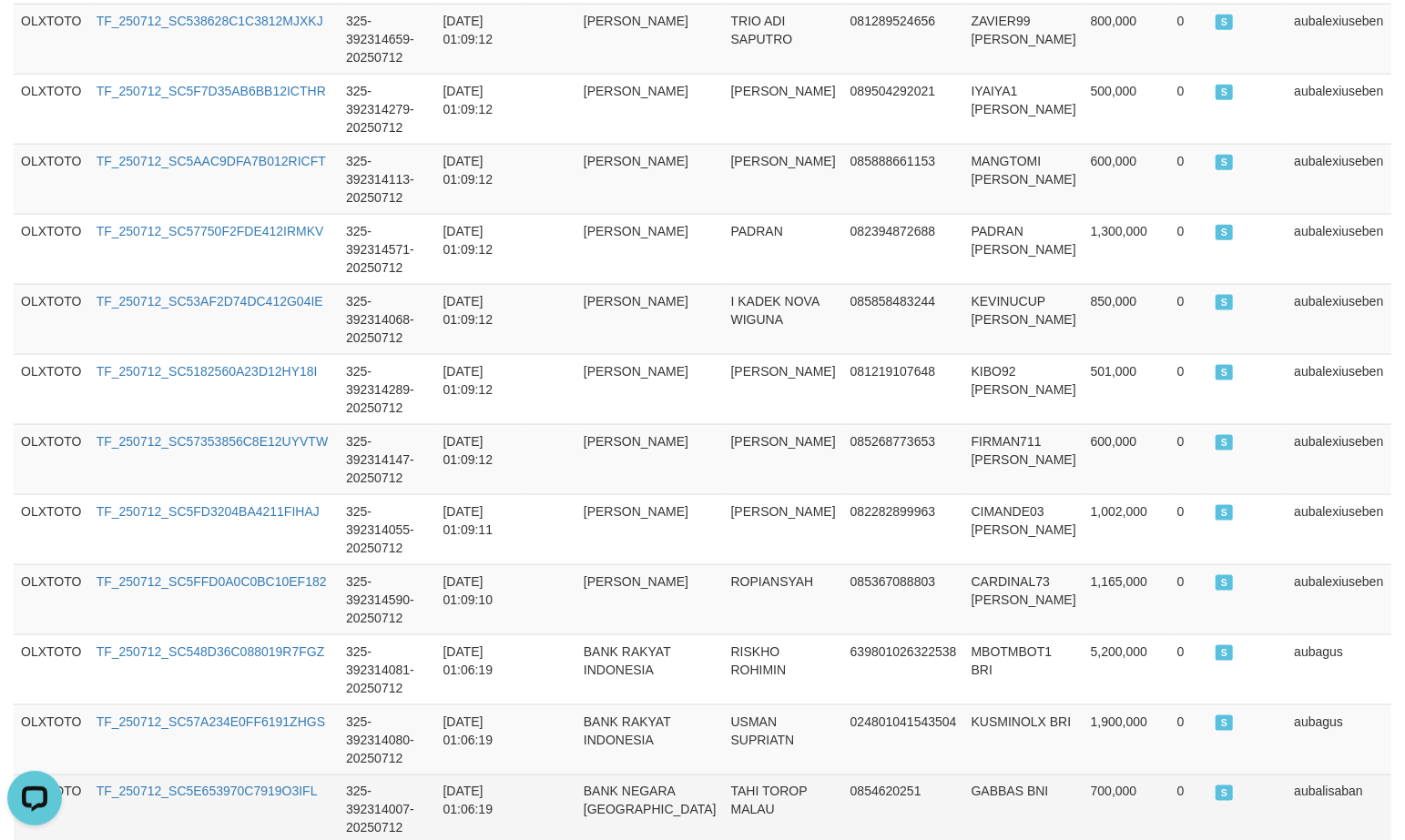 scroll, scrollTop: 1348, scrollLeft: 0, axis: vertical 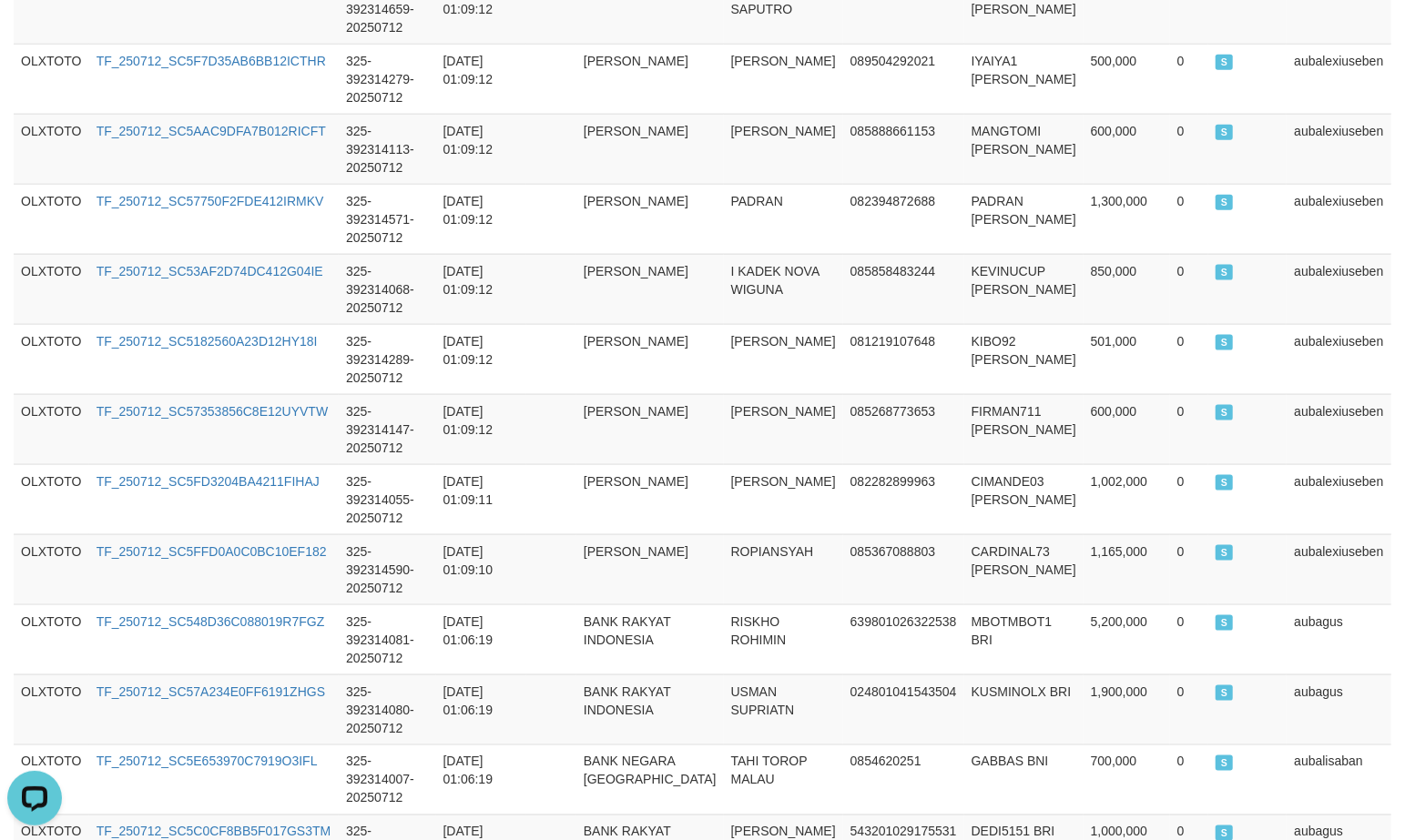 click on "Rp. 1,949,681,000" at bounding box center [210, 1134] 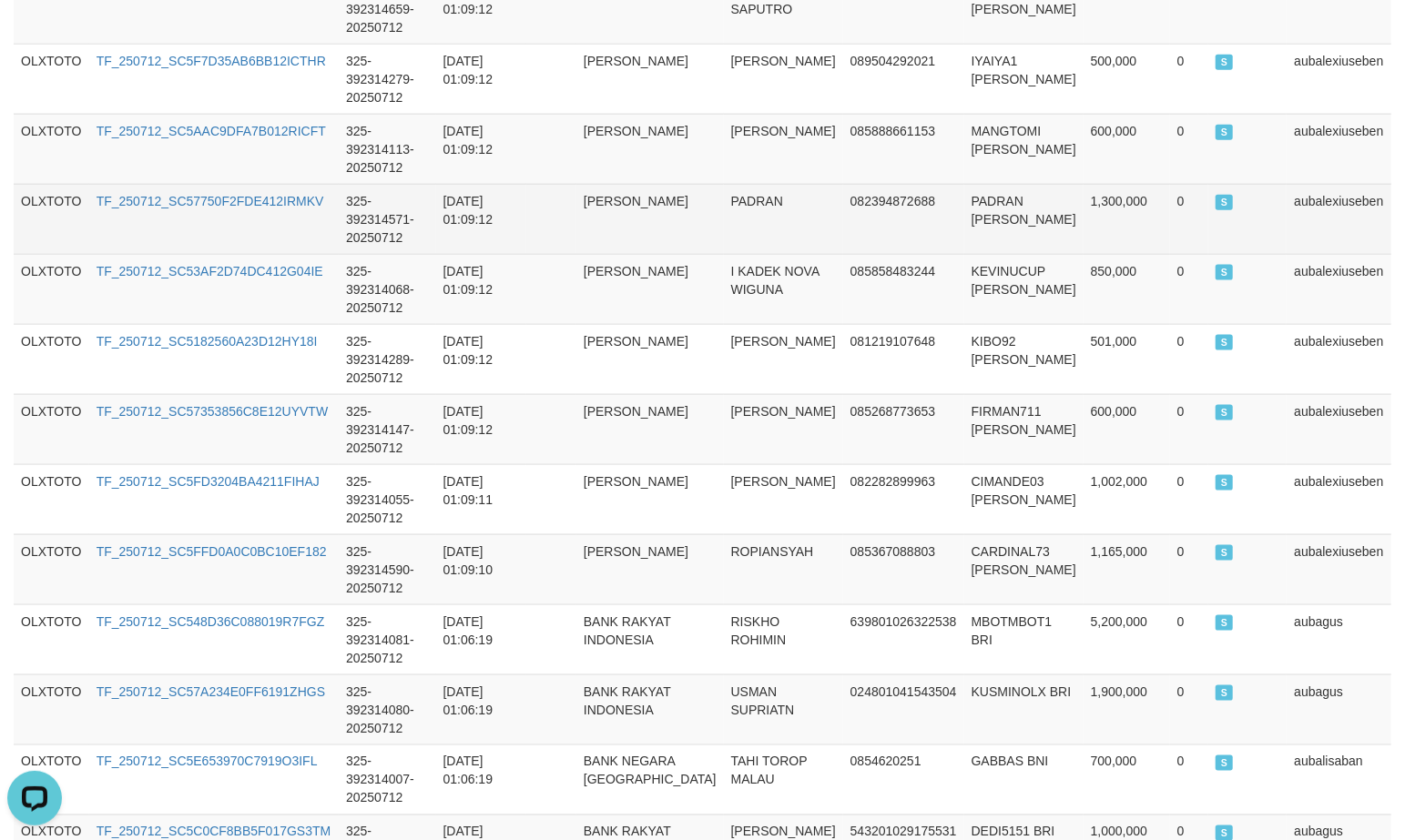 copy on "1,949,681,000" 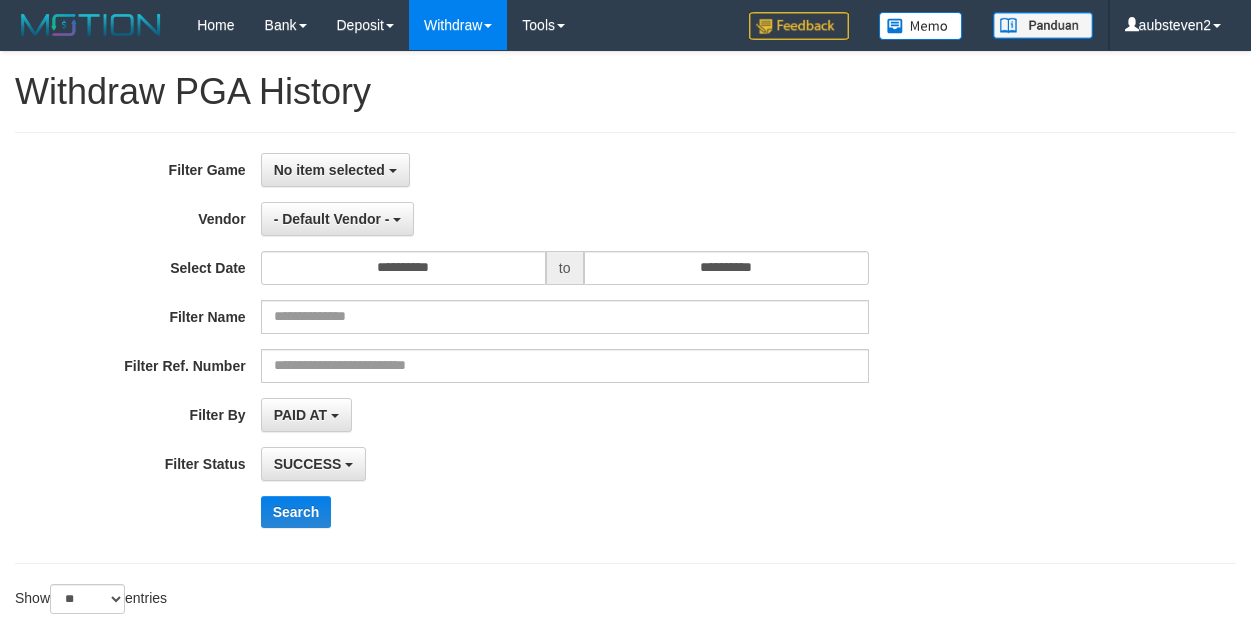 select 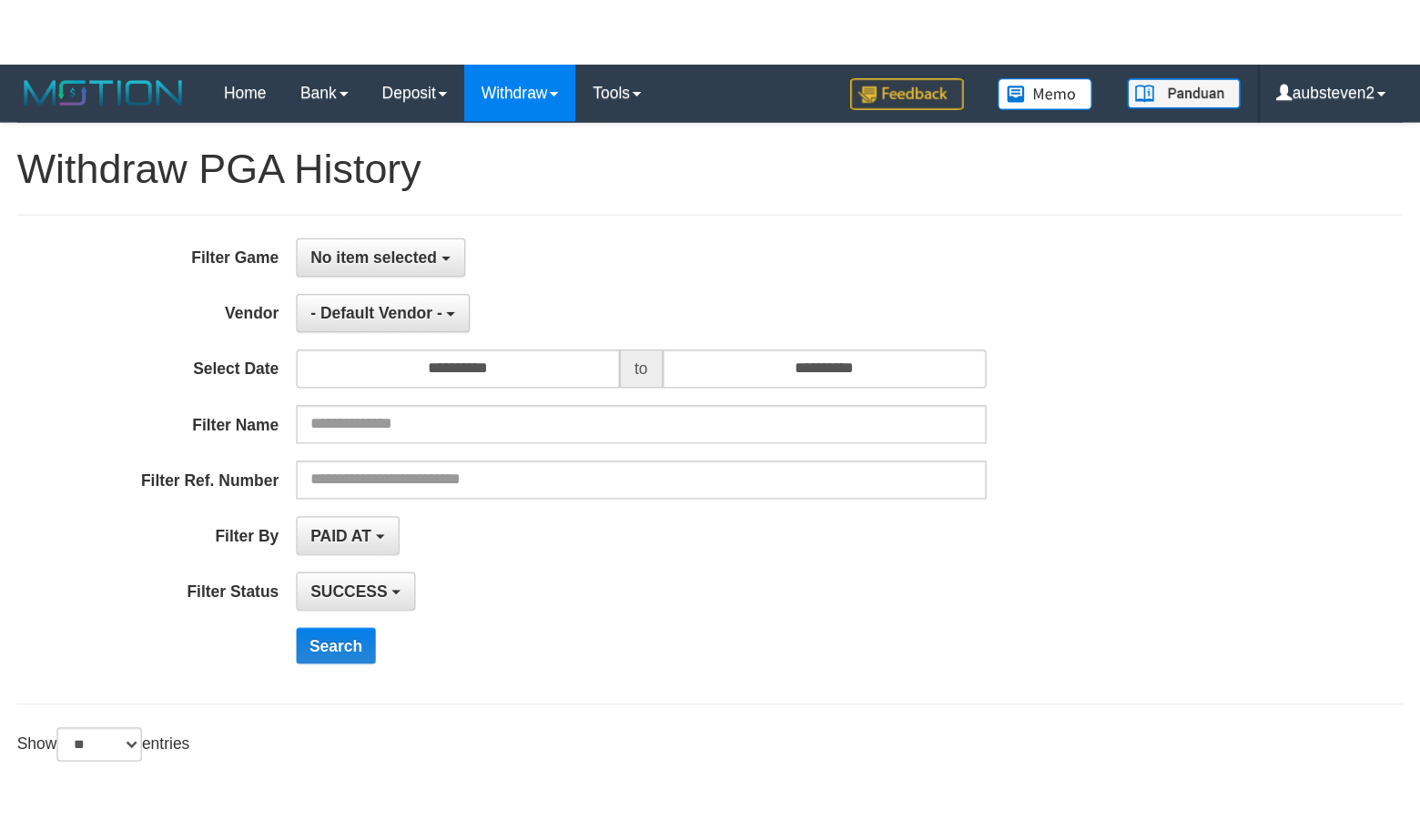 scroll, scrollTop: 0, scrollLeft: 0, axis: both 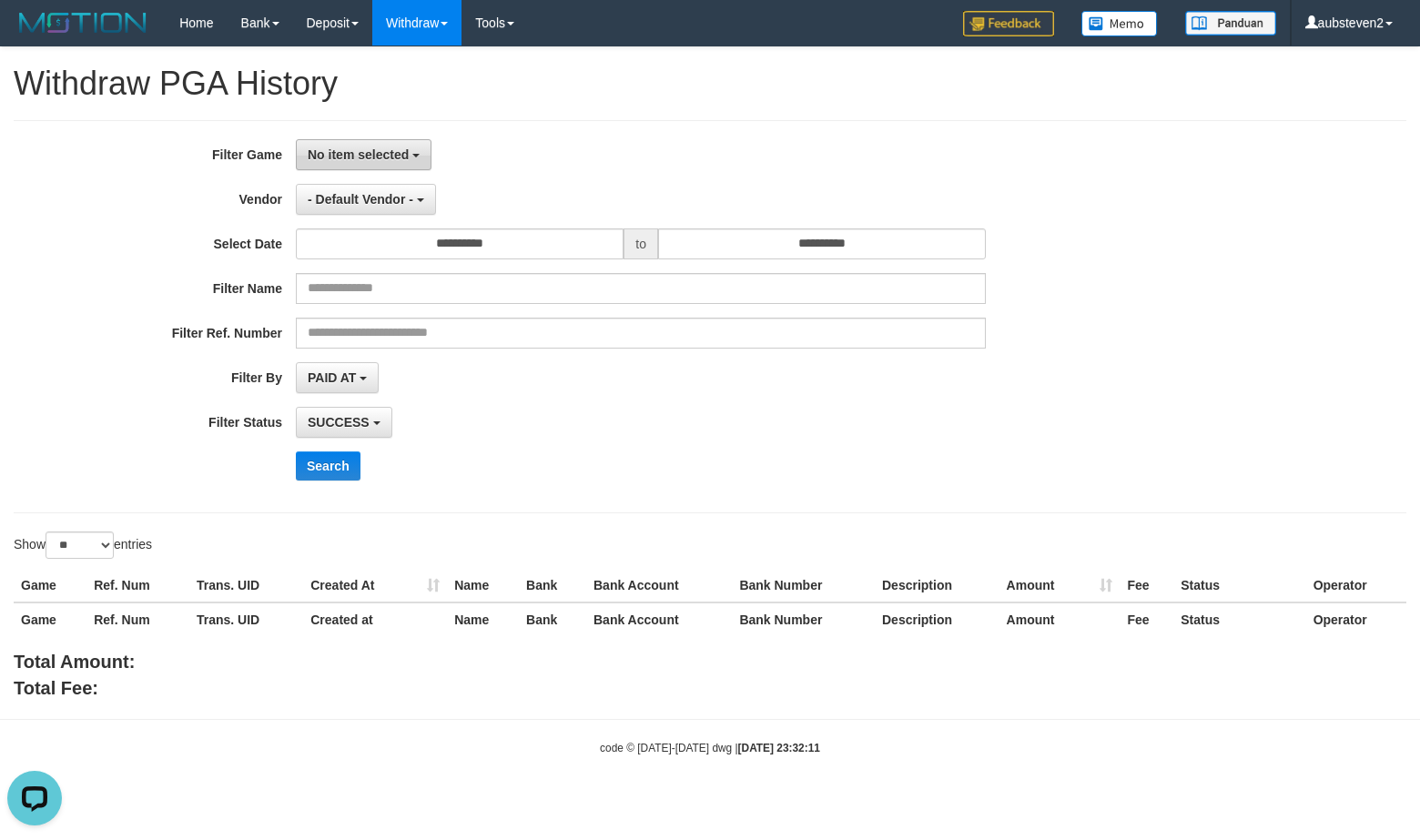 click on "No item selected" at bounding box center [358, 155] 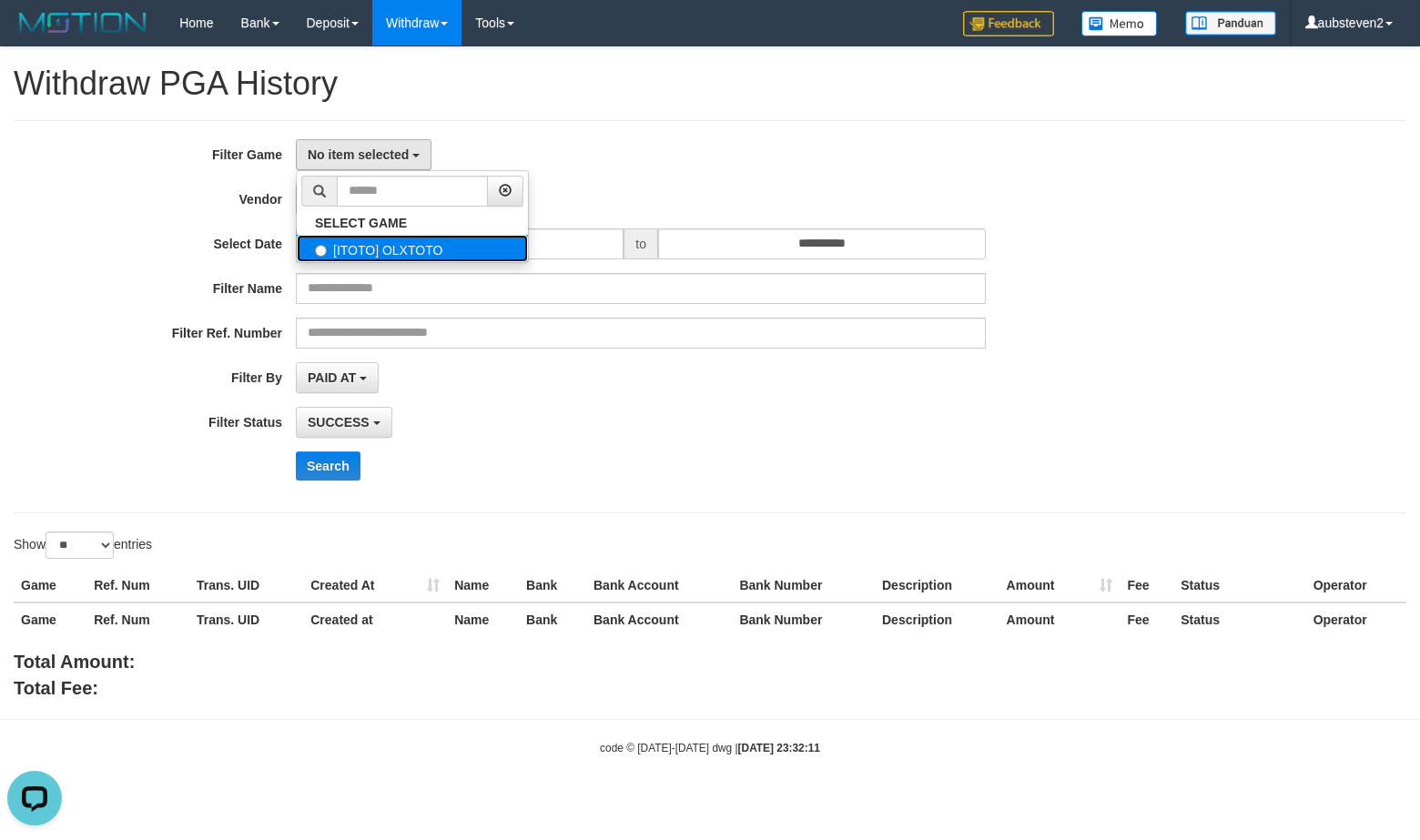 click on "[ITOTO] OLXTOTO" at bounding box center [412, 248] 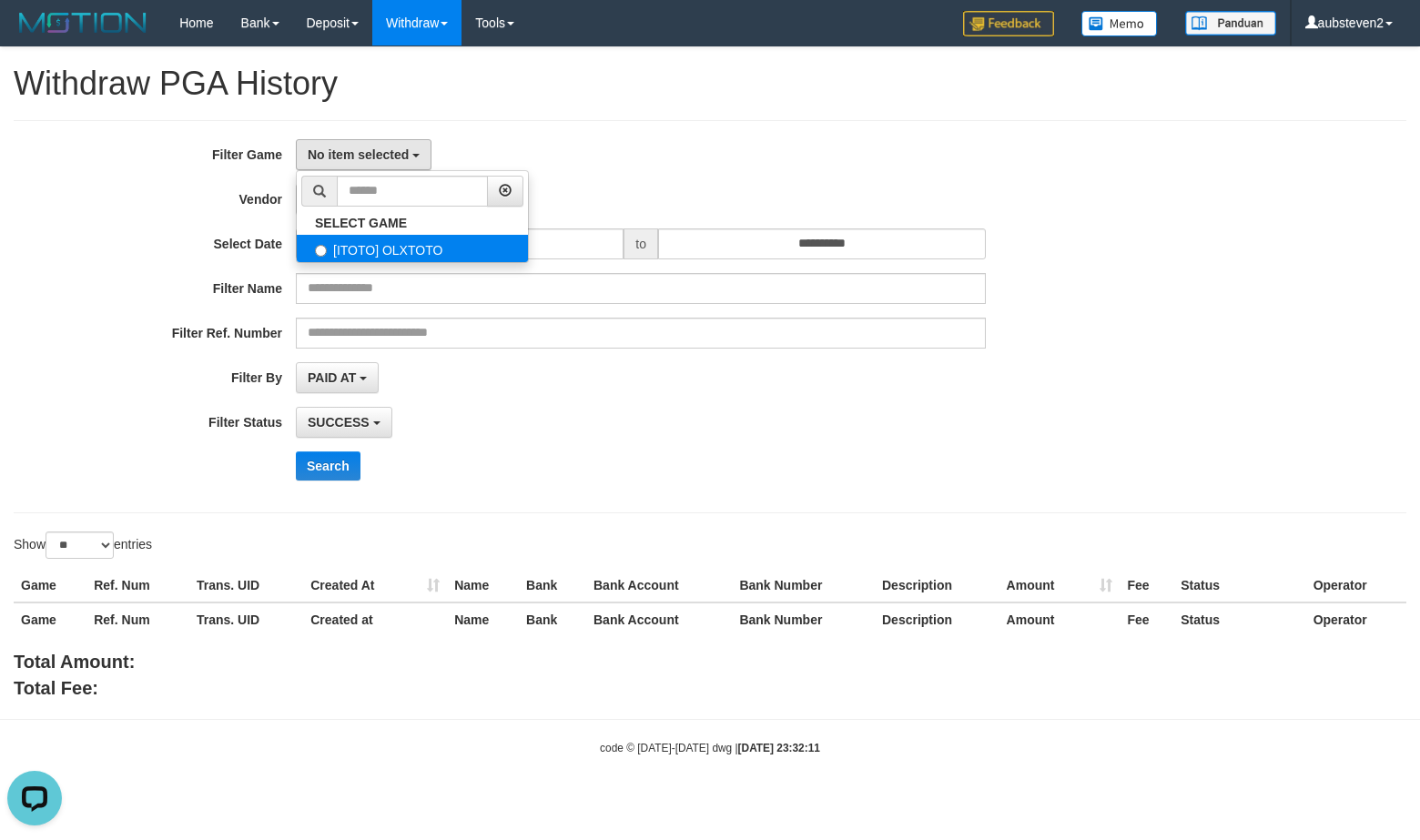 select on "***" 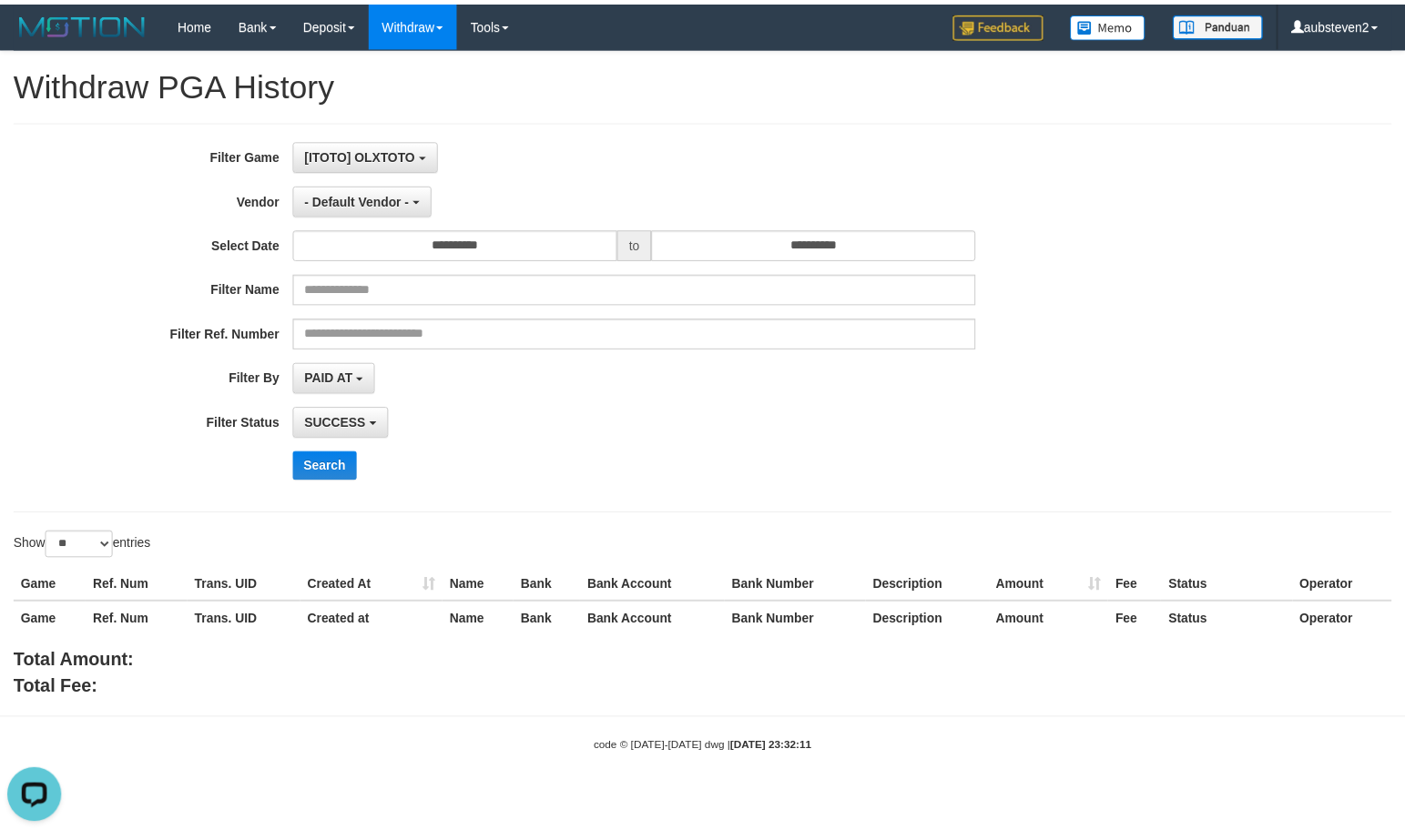 scroll, scrollTop: 15, scrollLeft: 0, axis: vertical 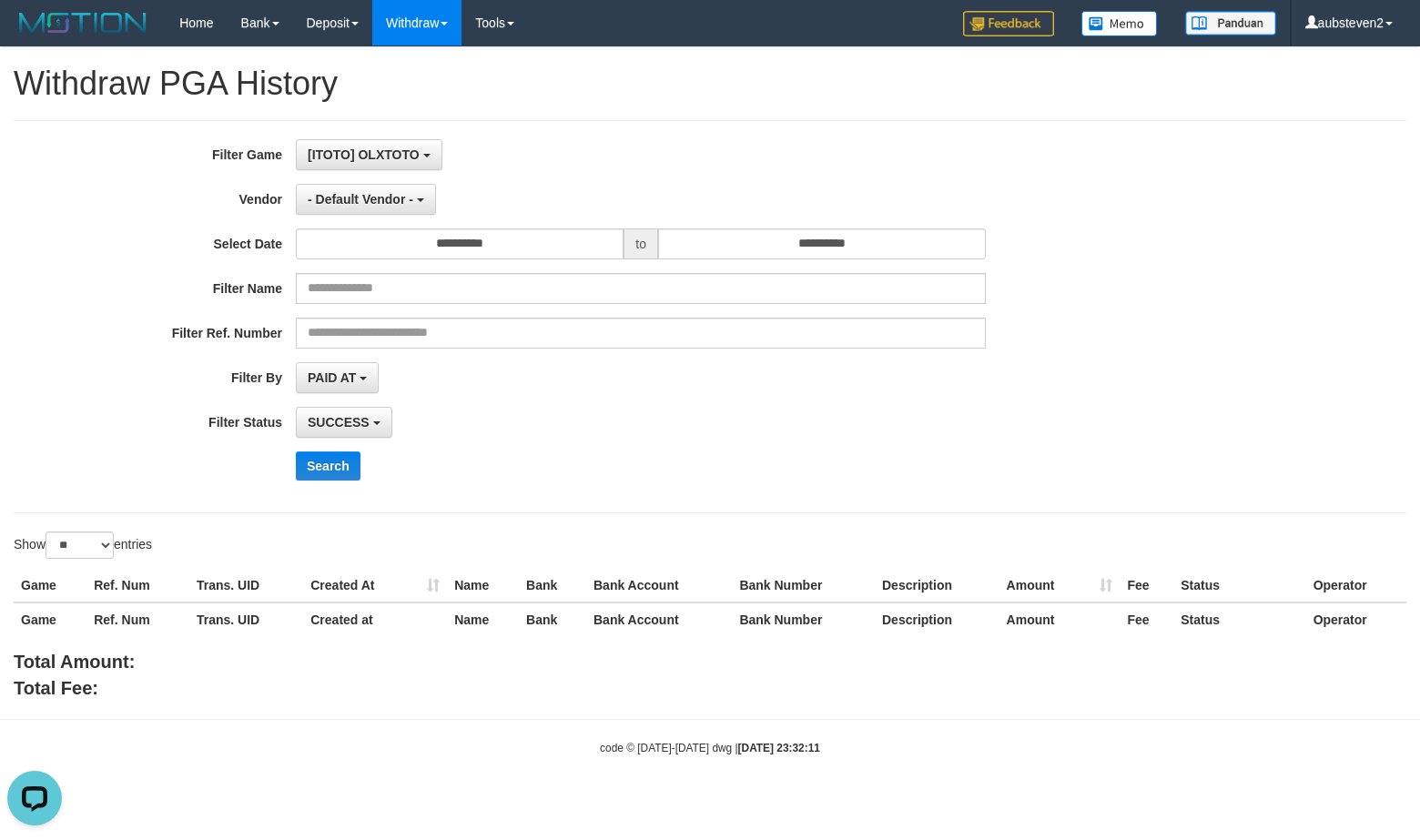 click on "Search" at bounding box center [739, 466] 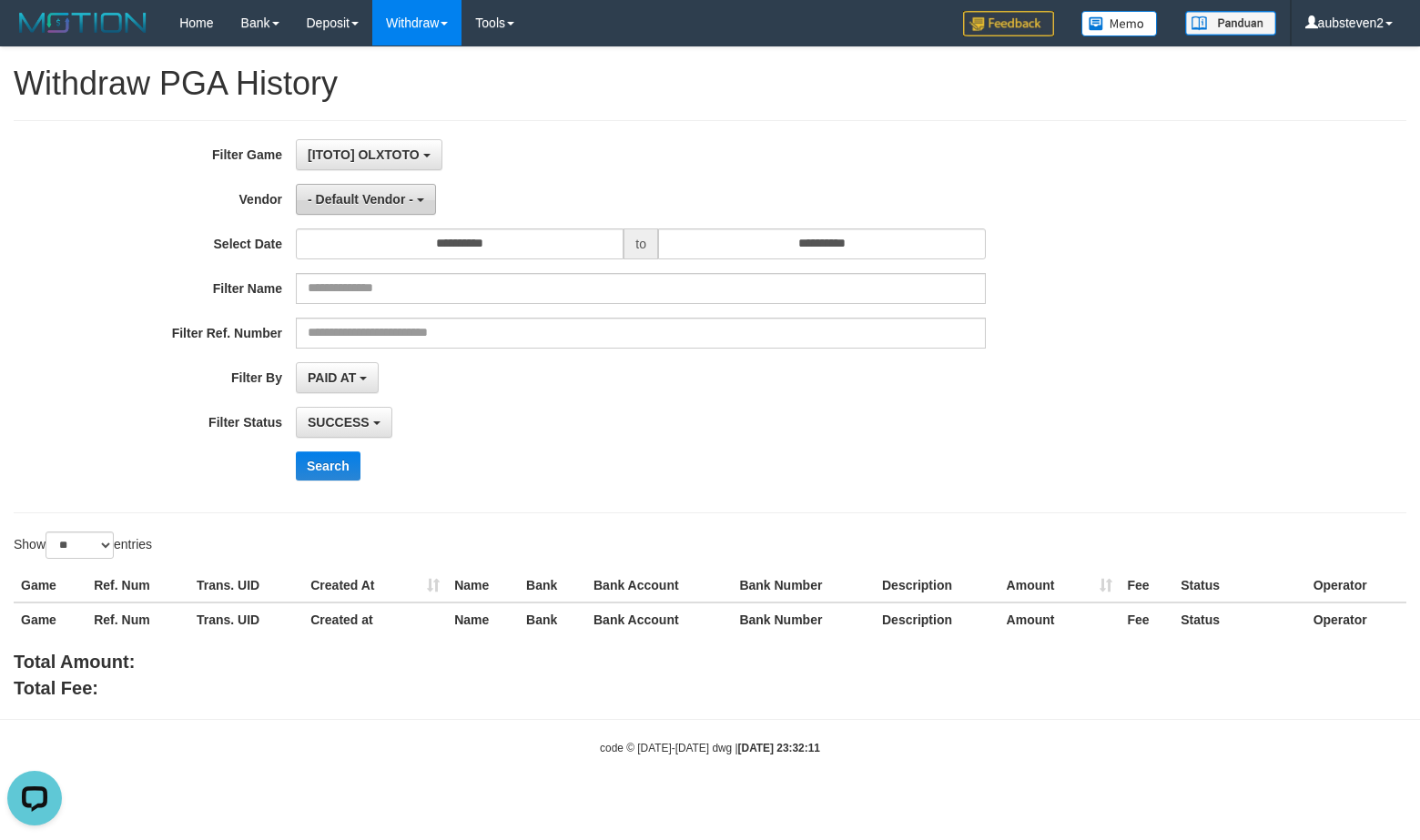 click on "- Default Vendor -" at bounding box center (360, 199) 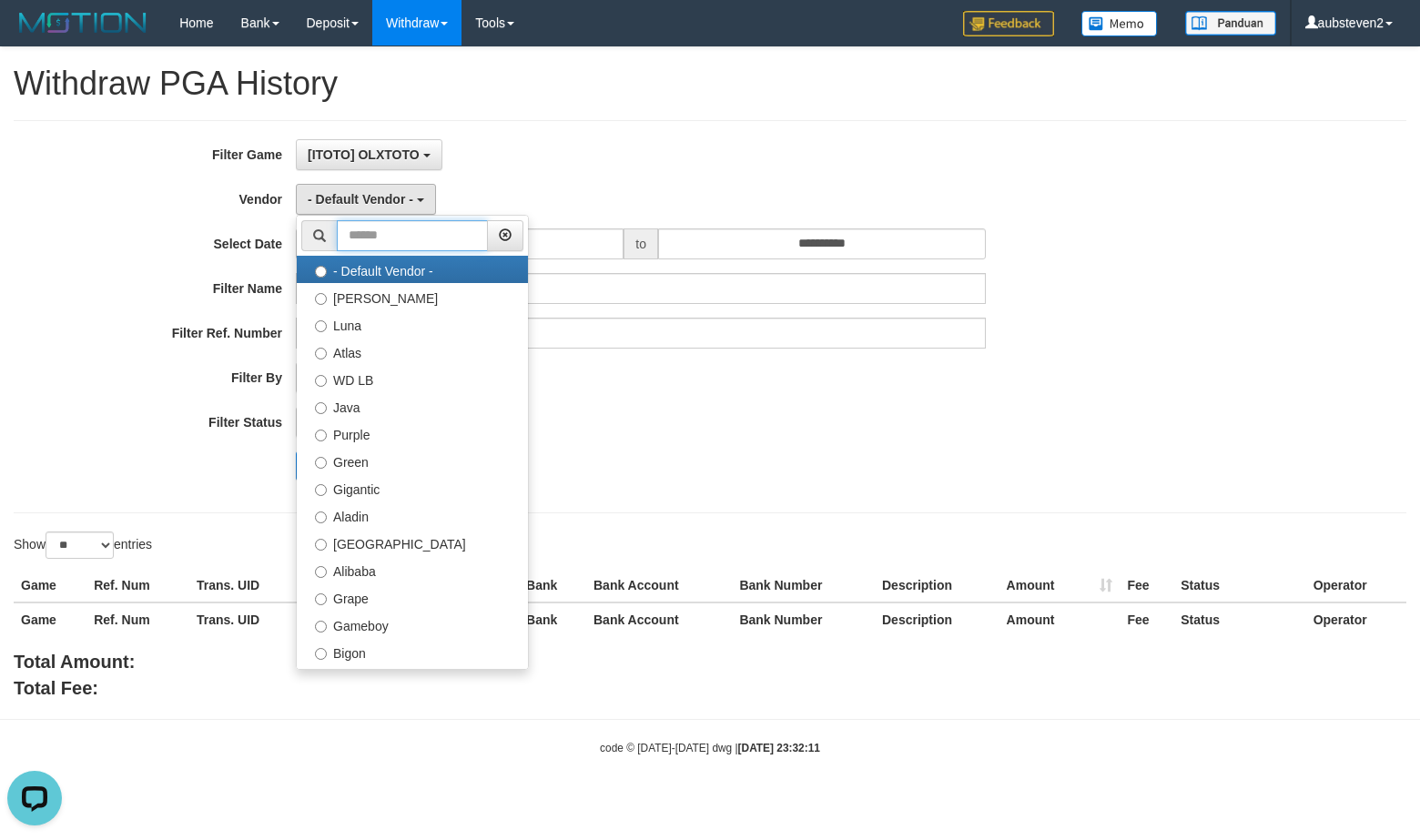 click at bounding box center (412, 236) 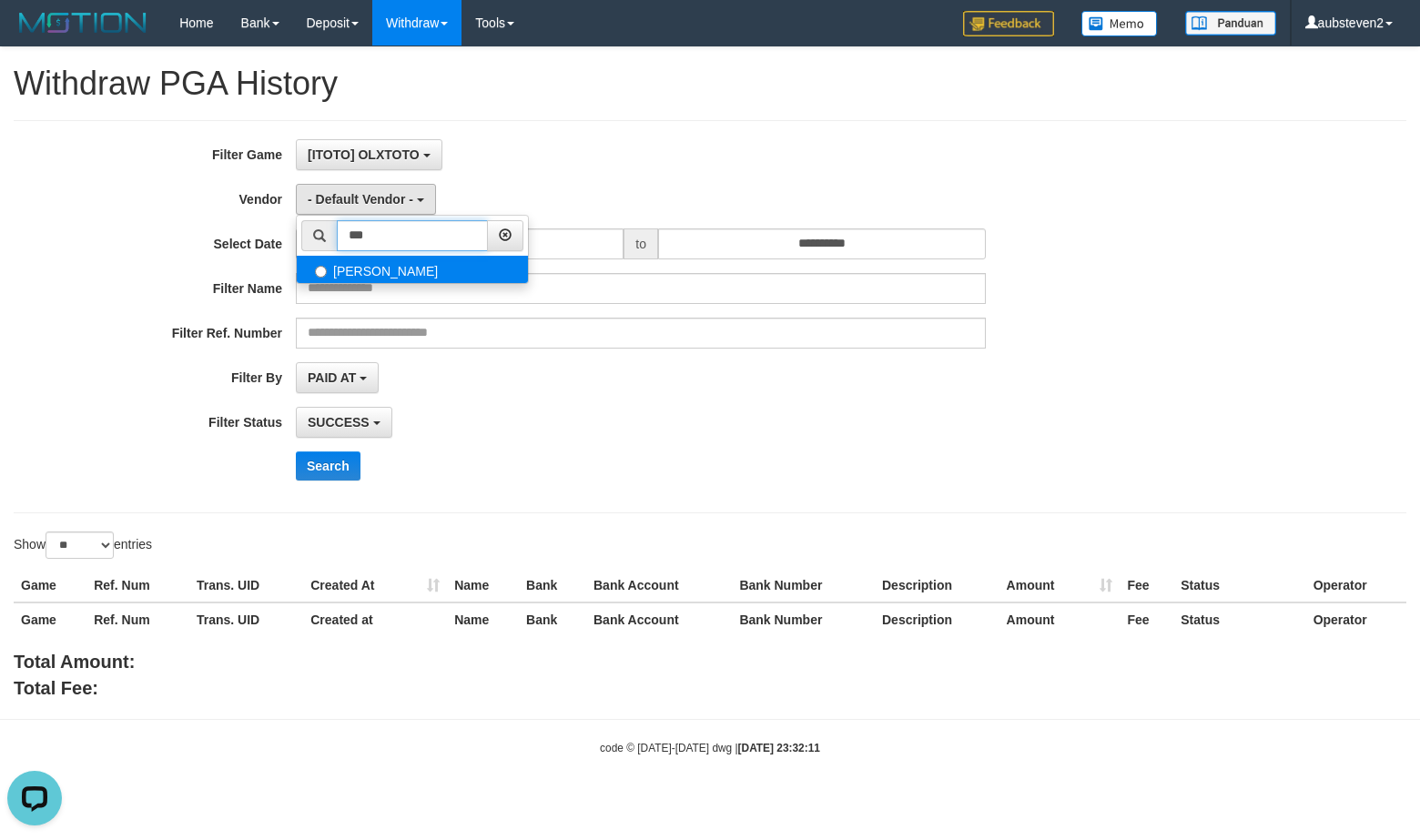 type on "***" 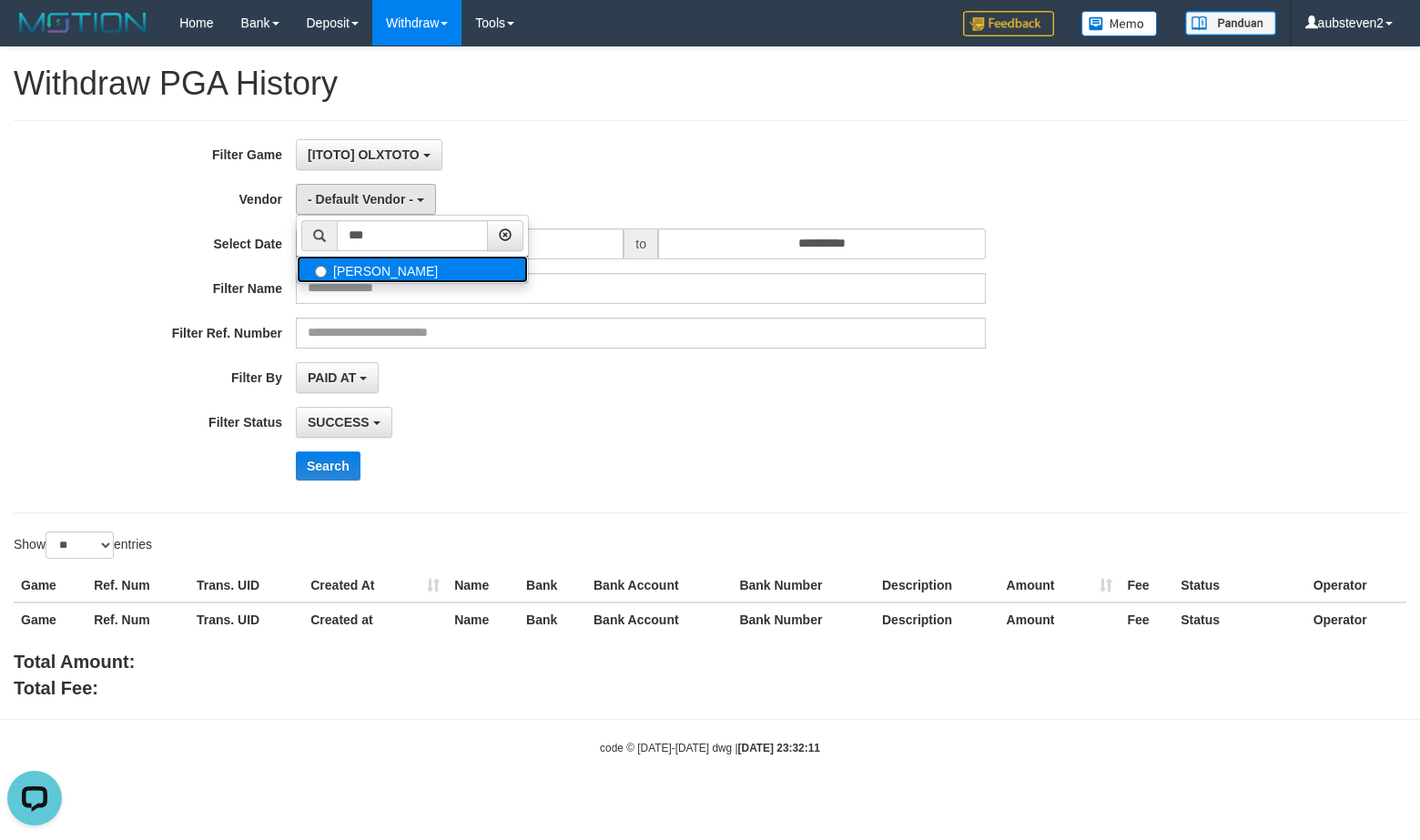 click on "[PERSON_NAME]" at bounding box center (412, 269) 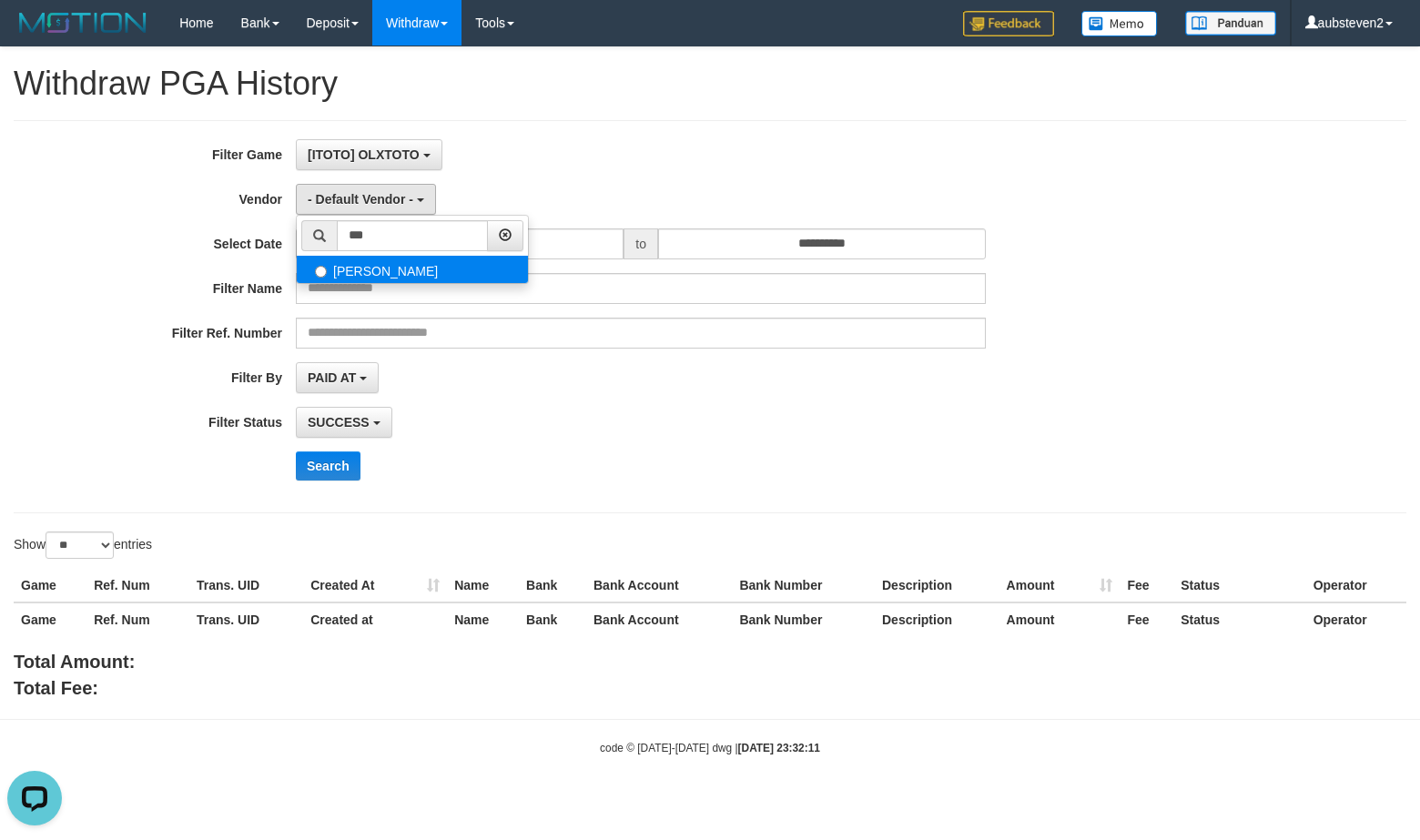 select on "**********" 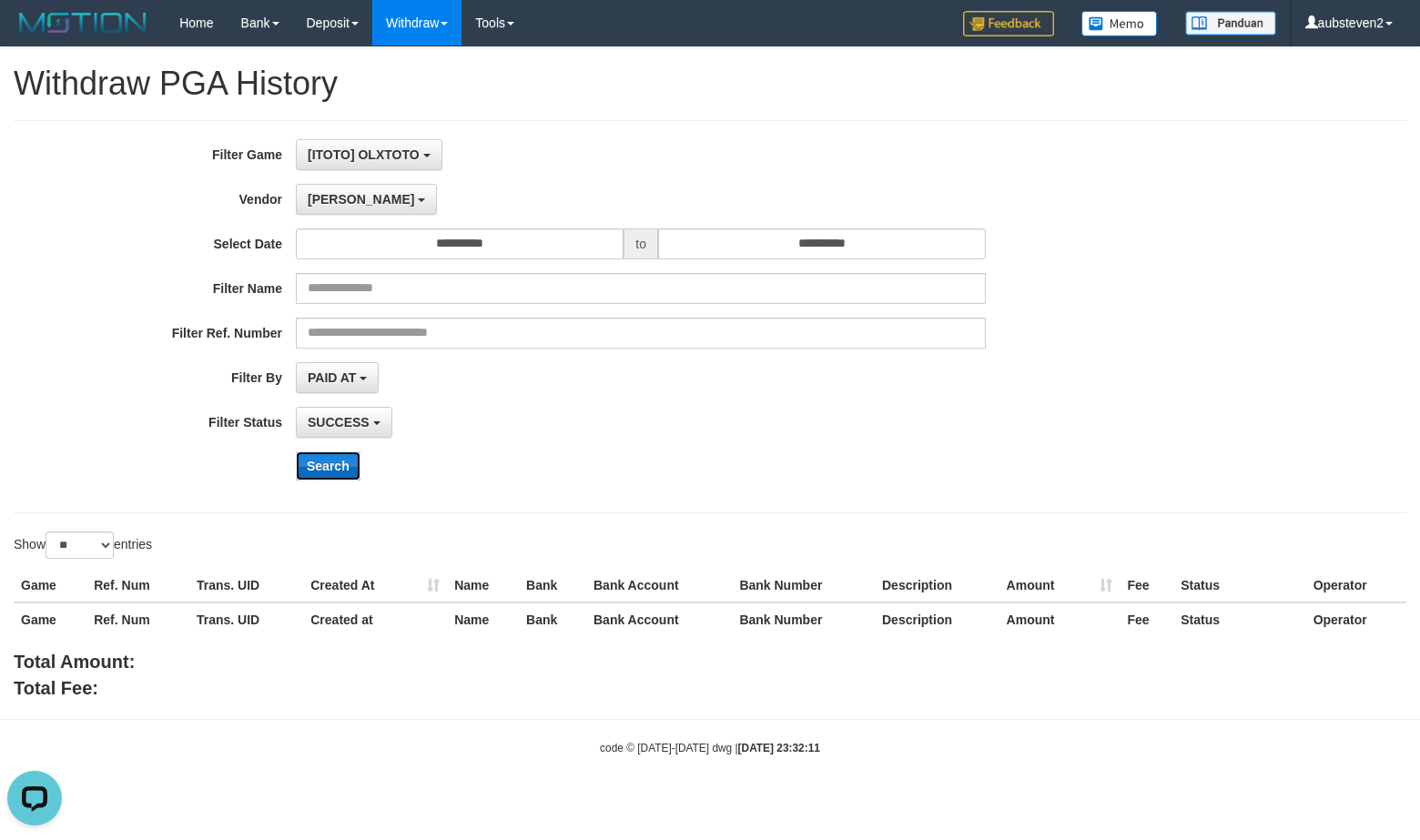 click on "Search" at bounding box center (328, 466) 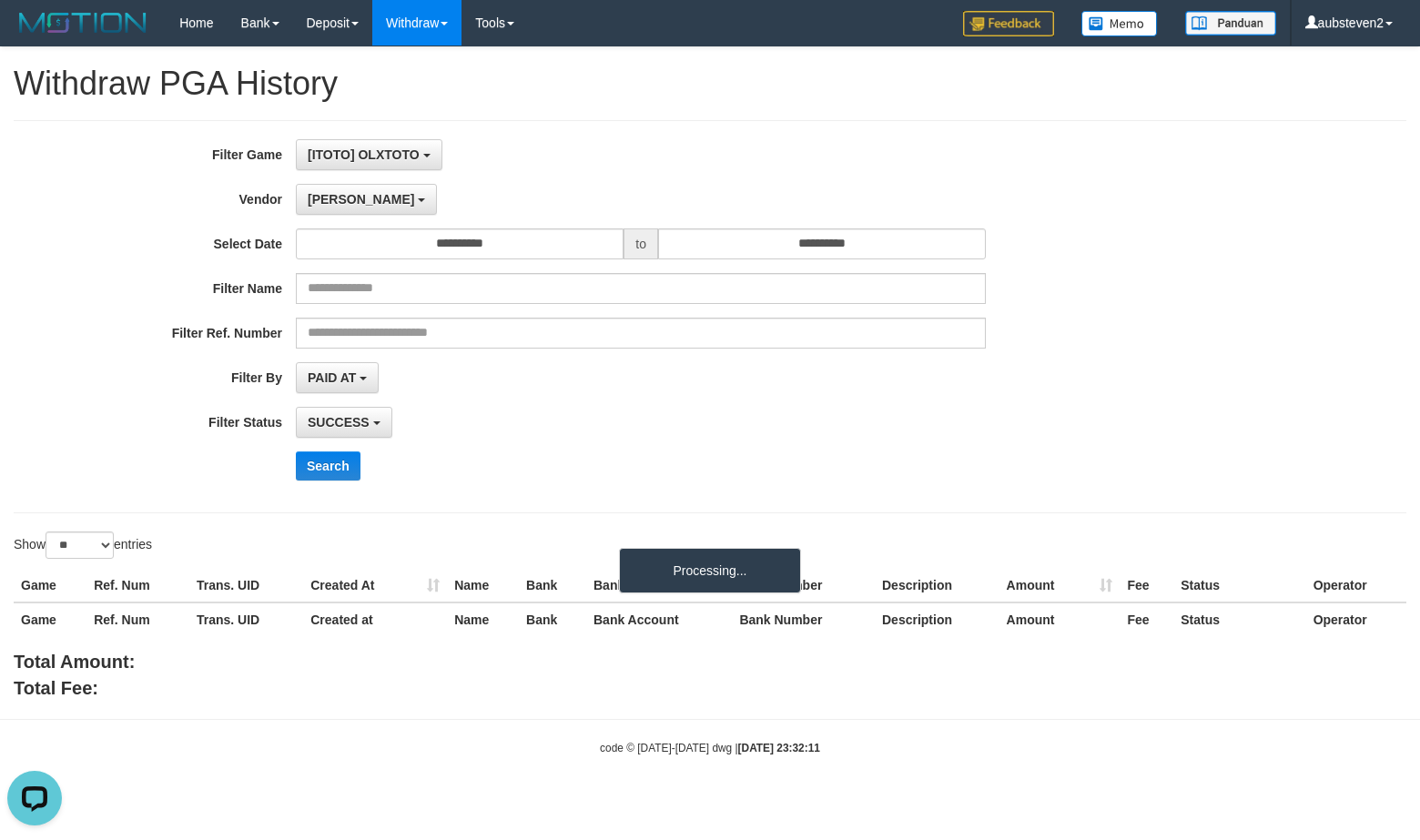 click on "Search" at bounding box center (739, 466) 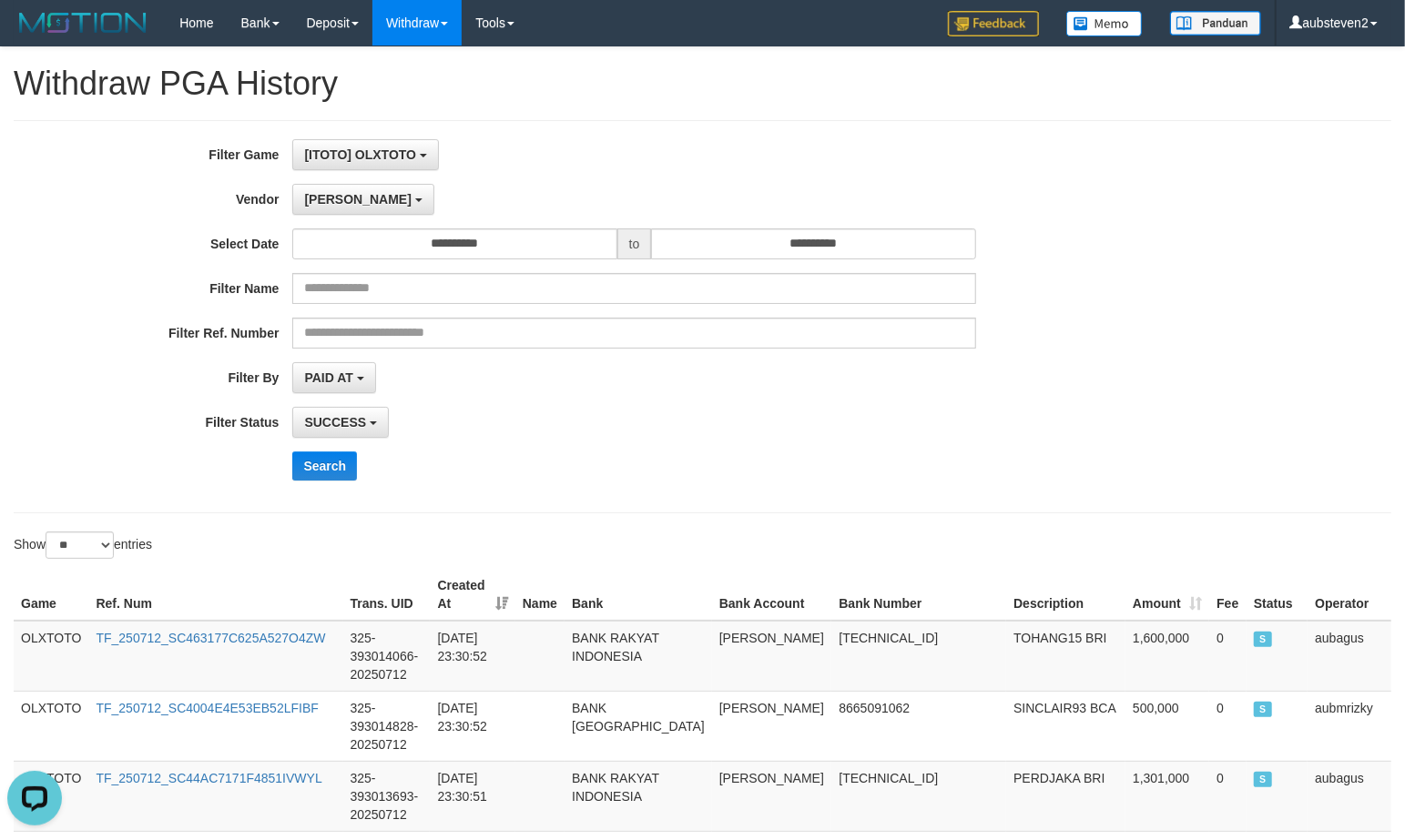 drag, startPoint x: 1308, startPoint y: 277, endPoint x: 768, endPoint y: 31, distance: 593.3936 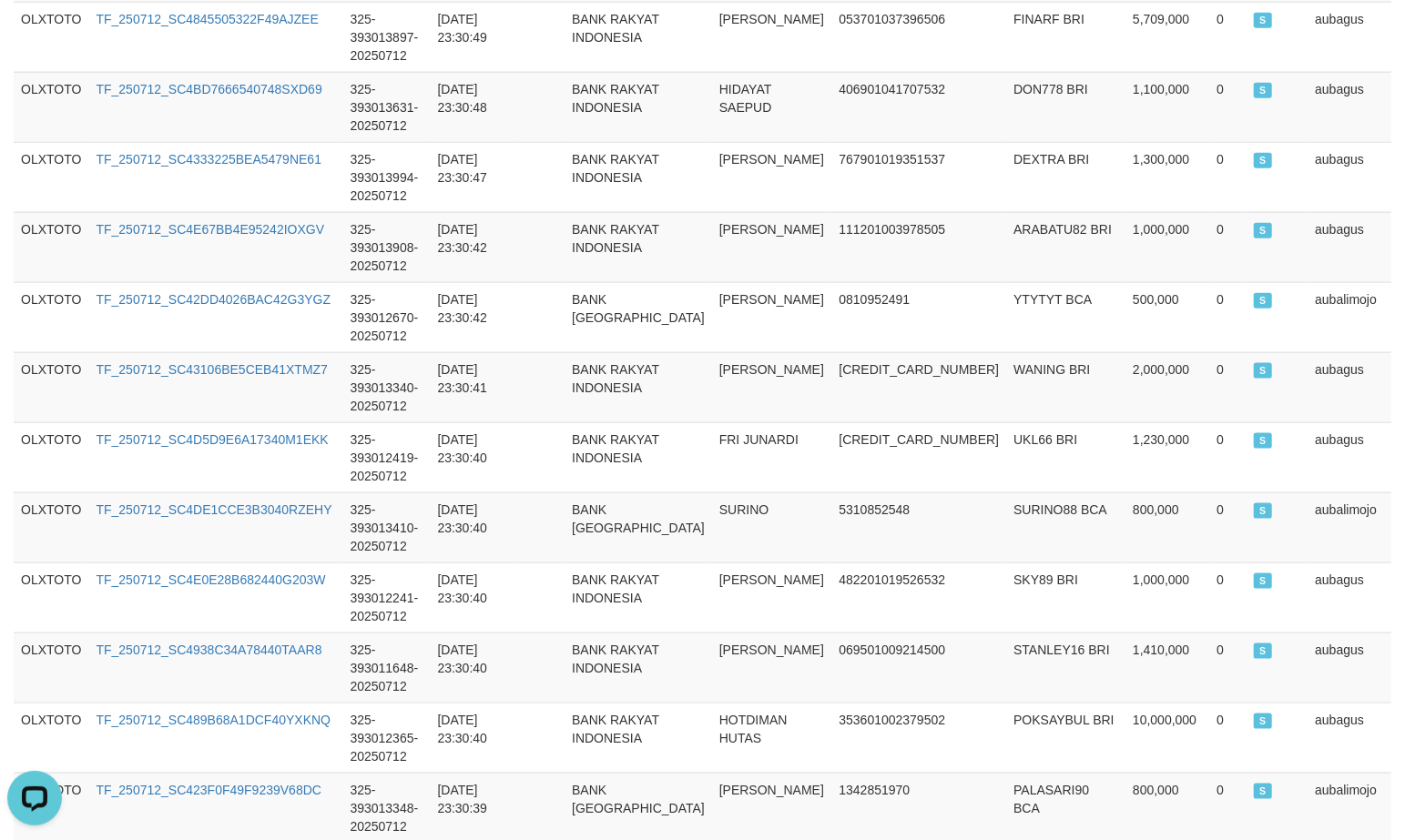 scroll, scrollTop: 1311, scrollLeft: 0, axis: vertical 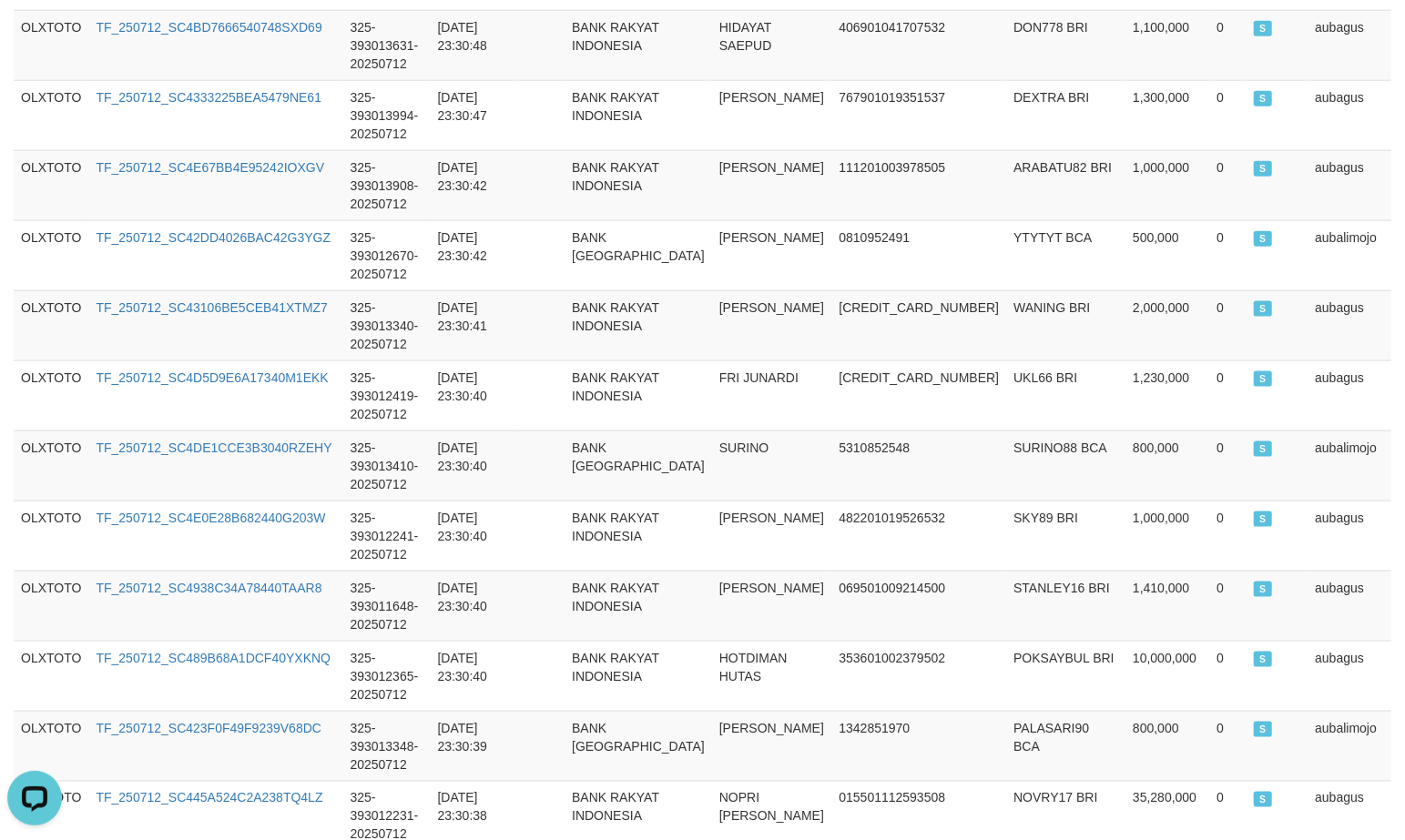 click on "Rp. 17,136,904,000" at bounding box center (215, 1170) 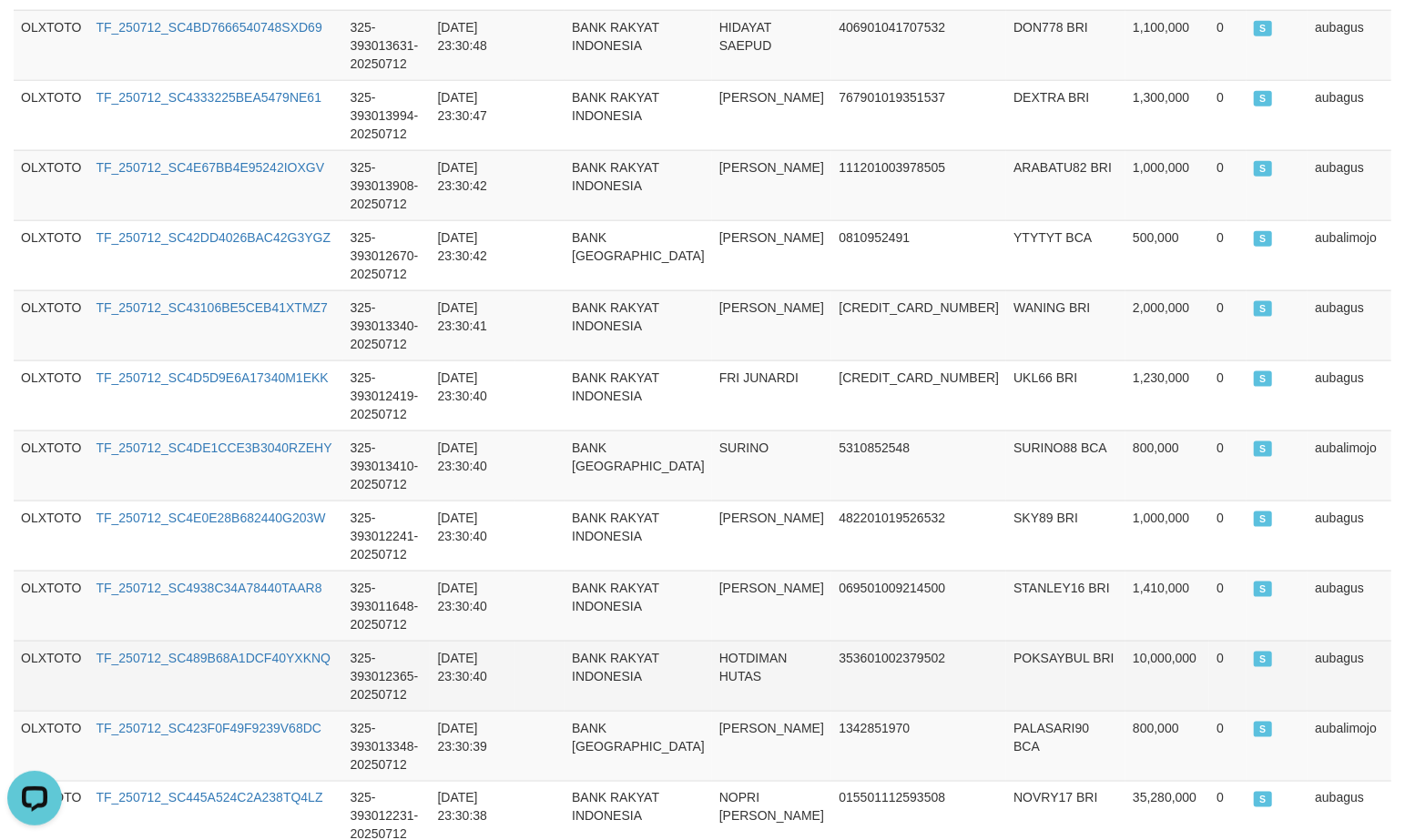 drag, startPoint x: 1211, startPoint y: 450, endPoint x: 931, endPoint y: 311, distance: 312.6036 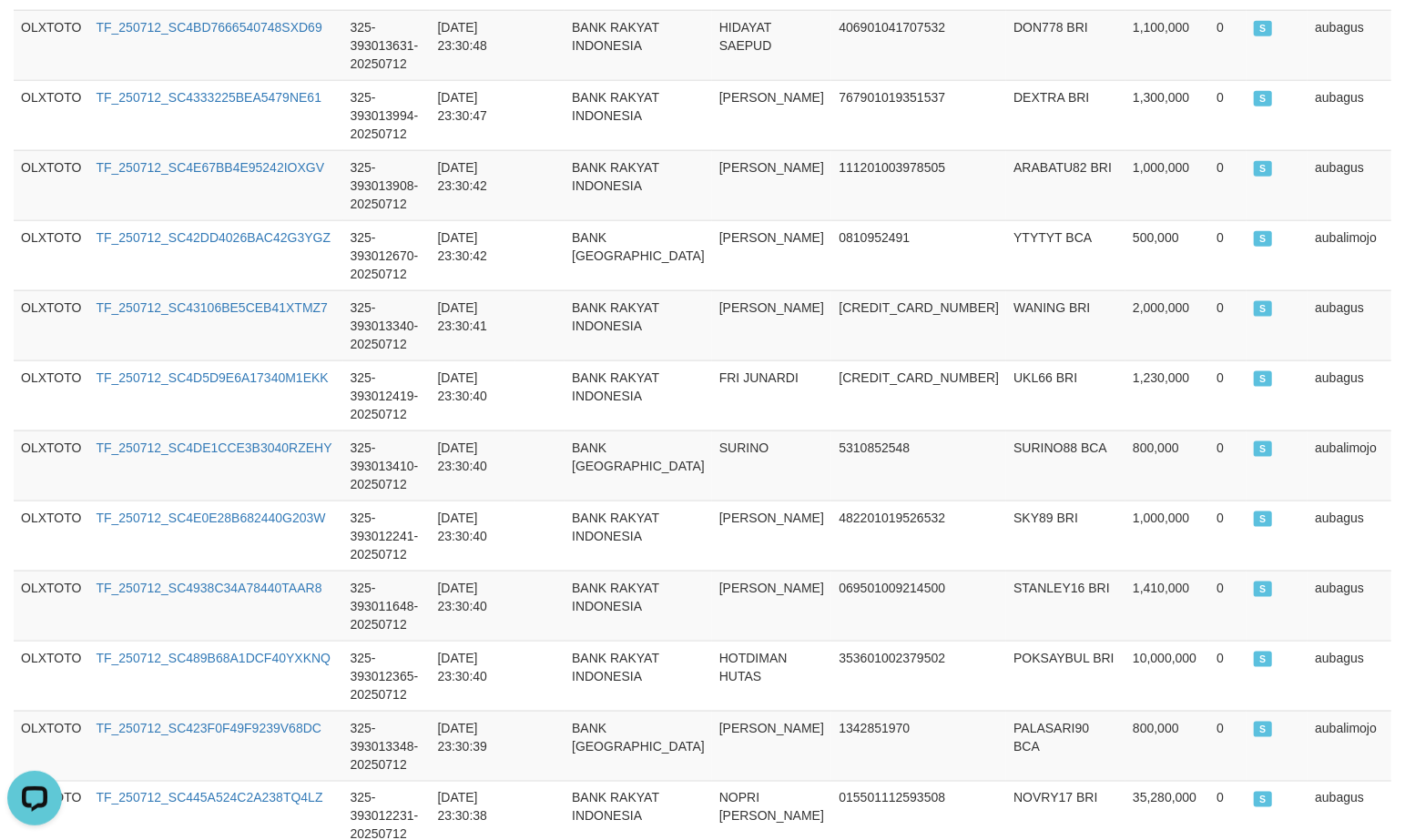 click on "Toggle navigation
Home
Bank
Account List
Load
By Website
Group
[ITOTO]													OLXTOTO
Mutasi Bank
Search
Sync
Note Mutasi
Deposit
DPS Fetch
DPS List
History
PGA History
Note DPS" at bounding box center [702, -1] 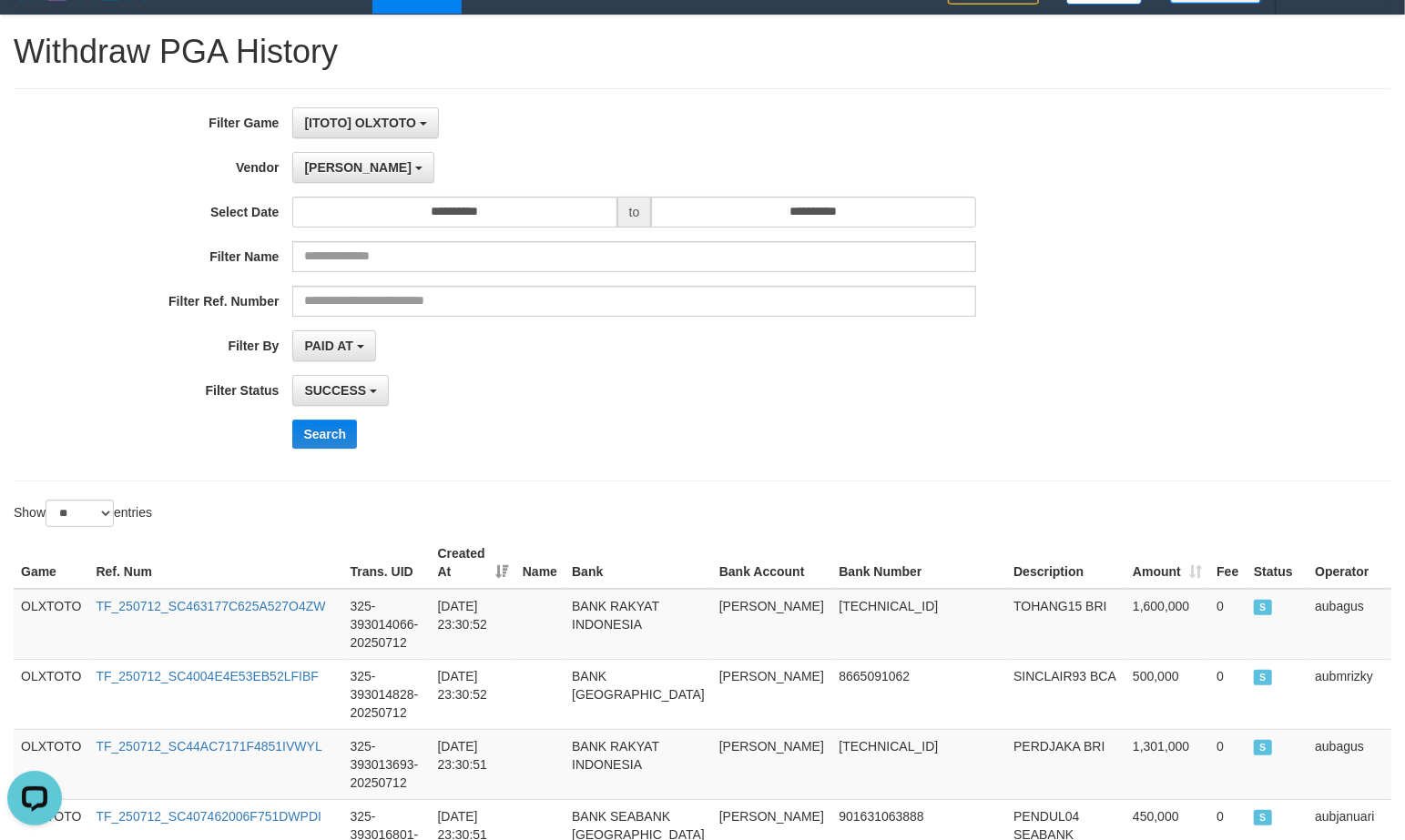 scroll, scrollTop: 0, scrollLeft: 0, axis: both 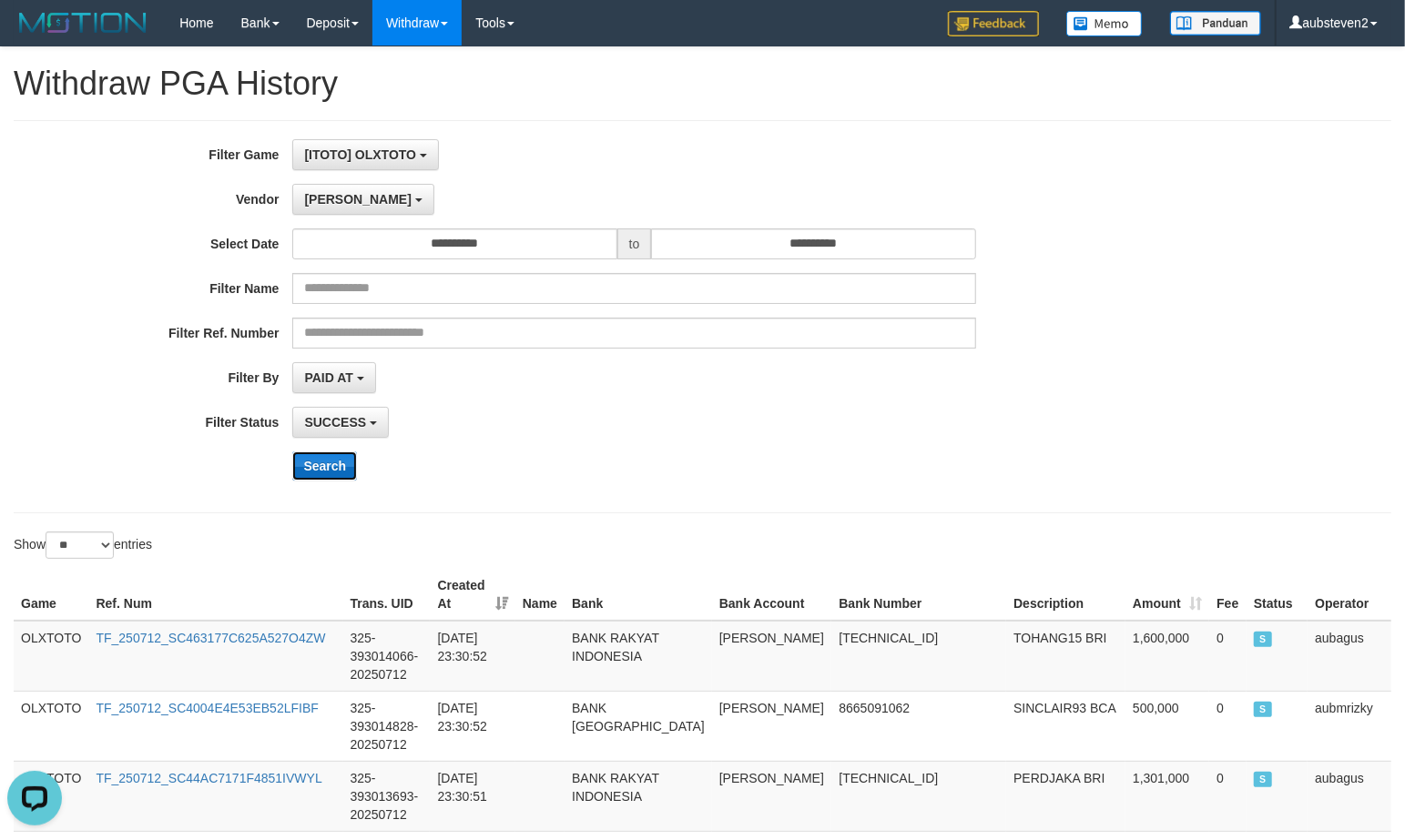 click on "Search" at bounding box center [324, 466] 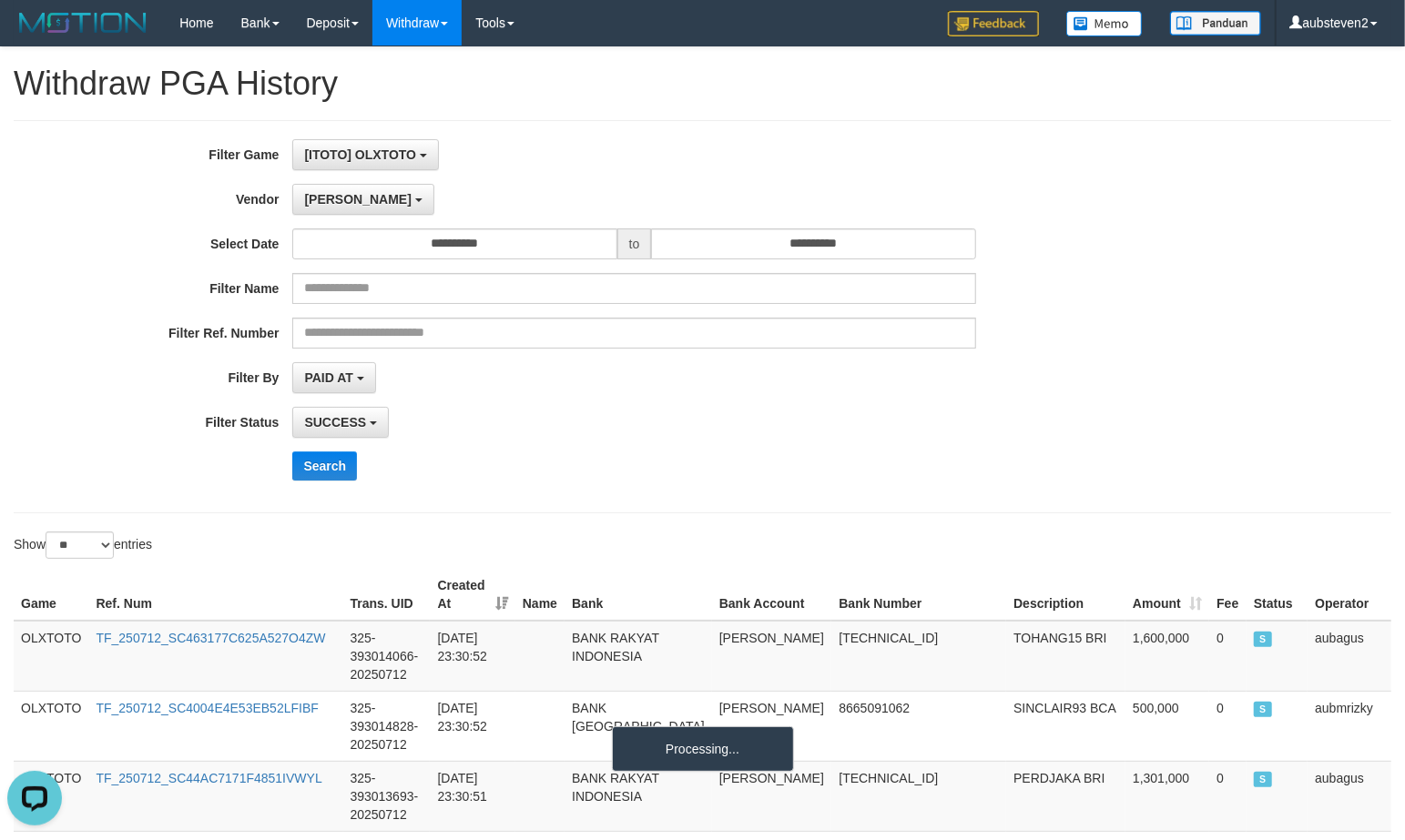click on "Search" at bounding box center [731, 466] 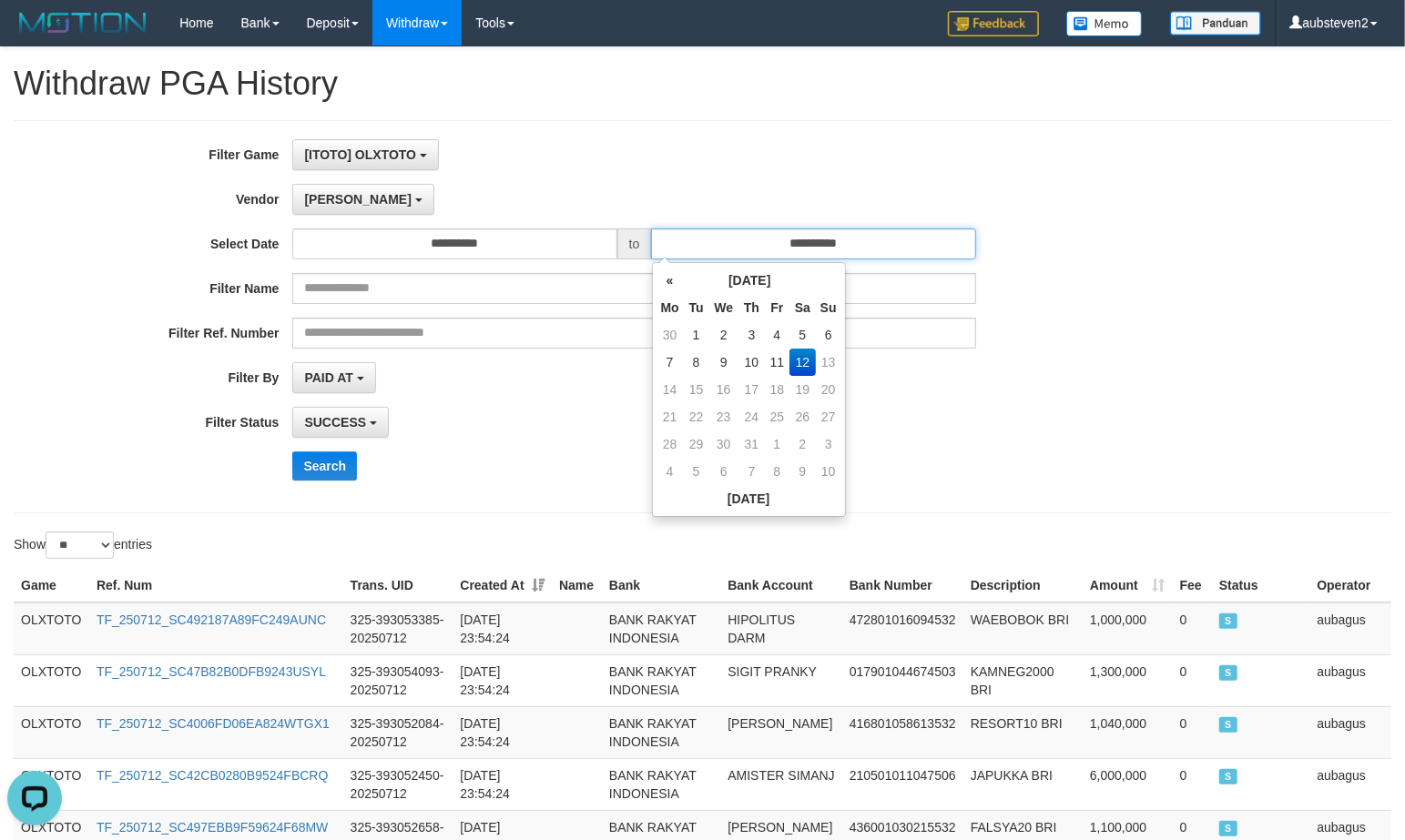 drag, startPoint x: 829, startPoint y: 235, endPoint x: 894, endPoint y: 152, distance: 105.42296 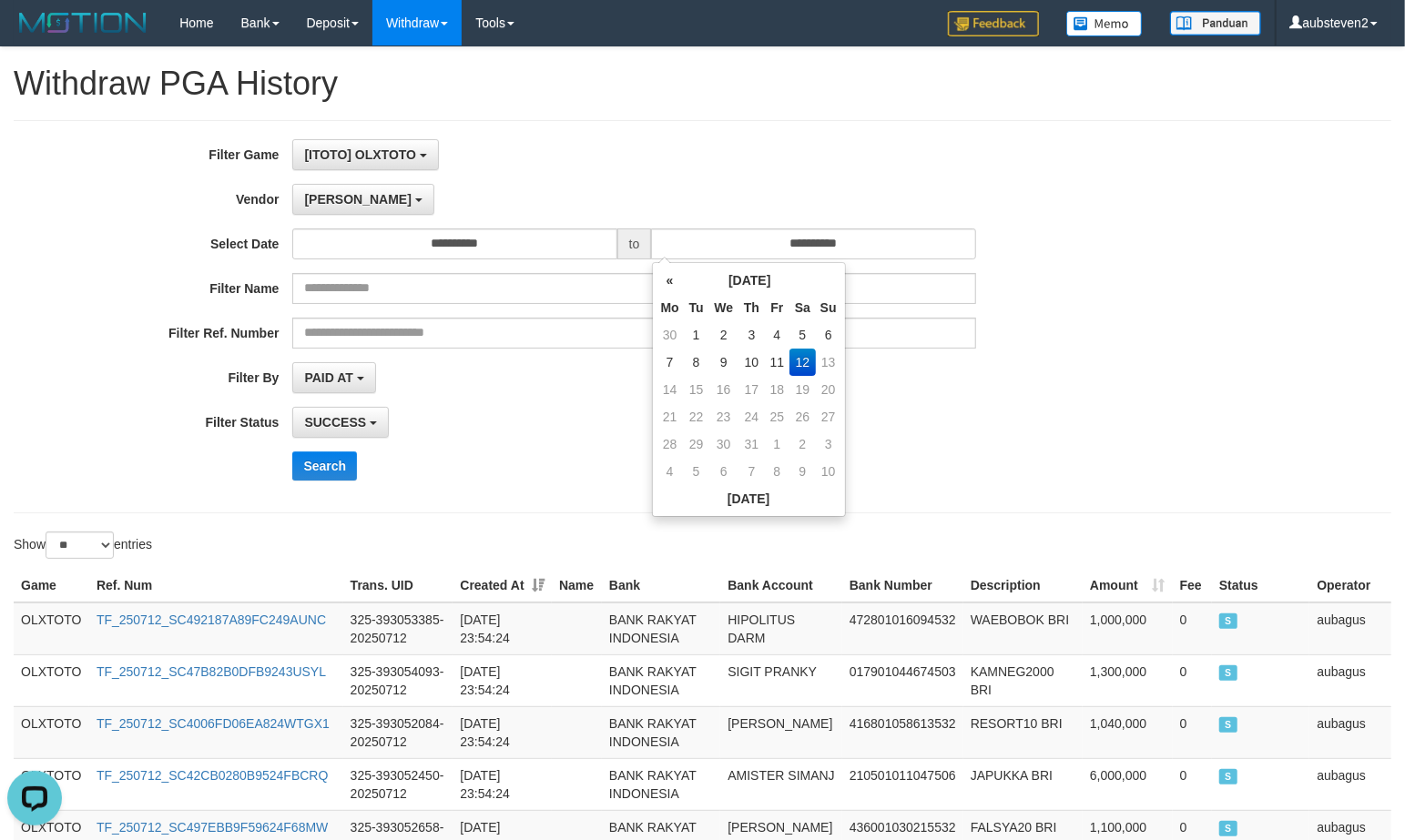 click on "[ITOTO] OLXTOTO
SELECT GAME
[ITOTO] OLXTOTO" at bounding box center [634, 155] 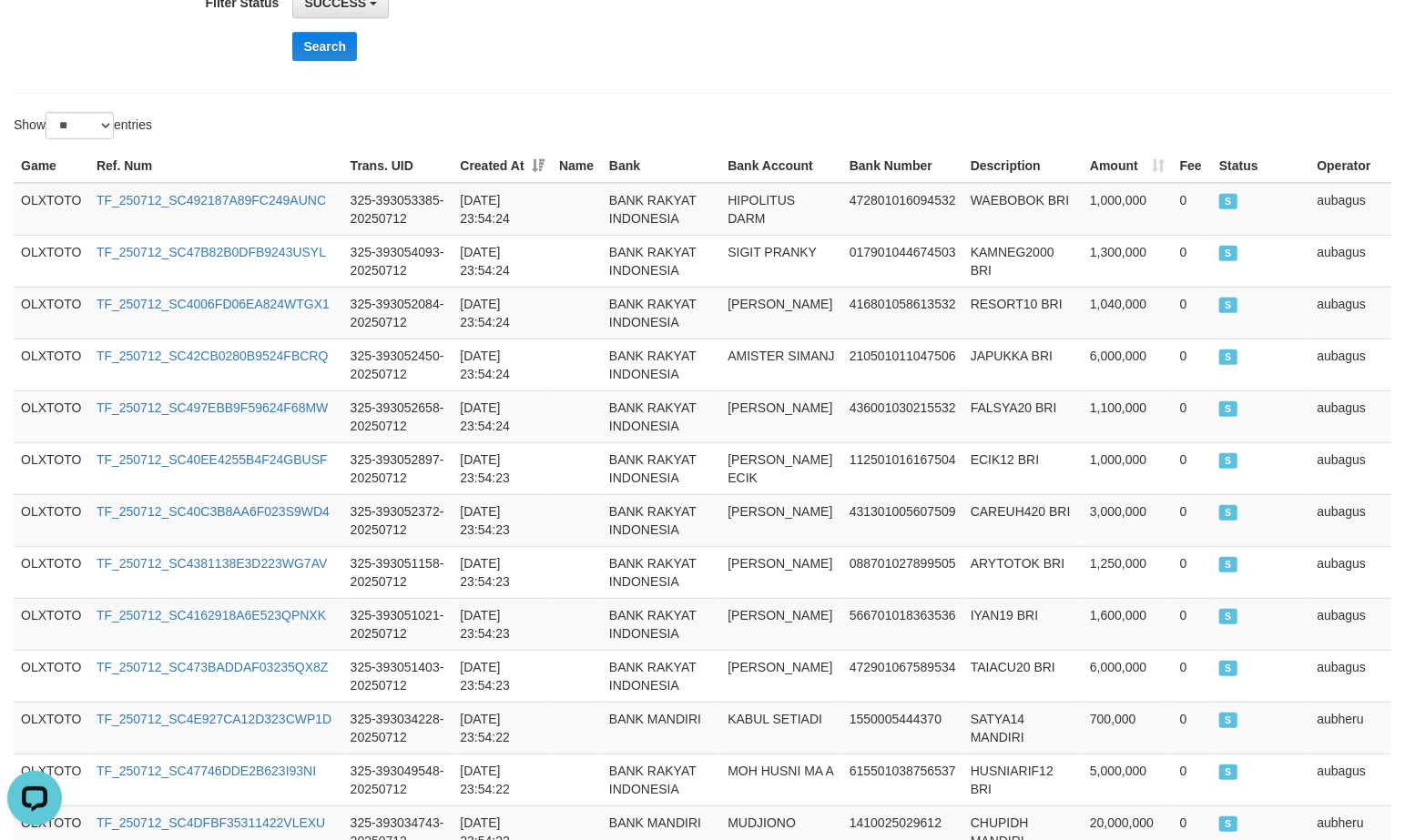 scroll, scrollTop: 539, scrollLeft: 0, axis: vertical 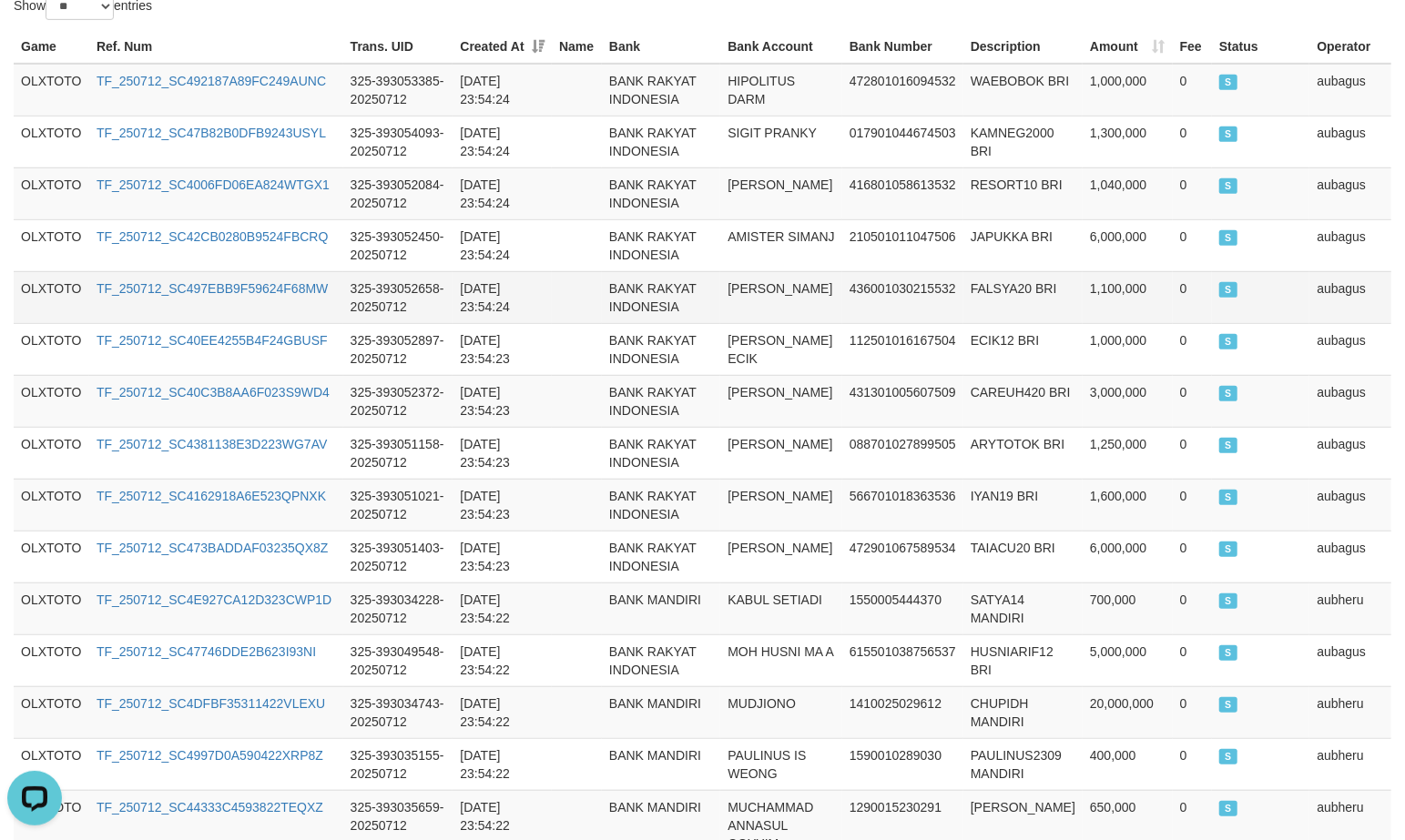 click on "ALI SANUSI" at bounding box center [781, 297] 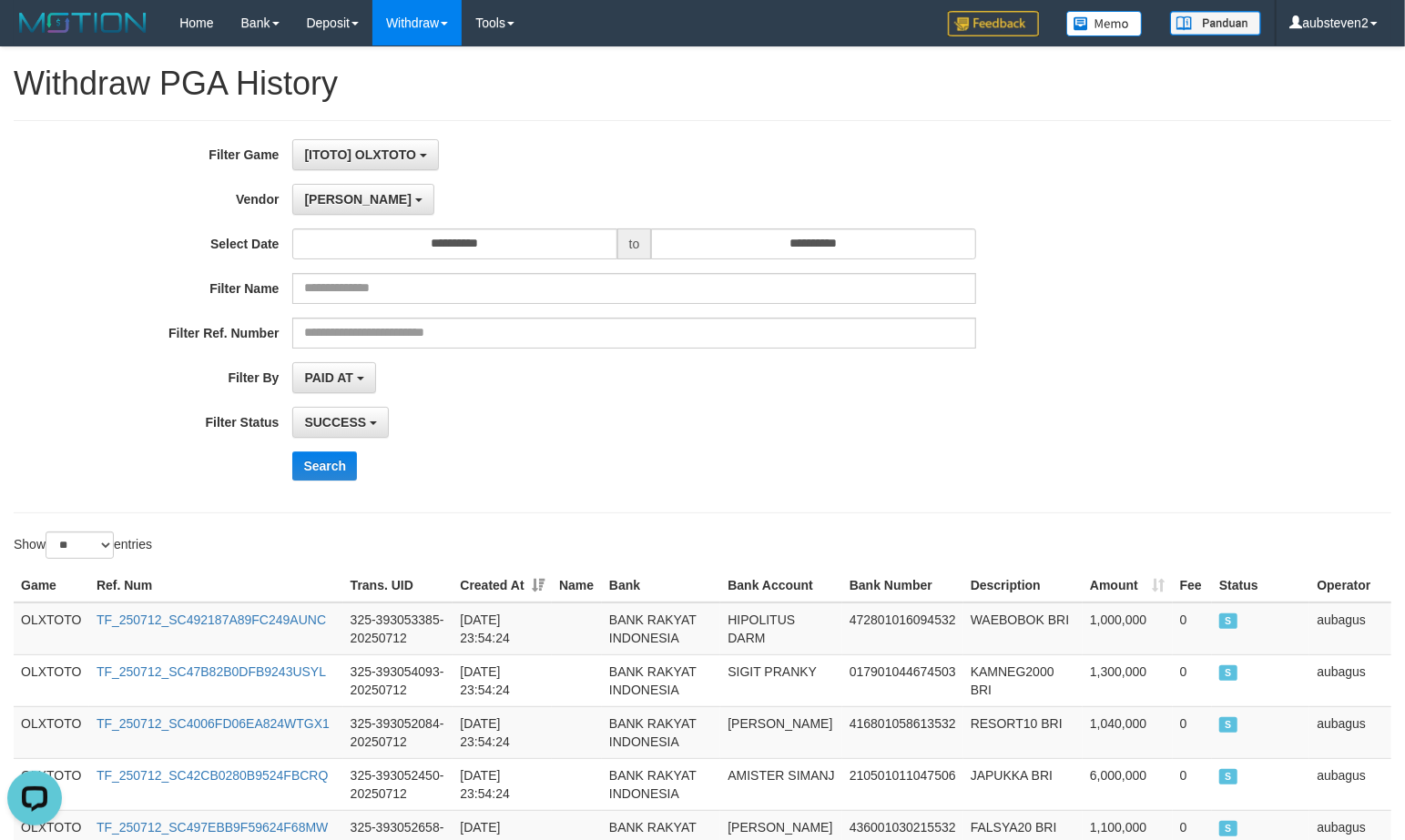 click on "SUCCESS
SUCCESS
ON PROCESS
FAILED" at bounding box center (634, 422) 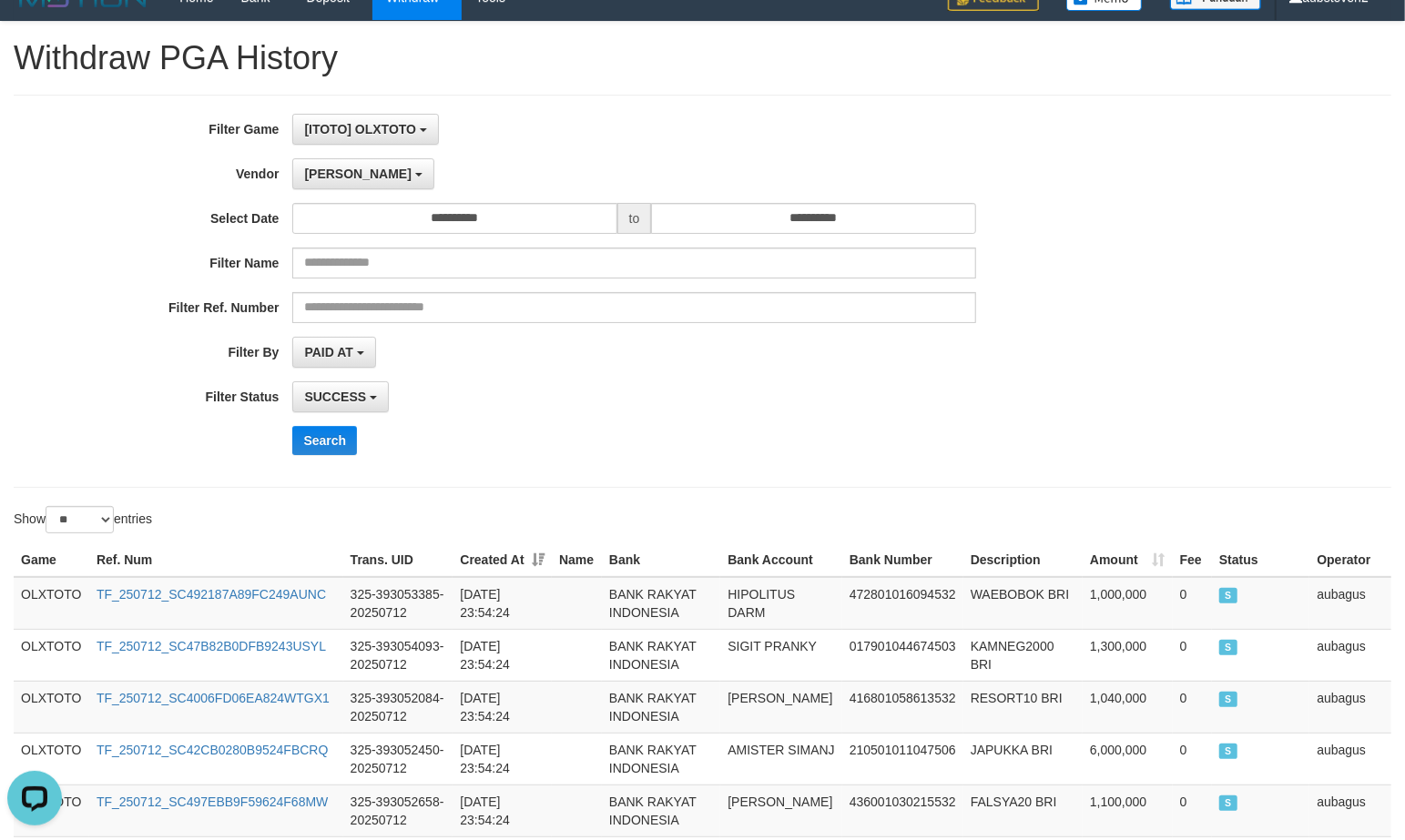 scroll, scrollTop: 0, scrollLeft: 0, axis: both 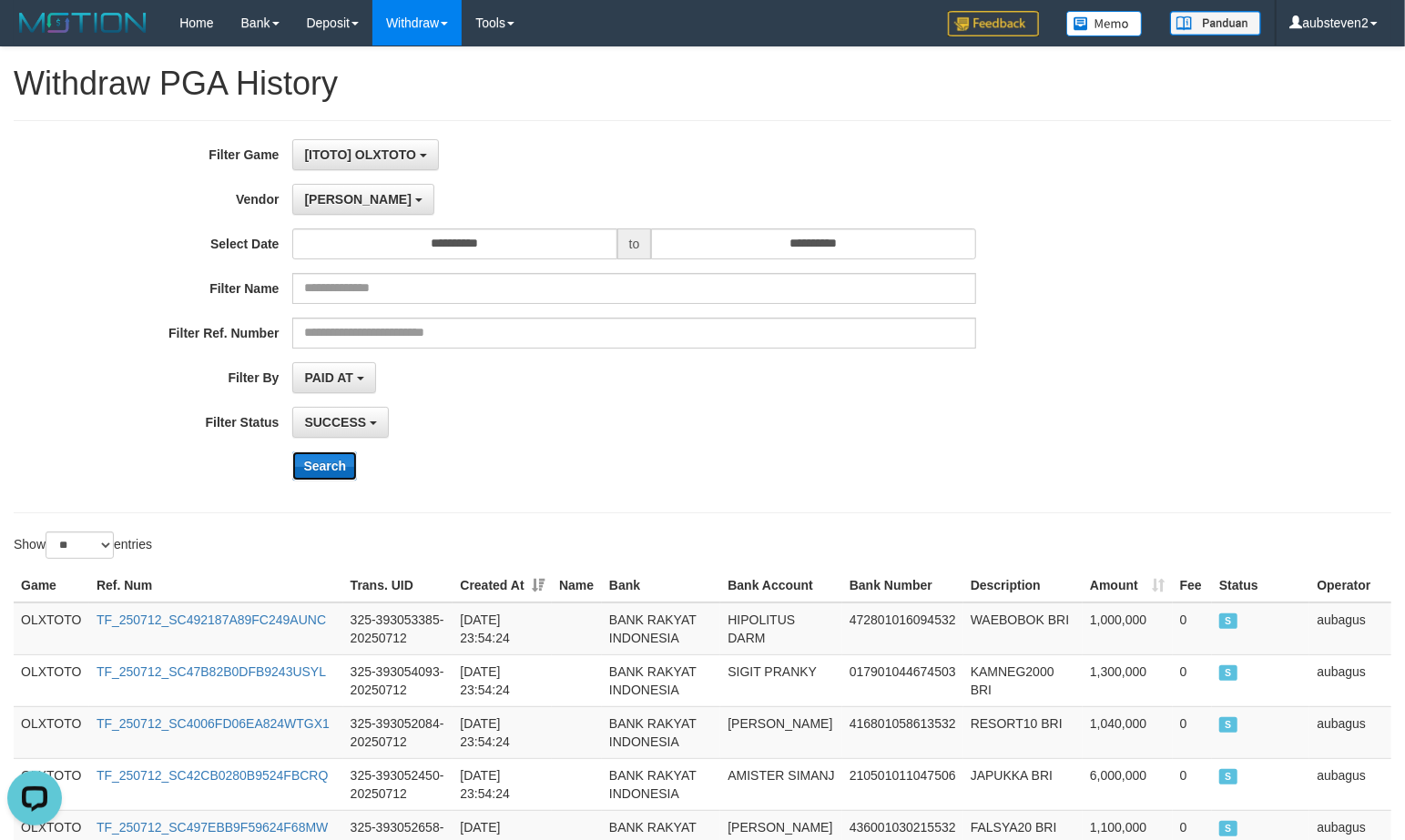 click on "Search" at bounding box center (324, 466) 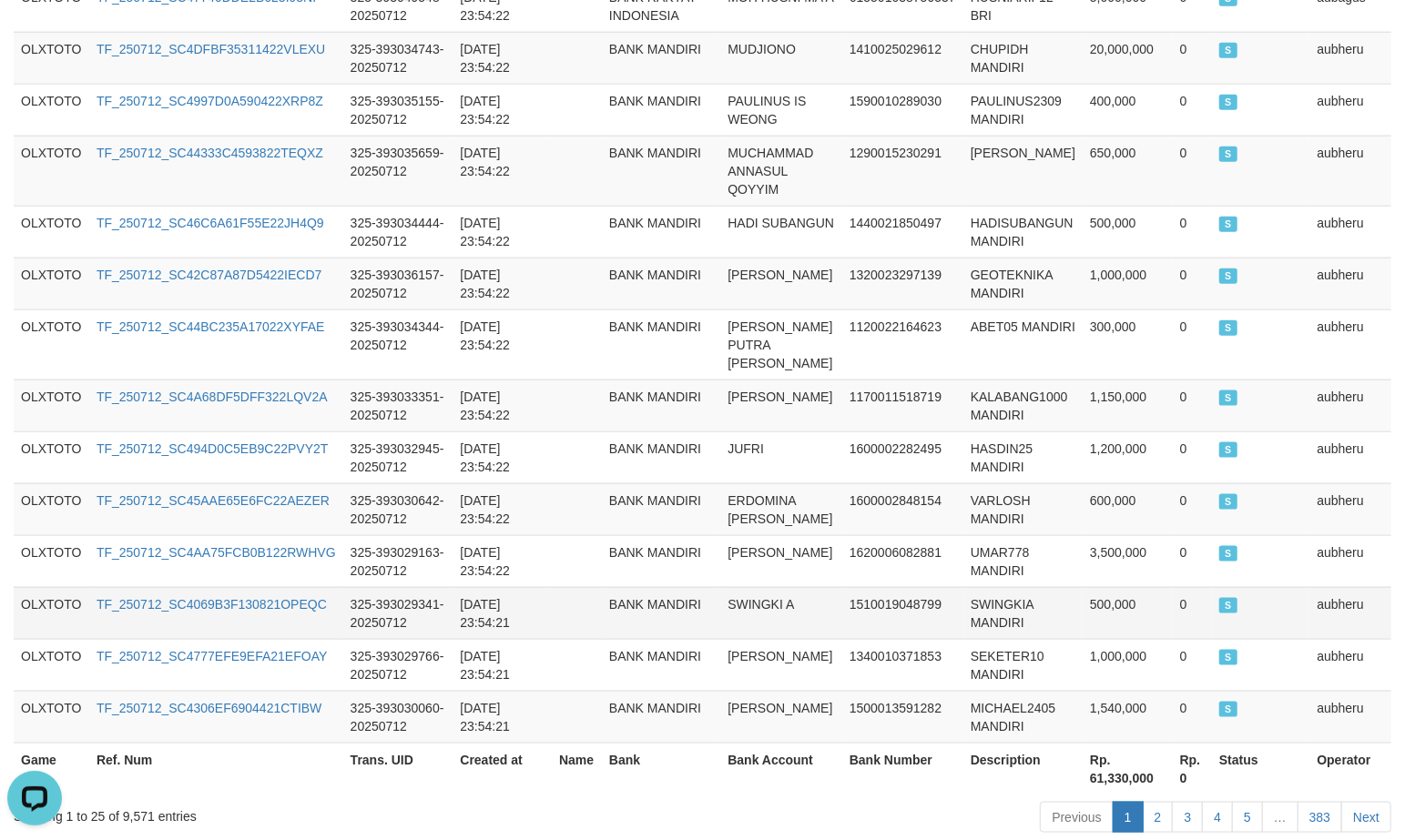 scroll, scrollTop: 1366, scrollLeft: 0, axis: vertical 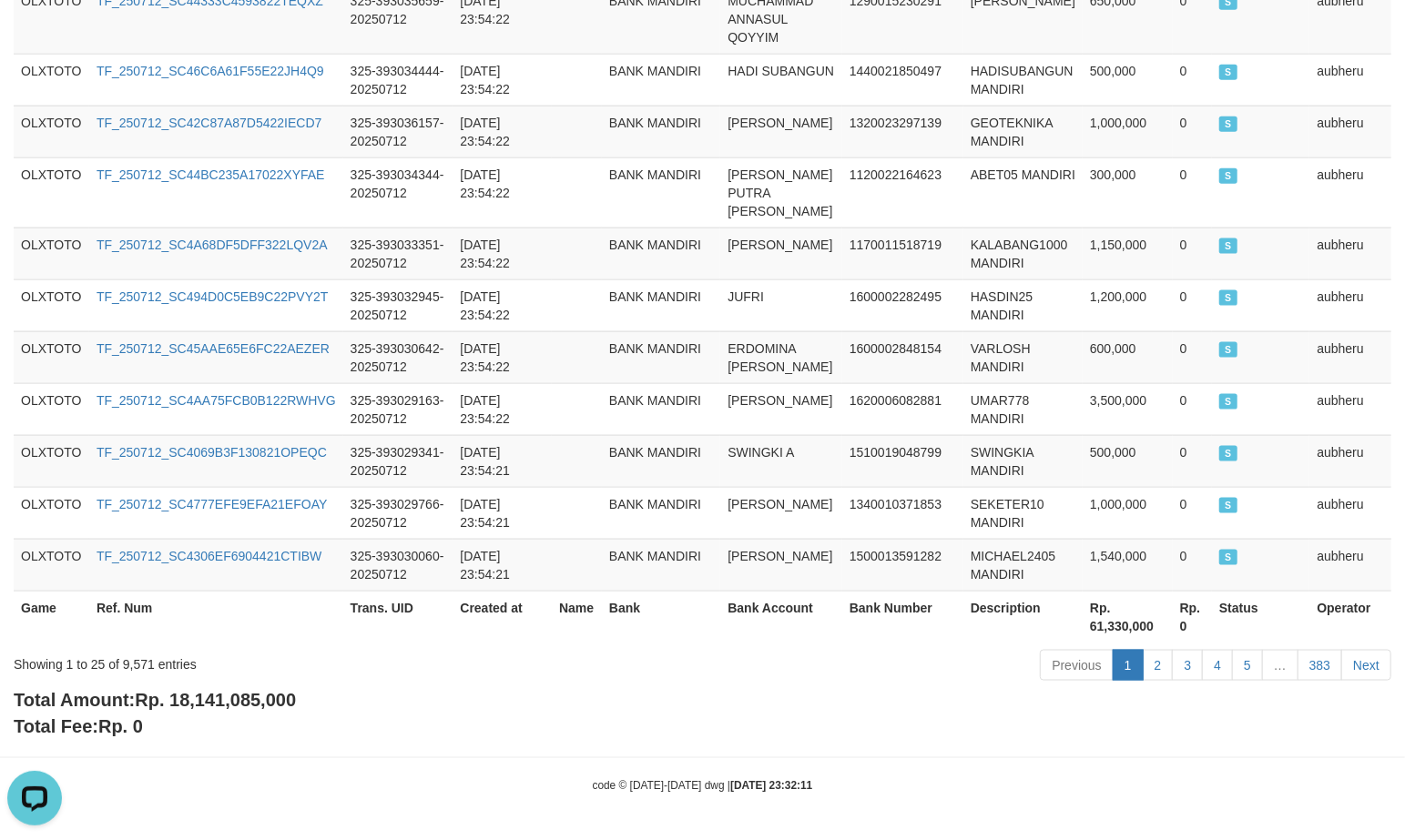 click on "Total Amount:  Rp. 18,141,085,000" at bounding box center [155, 700] 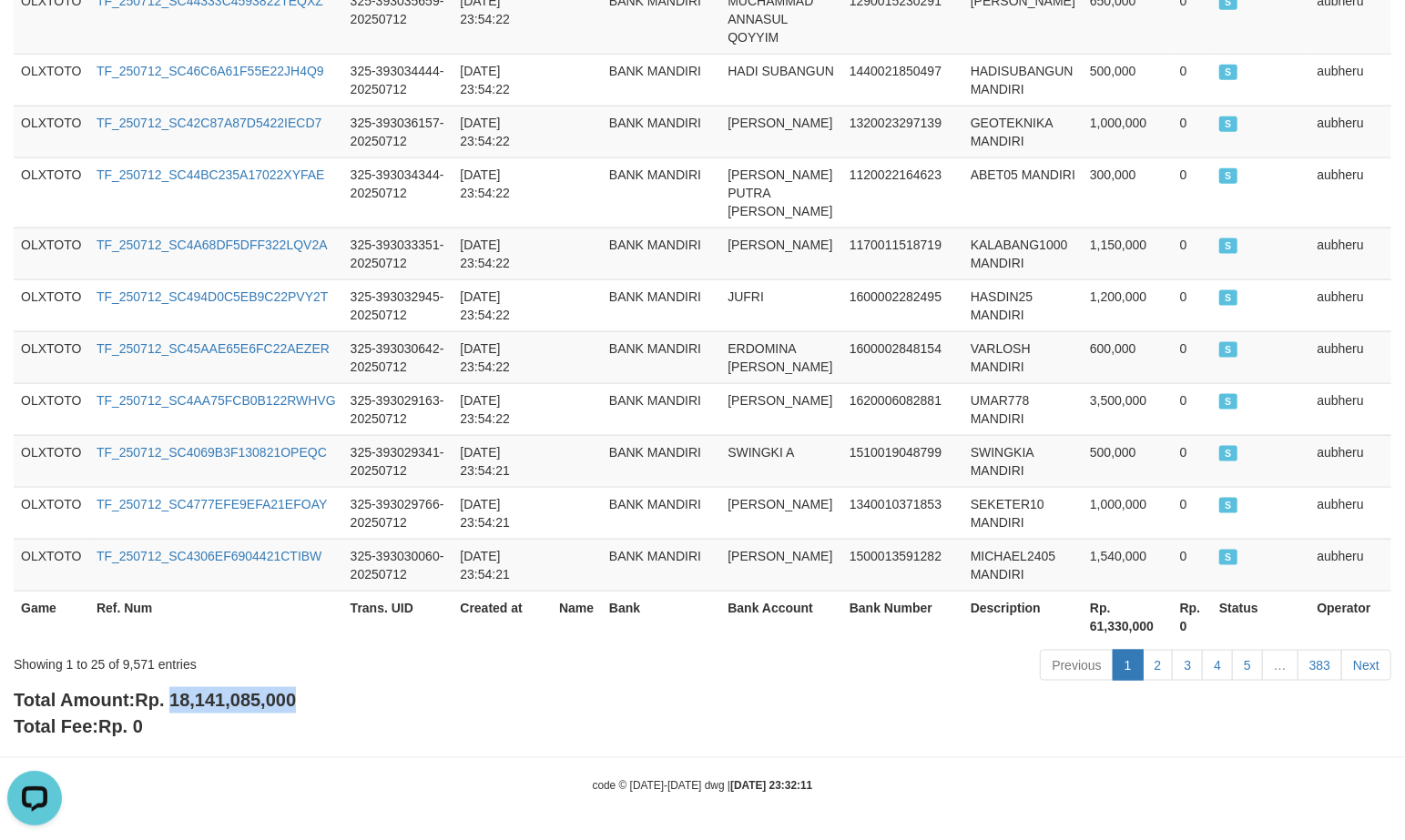 click on "Total Amount:  Rp. 18,141,085,000
Total Fee:  Rp. 0" at bounding box center (702, 713) 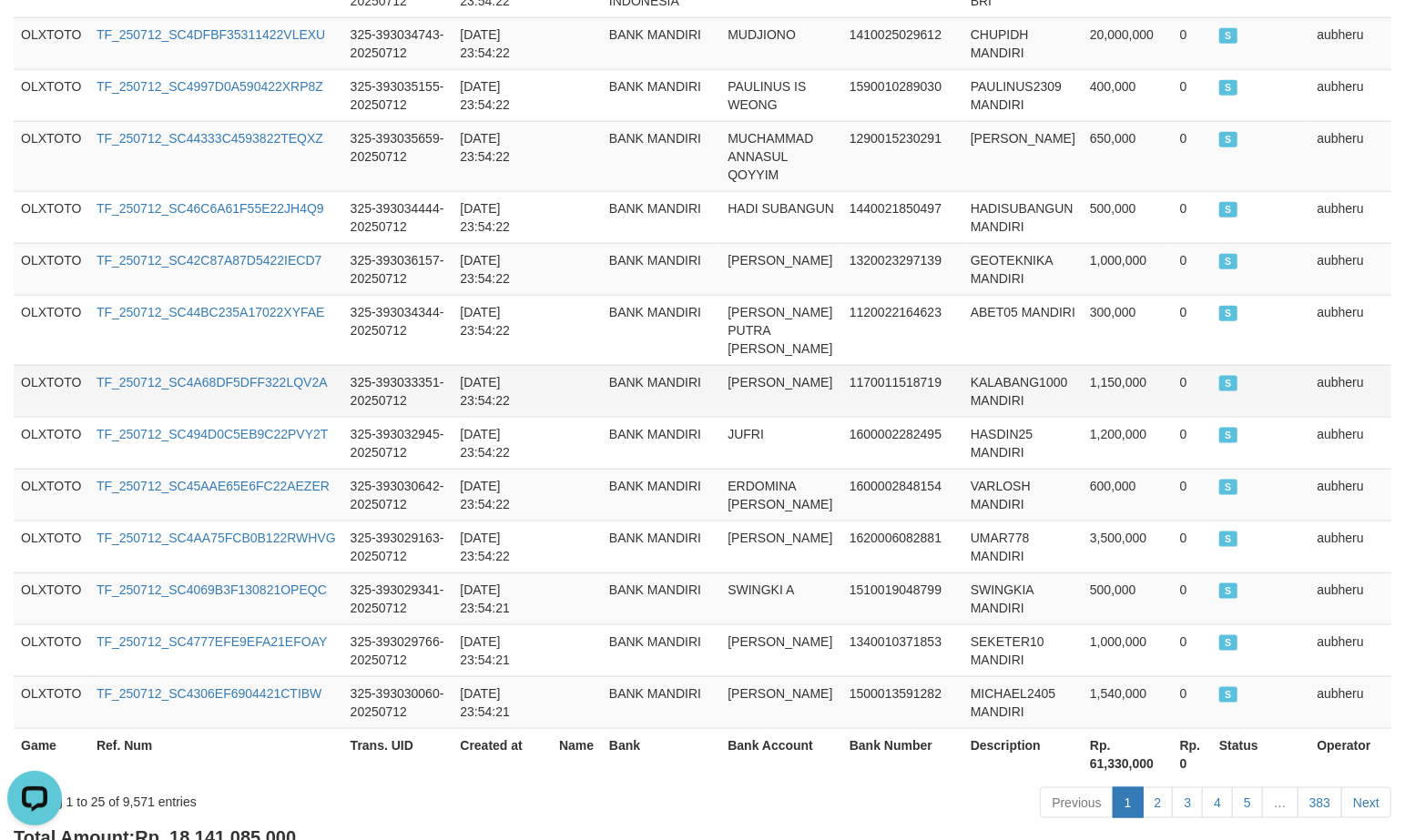 scroll, scrollTop: 1366, scrollLeft: 0, axis: vertical 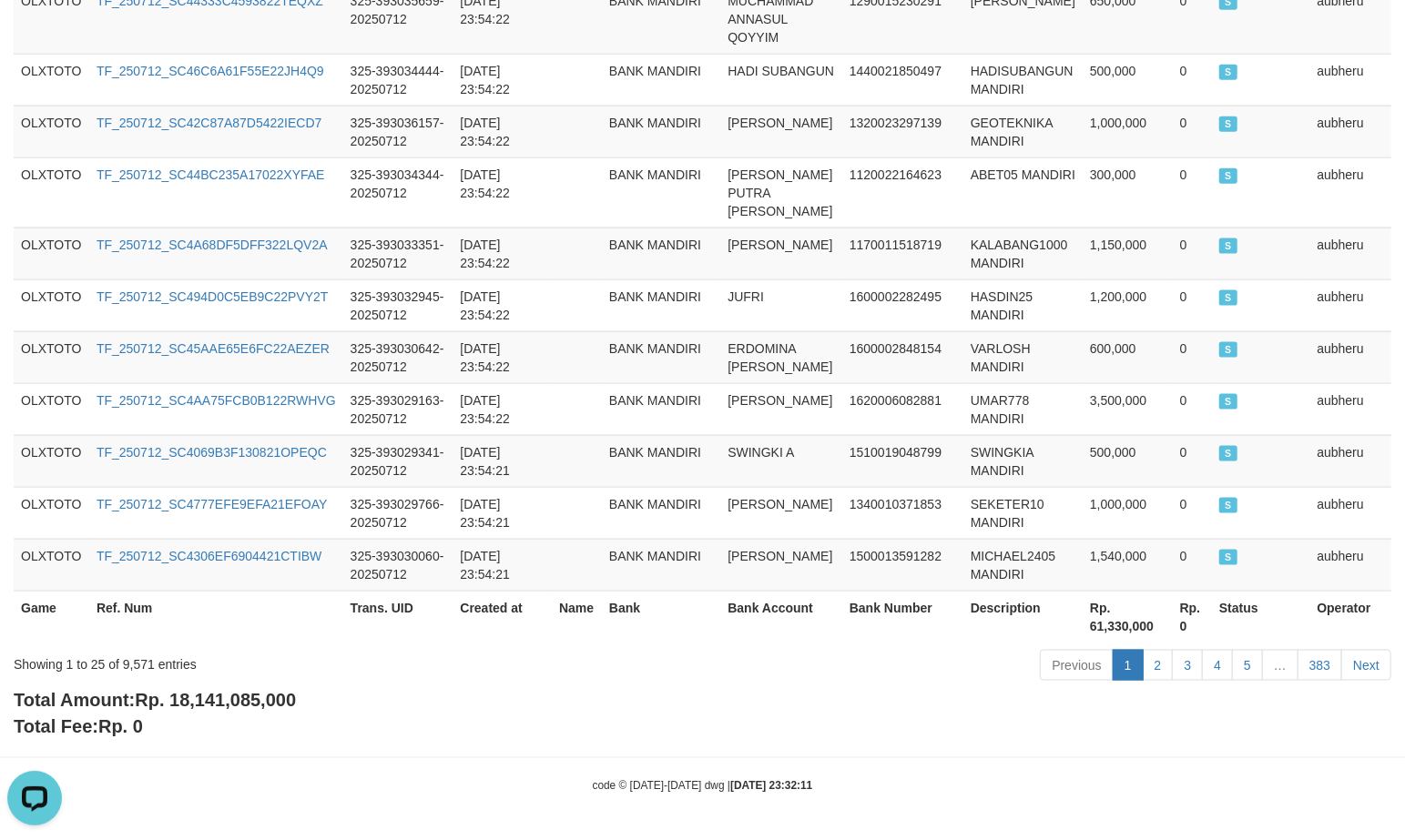 click on "Rp. 18,141,085,000" at bounding box center [215, 700] 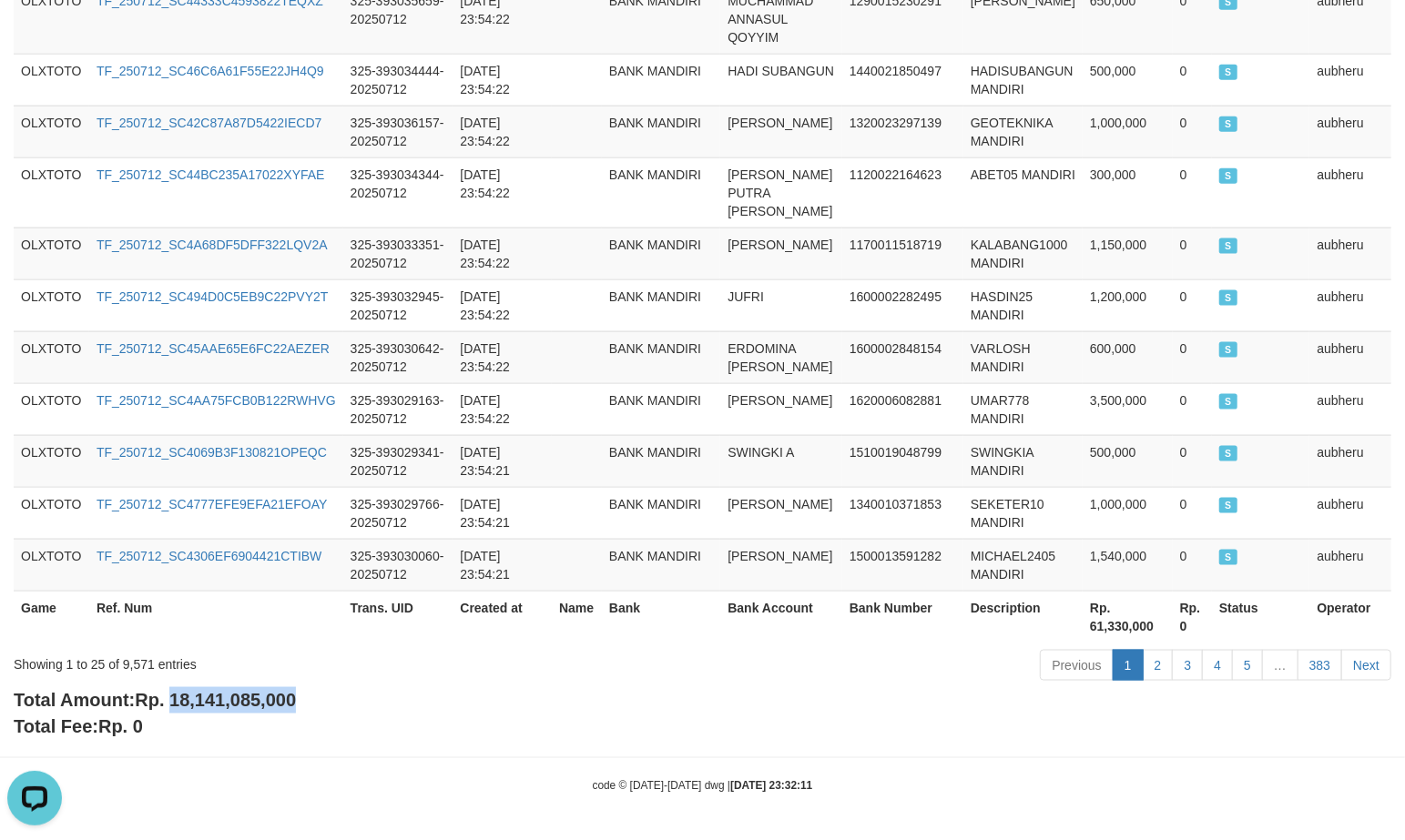 click on "Rp. 18,141,085,000" at bounding box center (215, 700) 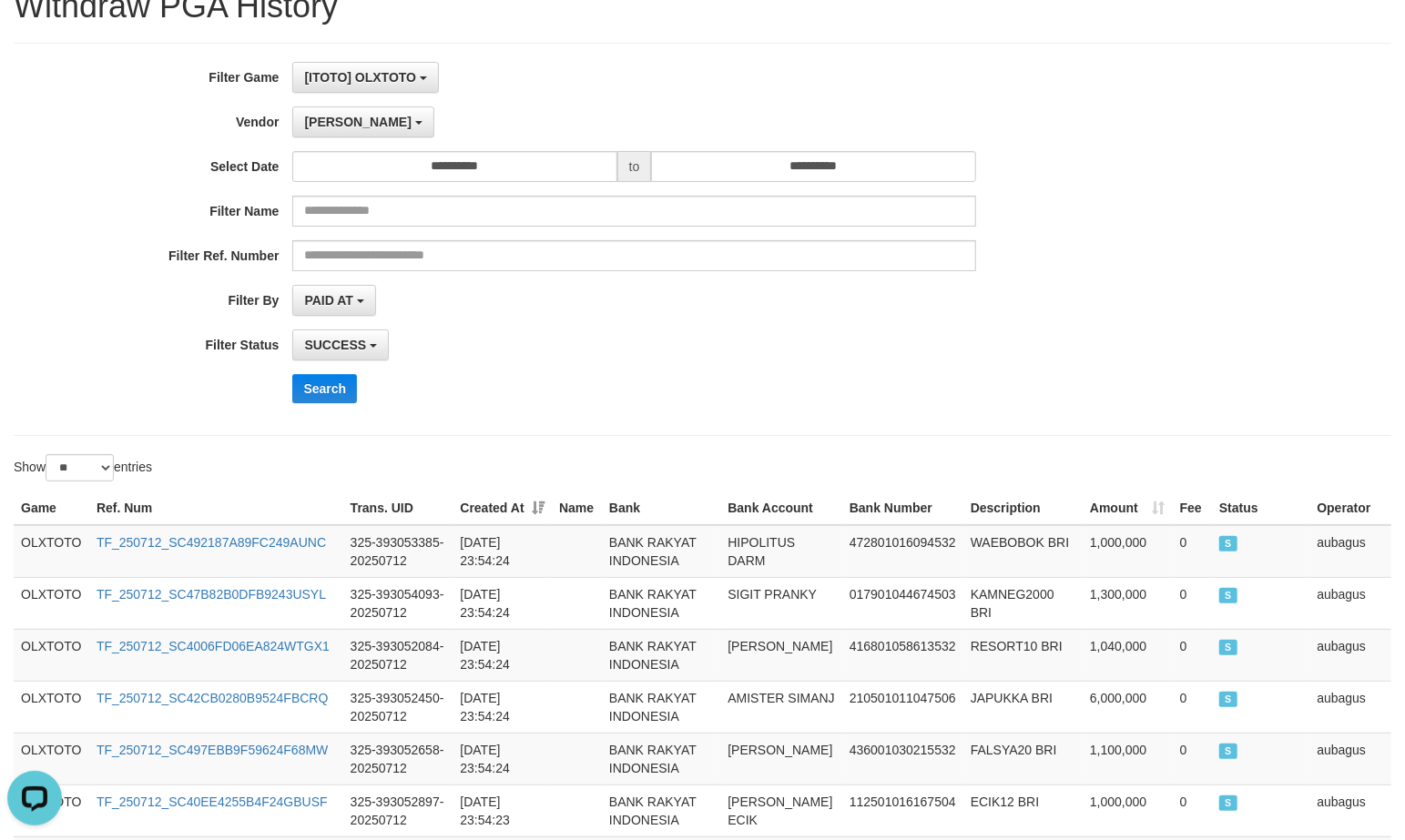 scroll, scrollTop: 0, scrollLeft: 0, axis: both 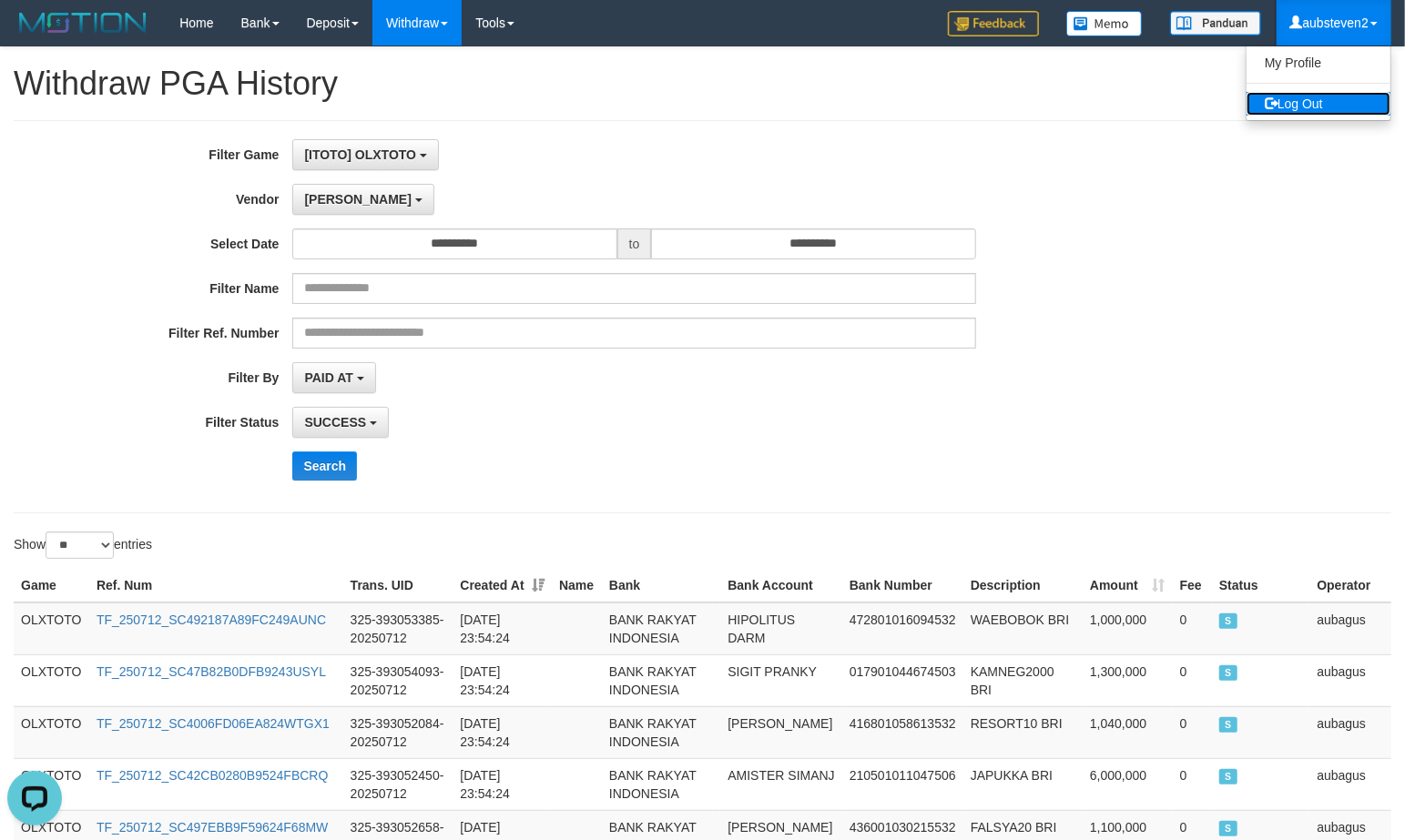 click on "Log Out" at bounding box center [1318, 104] 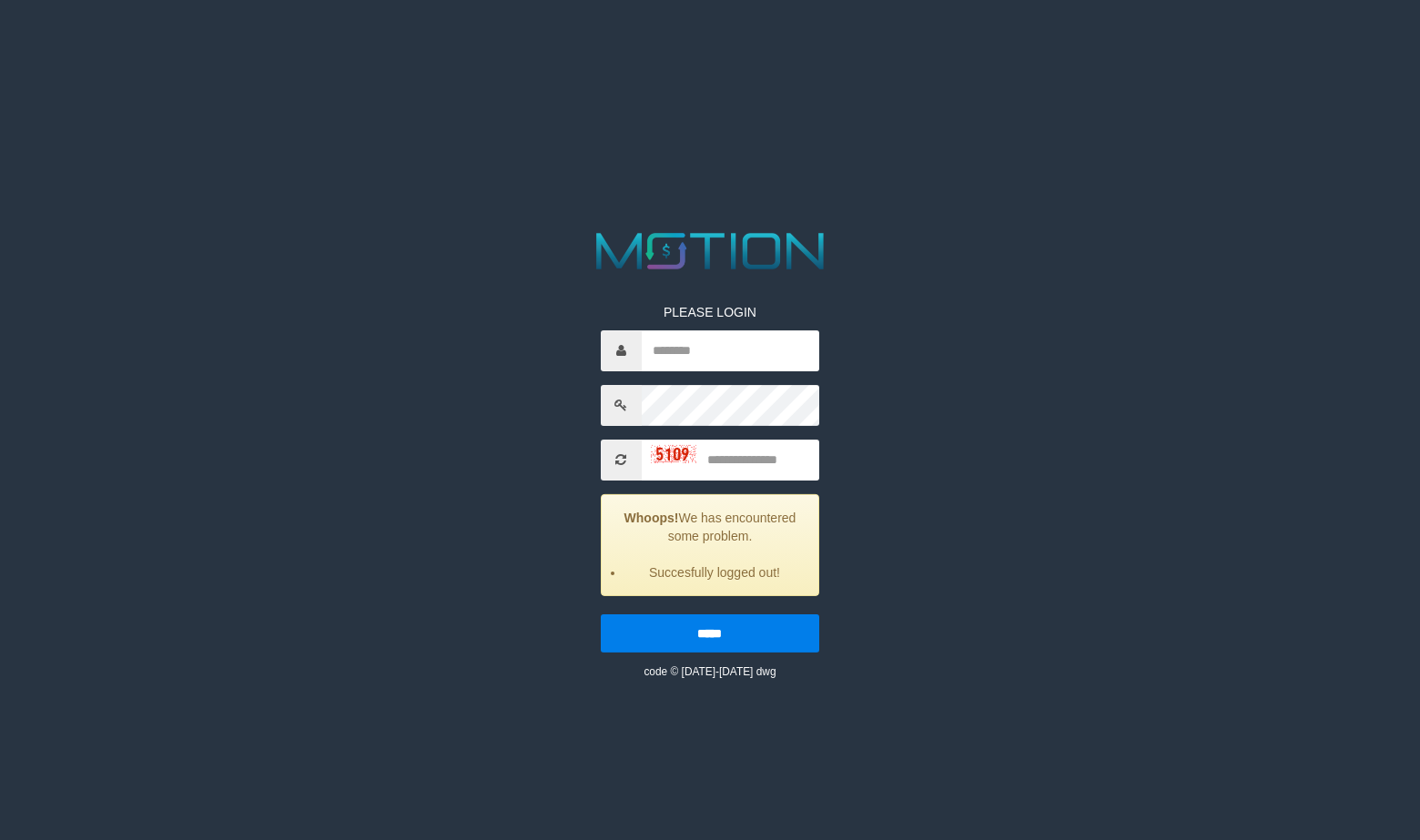 scroll, scrollTop: 0, scrollLeft: 0, axis: both 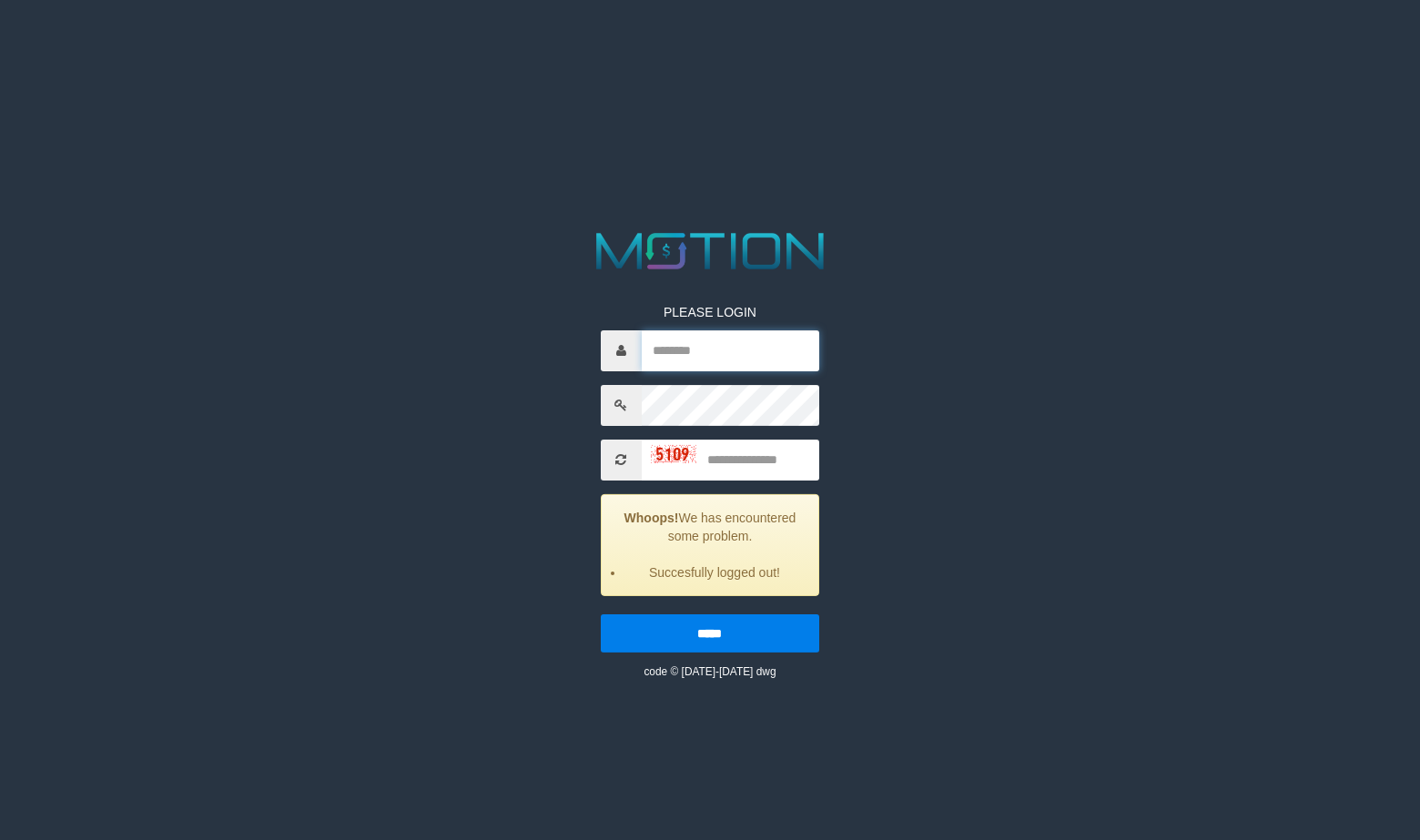 click at bounding box center (730, 350) 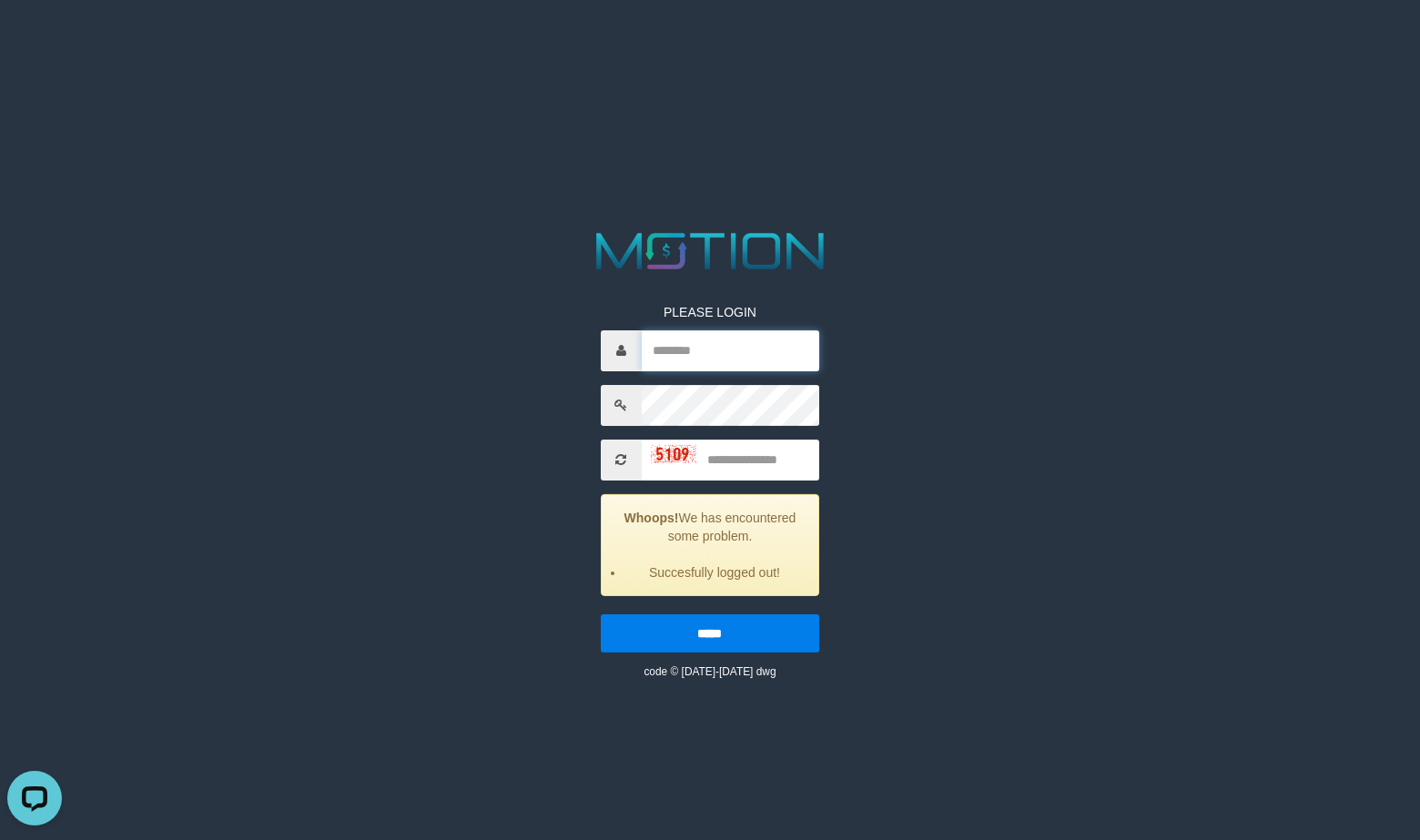 scroll, scrollTop: 0, scrollLeft: 0, axis: both 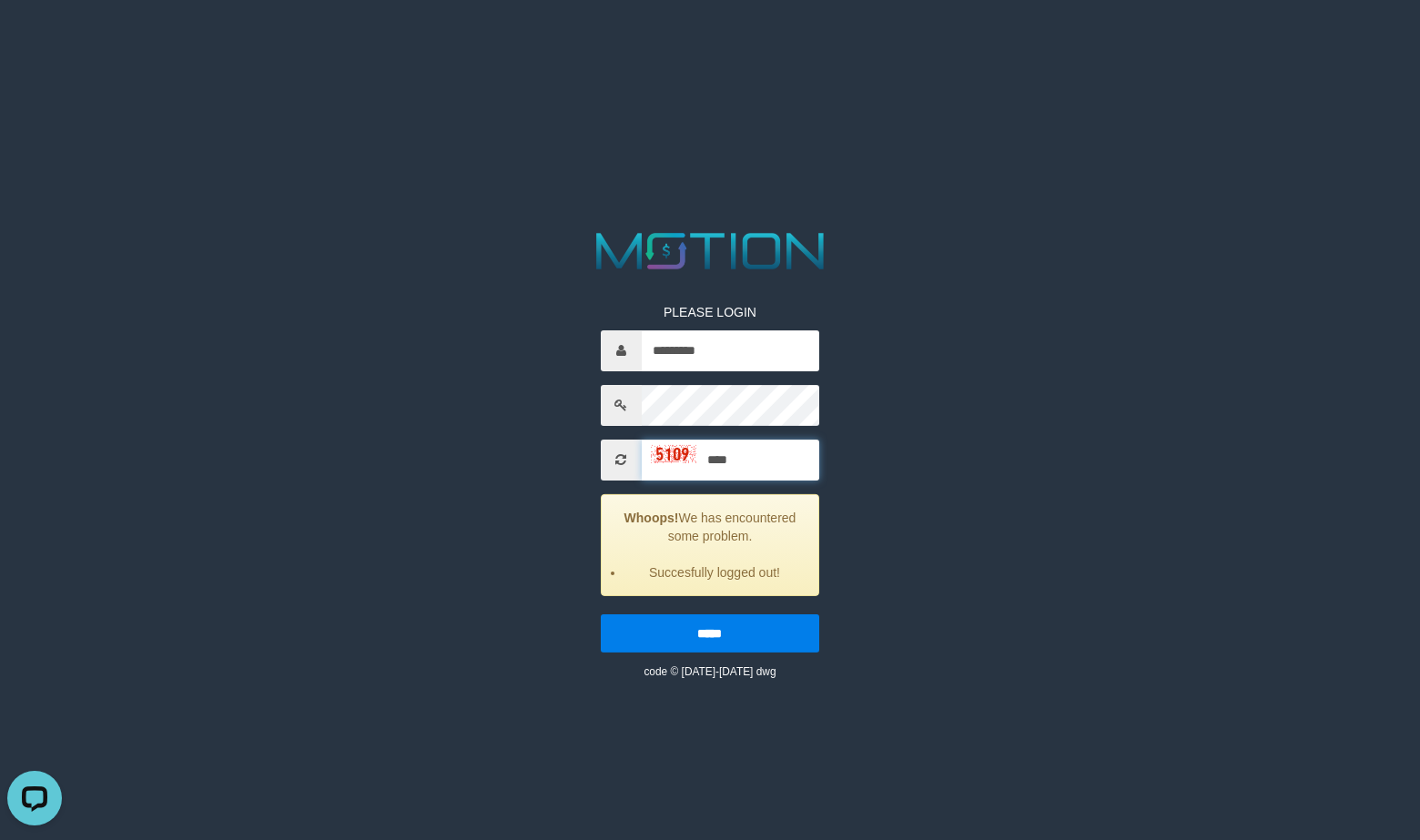 click on "****" at bounding box center (730, 460) 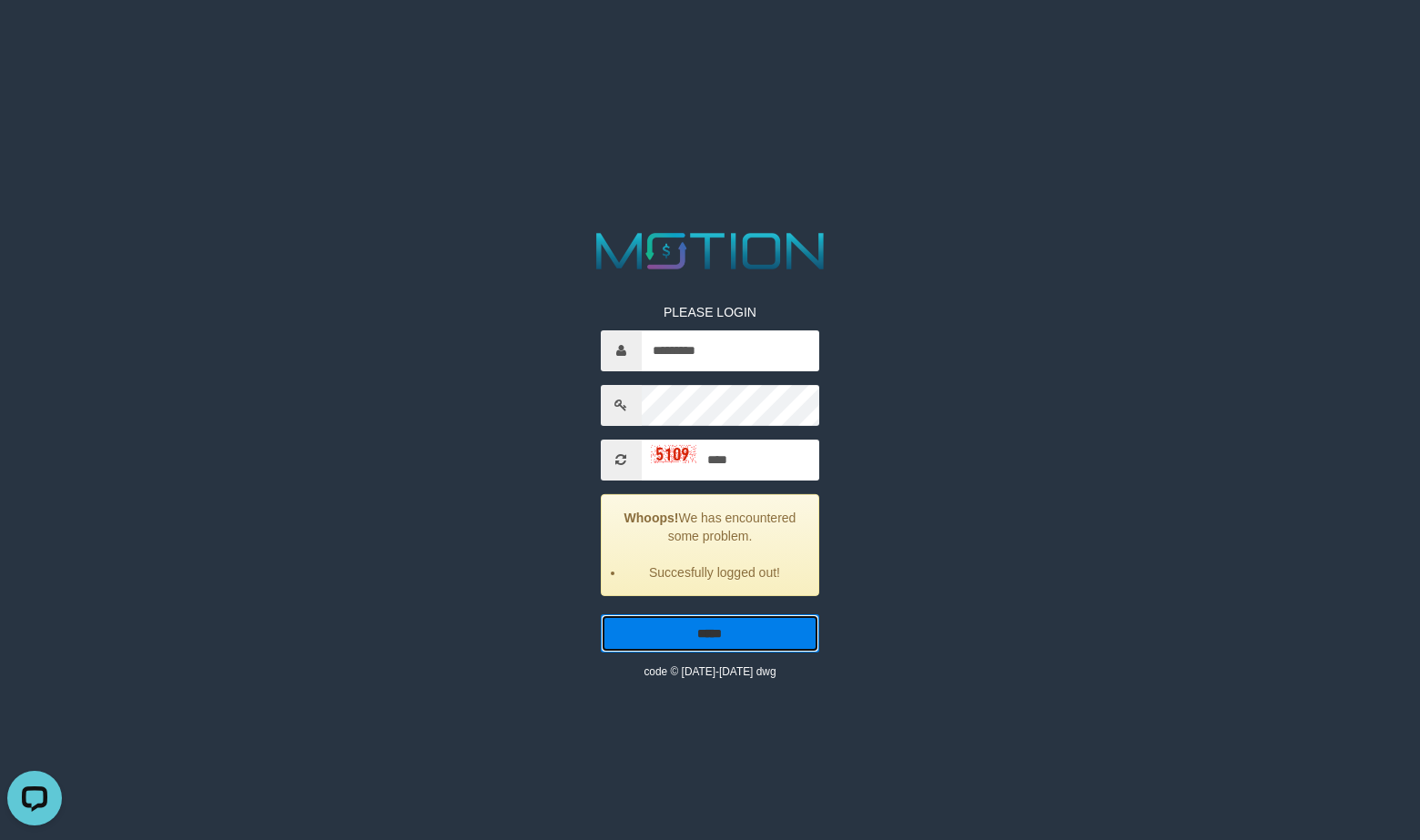 click on "*****" at bounding box center (710, 633) 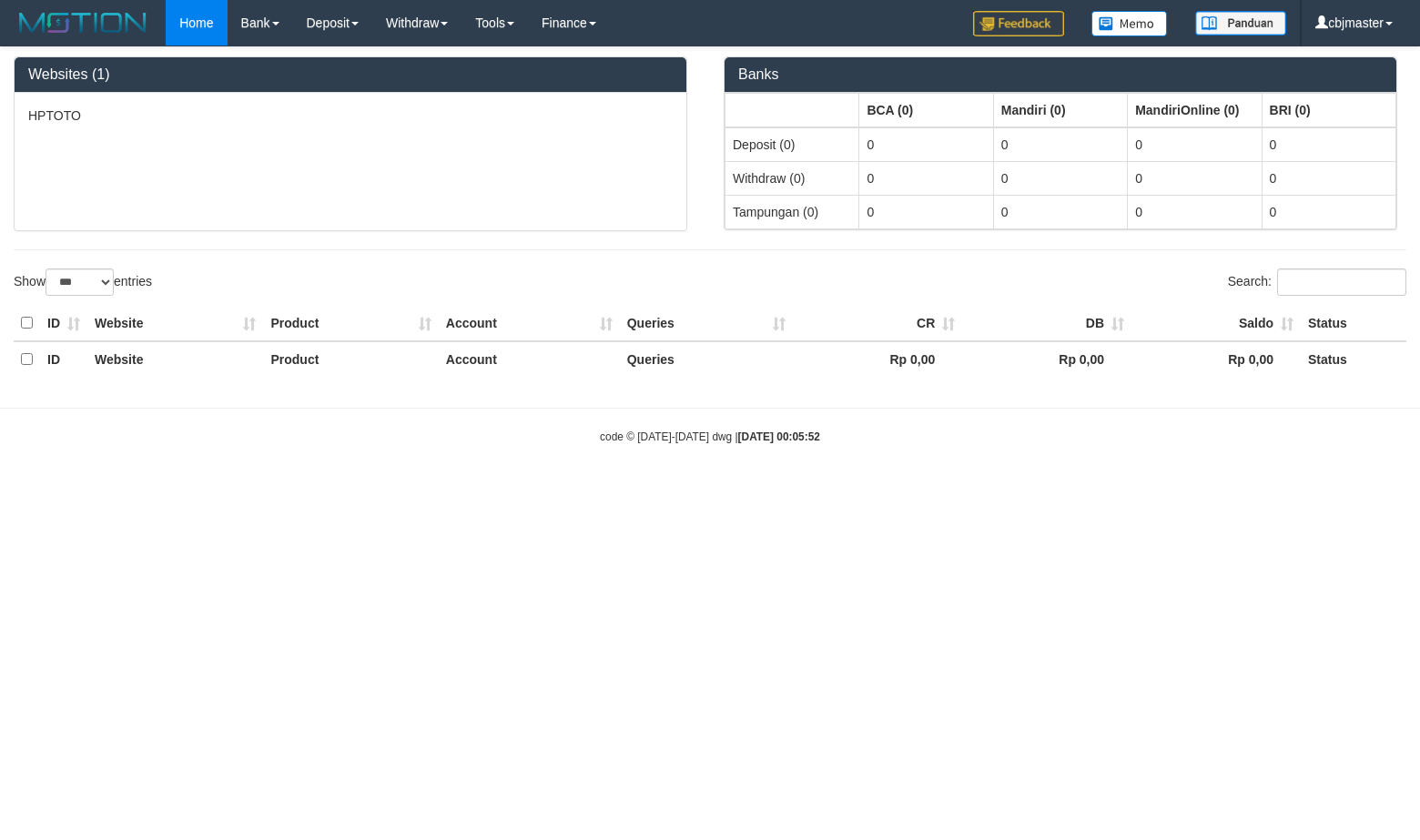 select on "***" 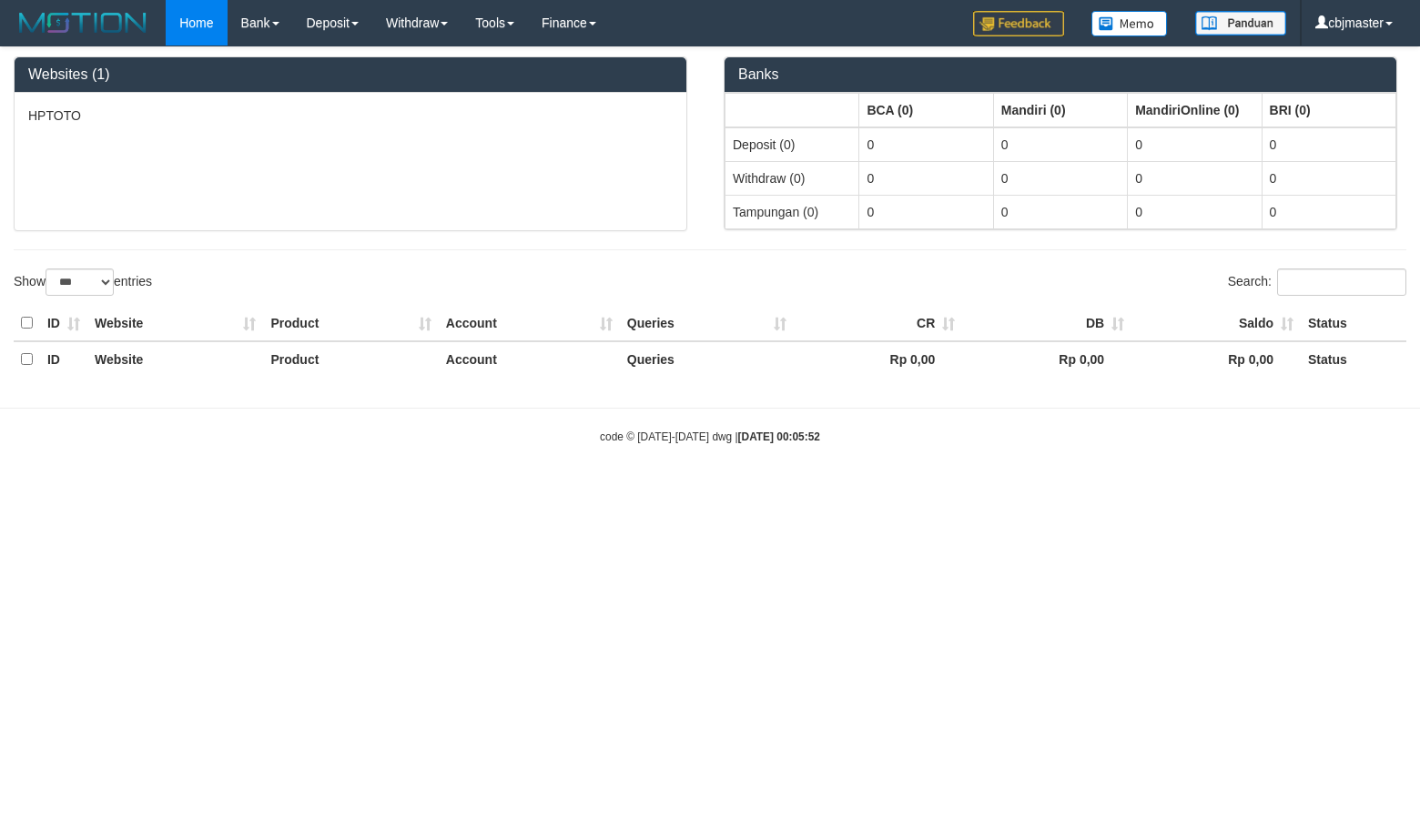 scroll, scrollTop: 0, scrollLeft: 0, axis: both 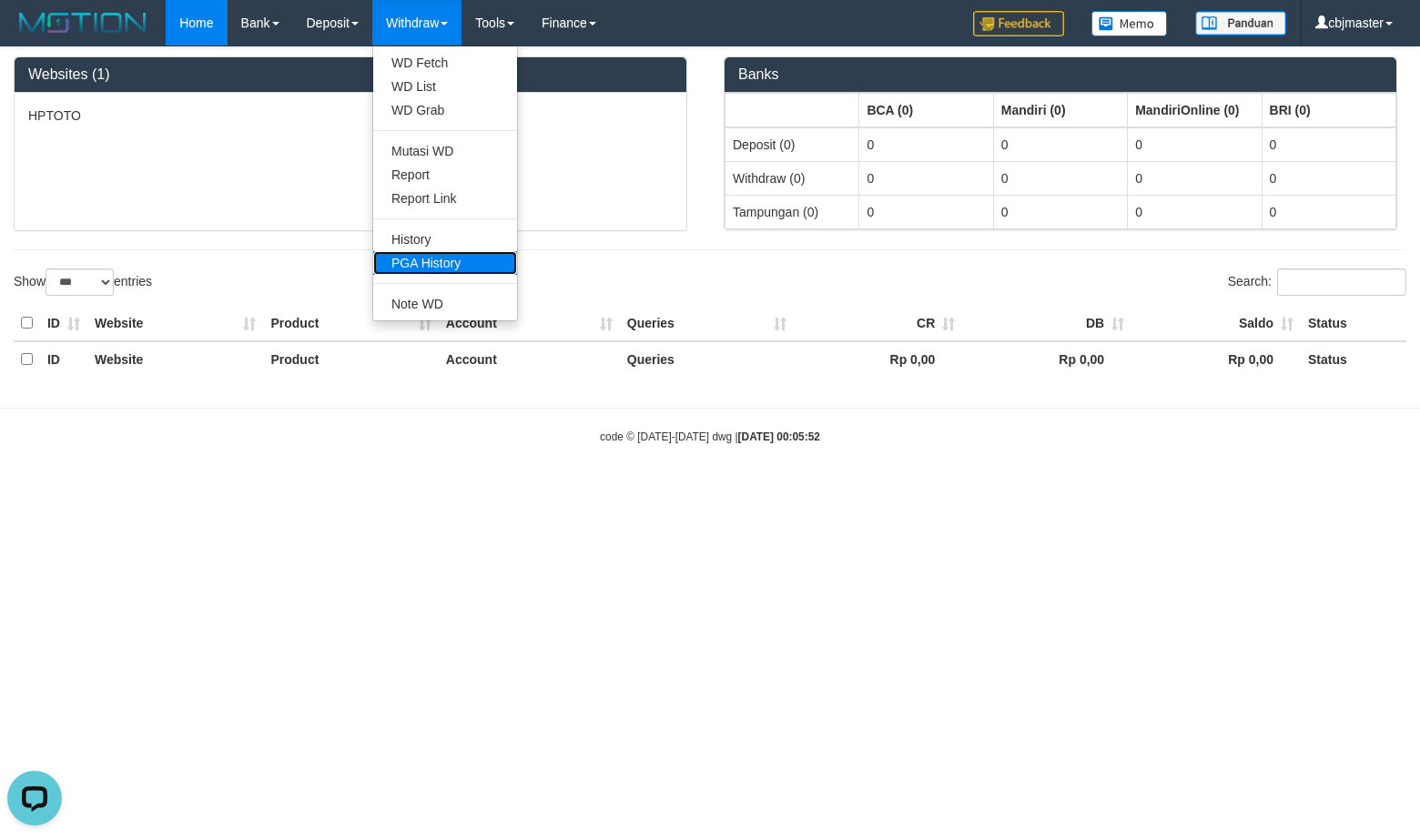 click on "PGA History" at bounding box center [445, 263] 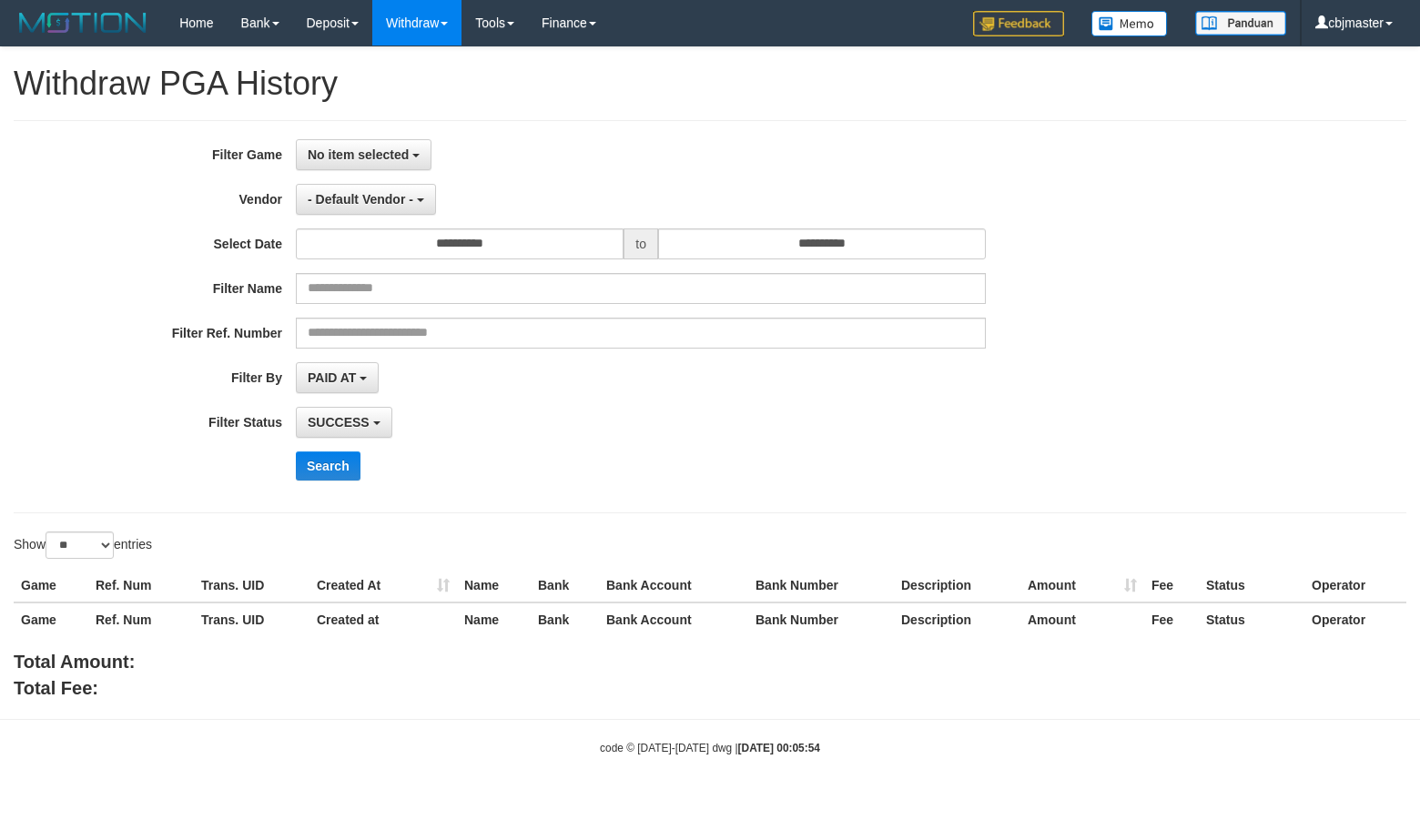 select 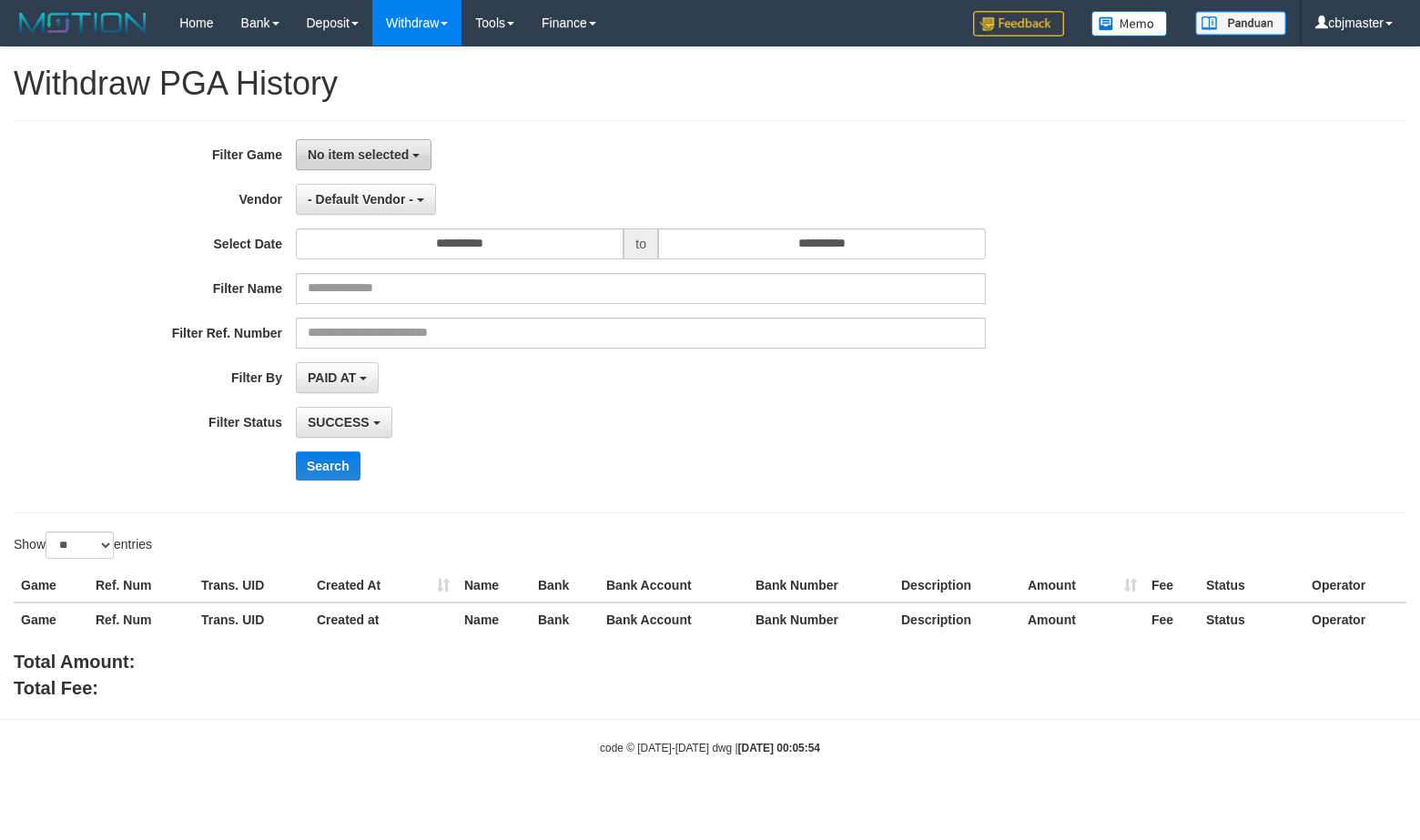 scroll, scrollTop: 0, scrollLeft: 0, axis: both 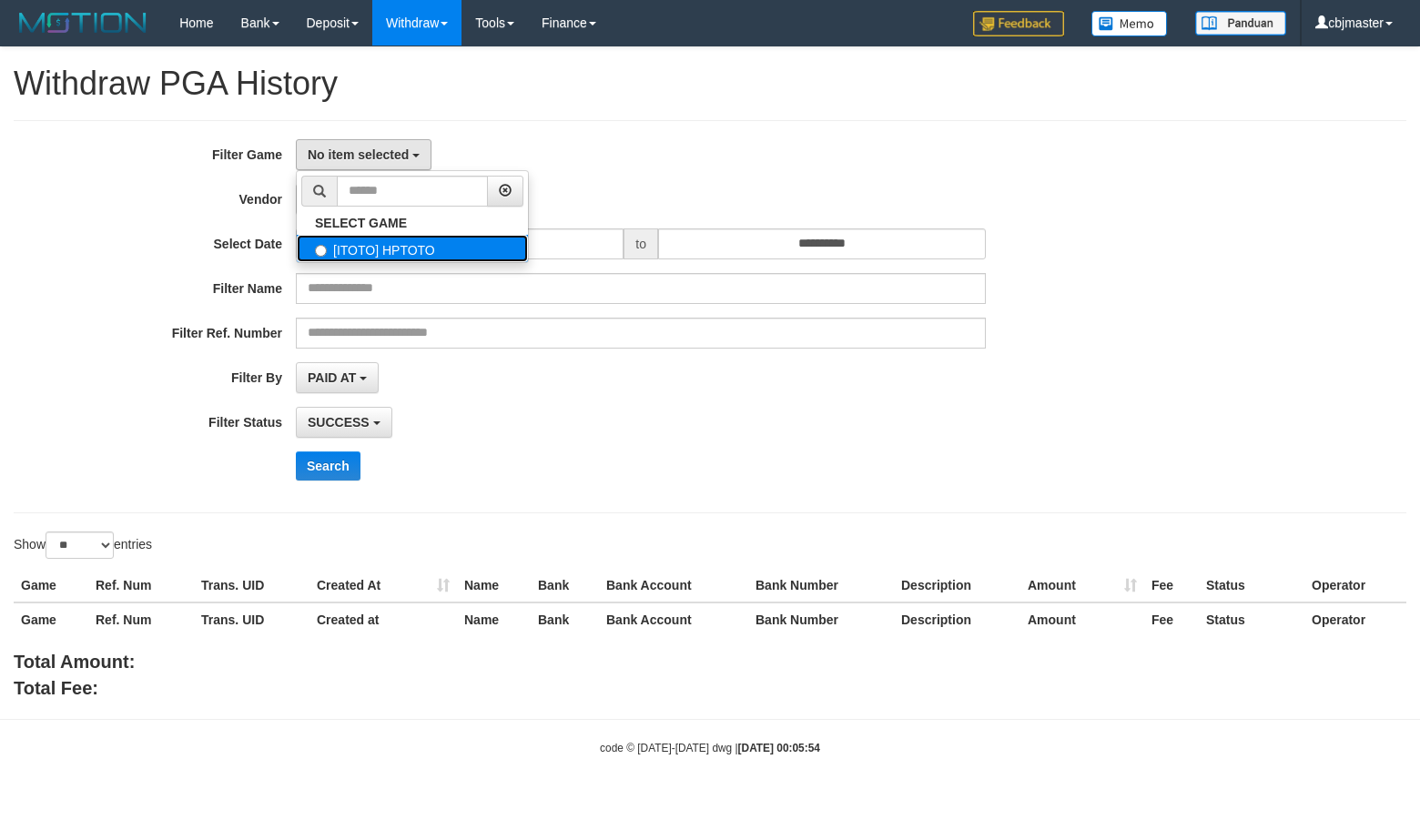 click on "[ITOTO] HPTOTO" at bounding box center (412, 248) 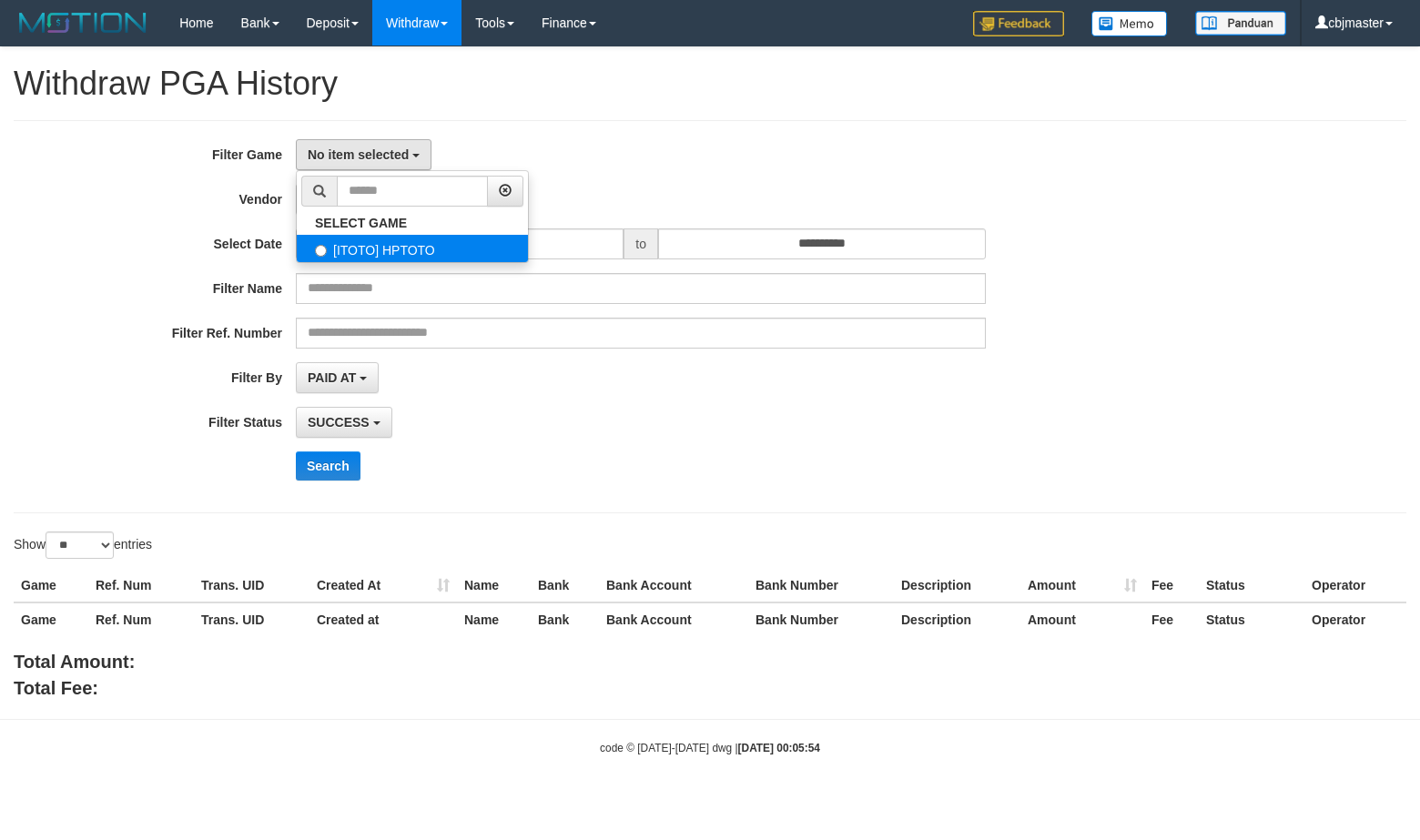 select on "****" 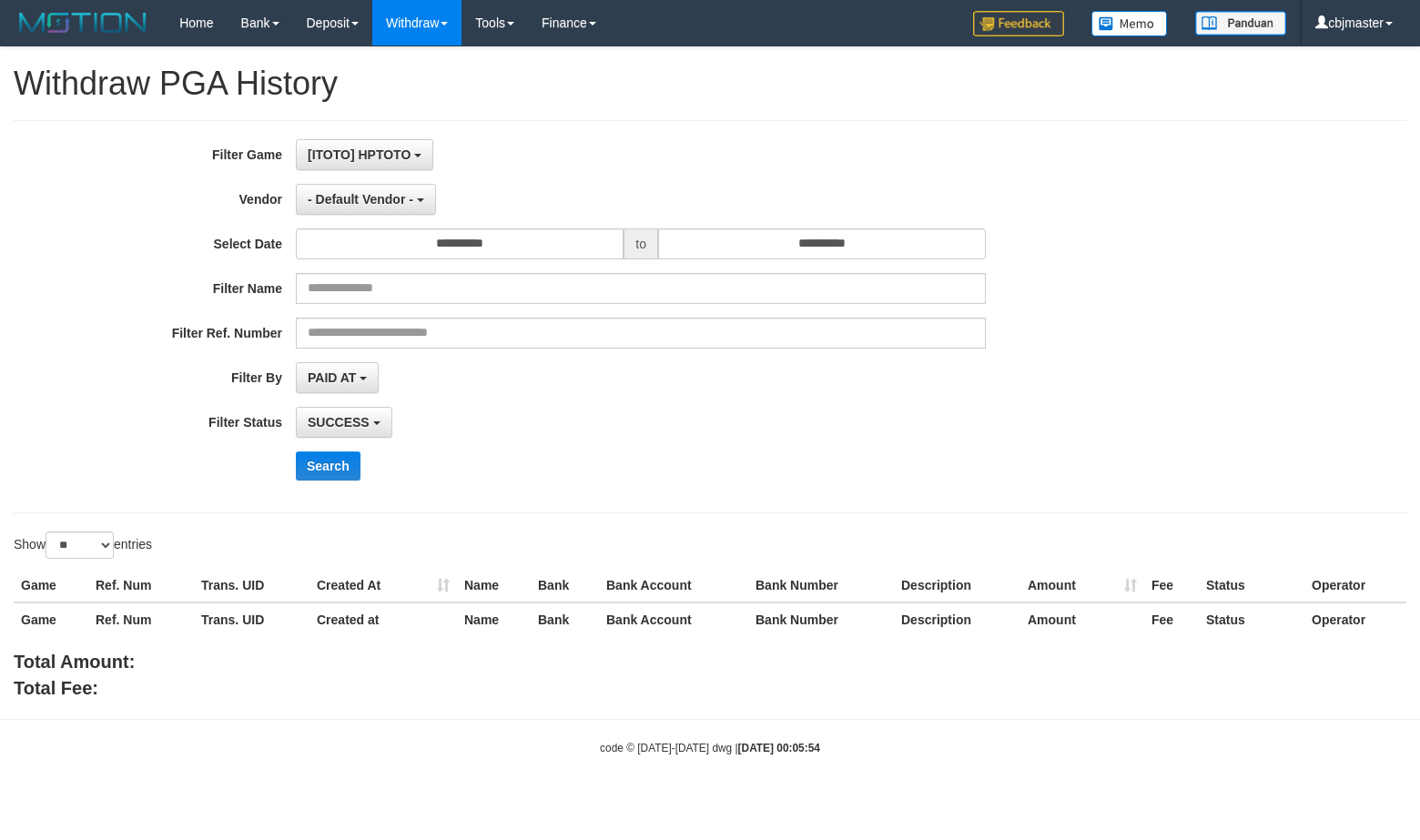 scroll, scrollTop: 15, scrollLeft: 0, axis: vertical 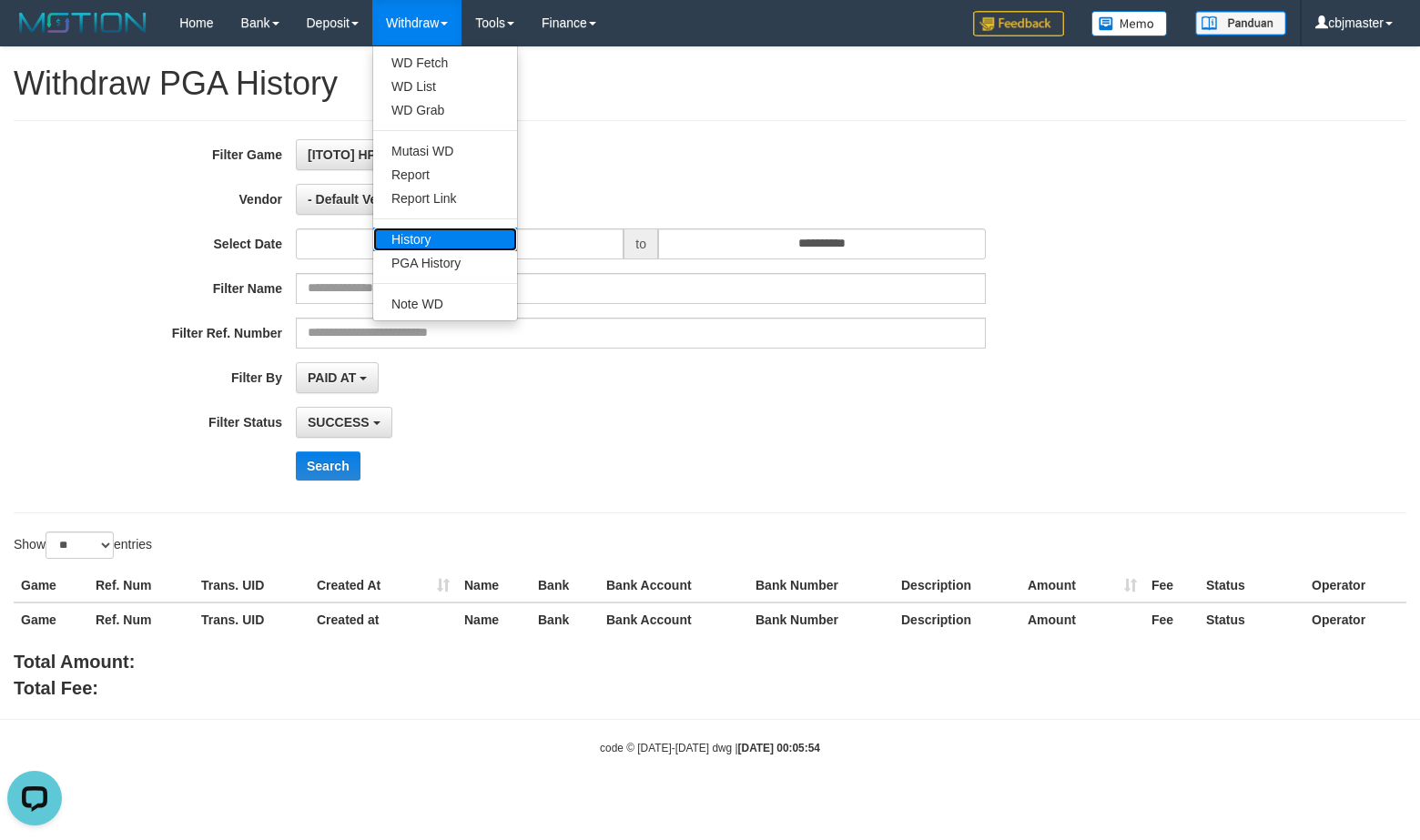 click on "History" at bounding box center (445, 239) 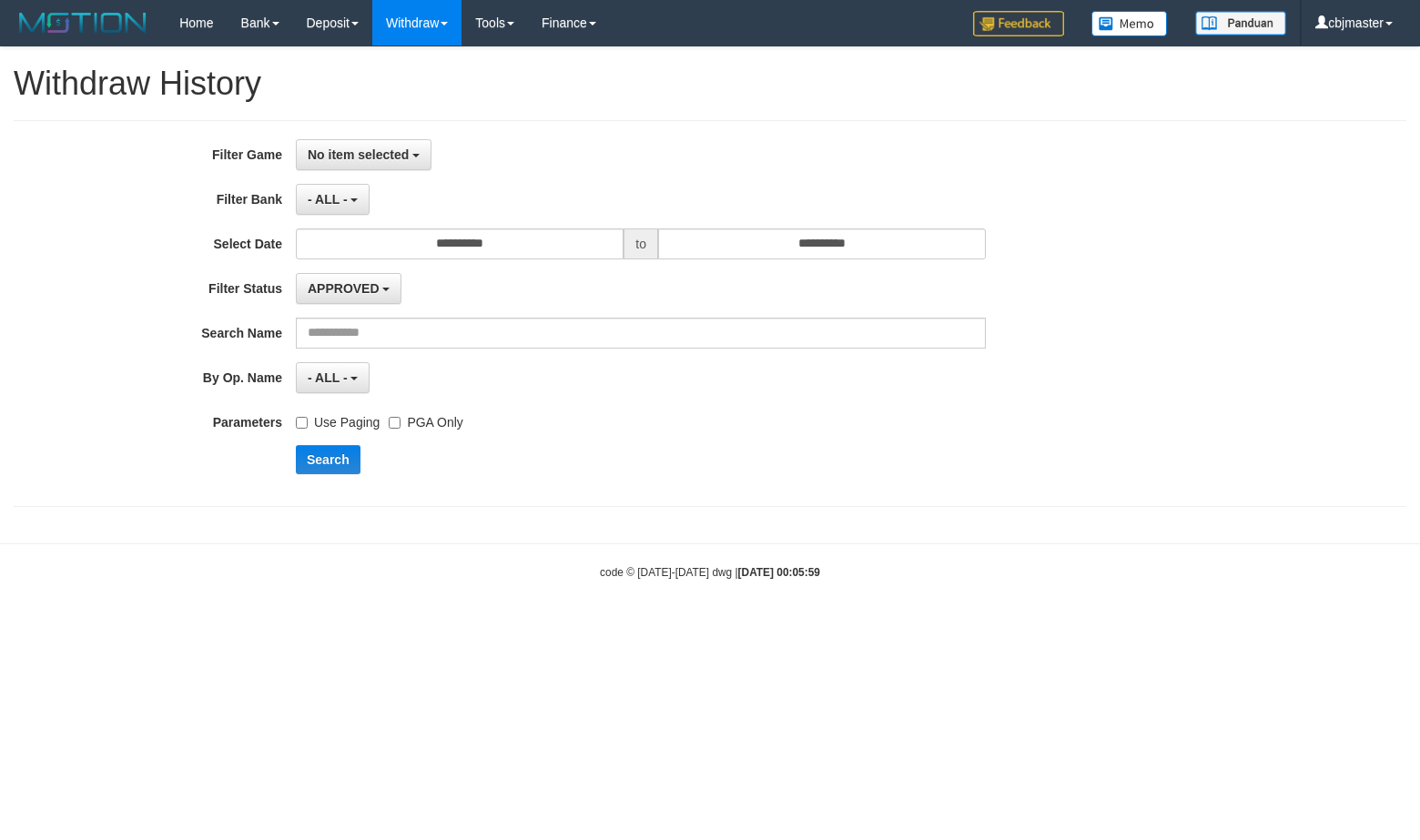 select 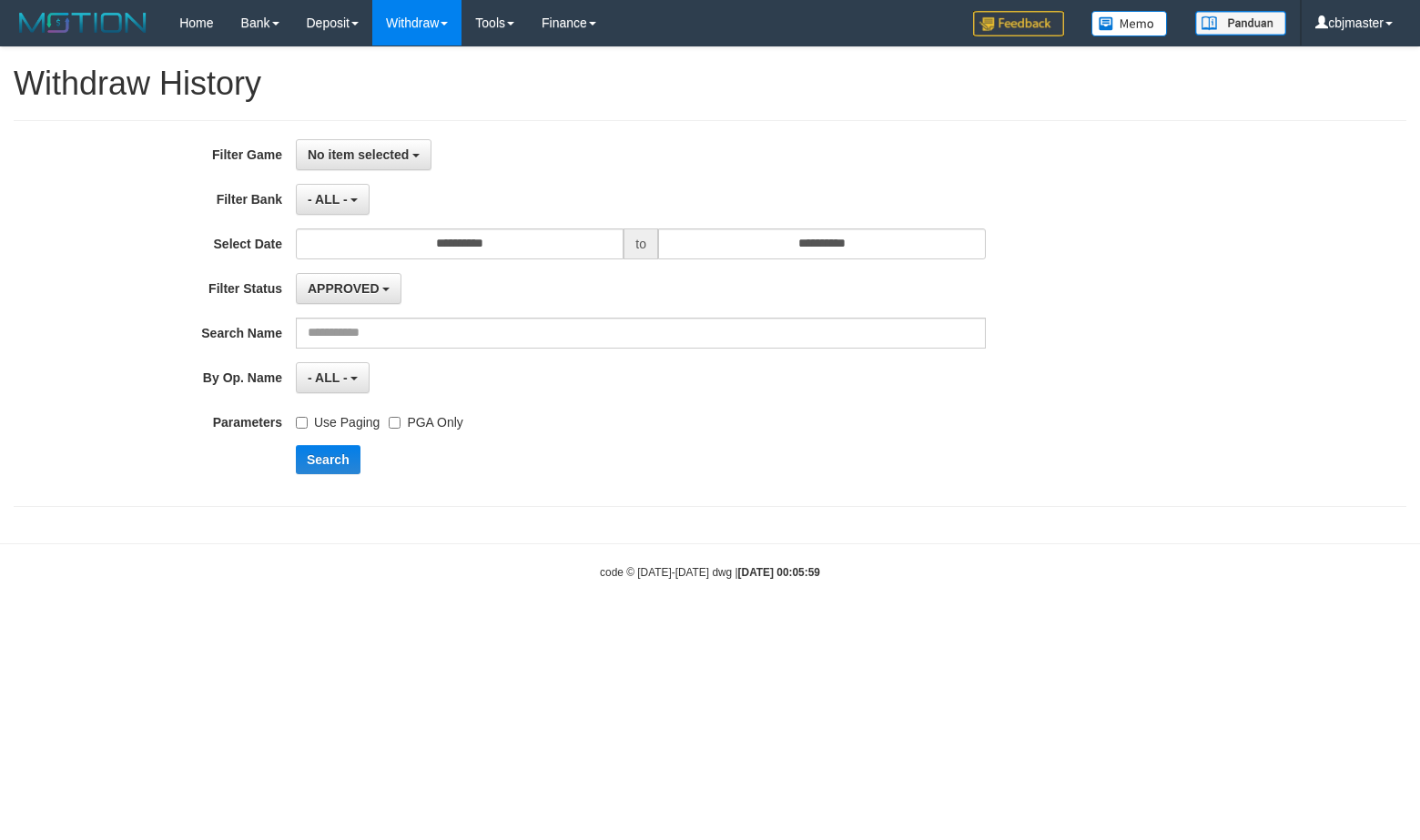 scroll, scrollTop: 0, scrollLeft: 0, axis: both 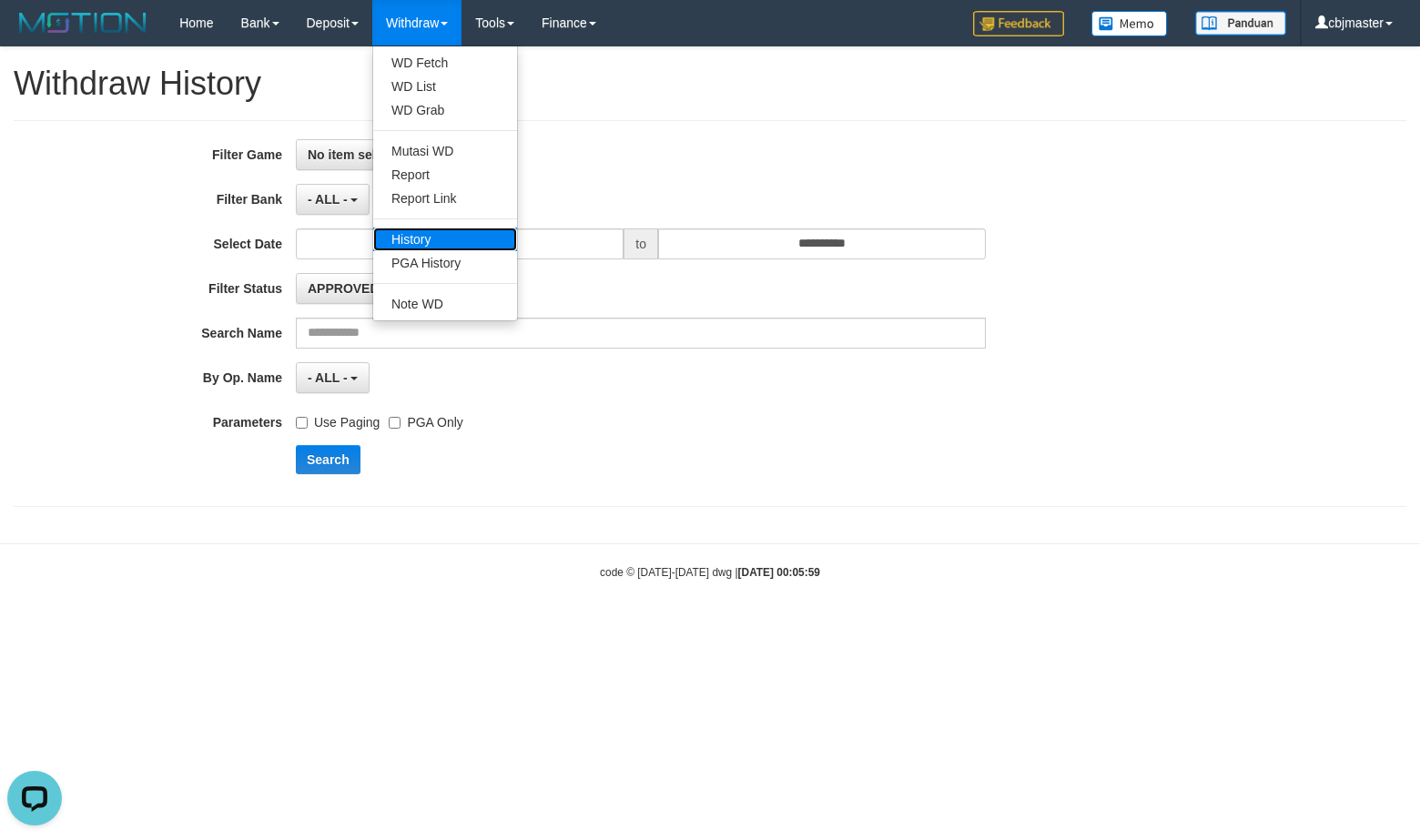 click on "History" at bounding box center (445, 239) 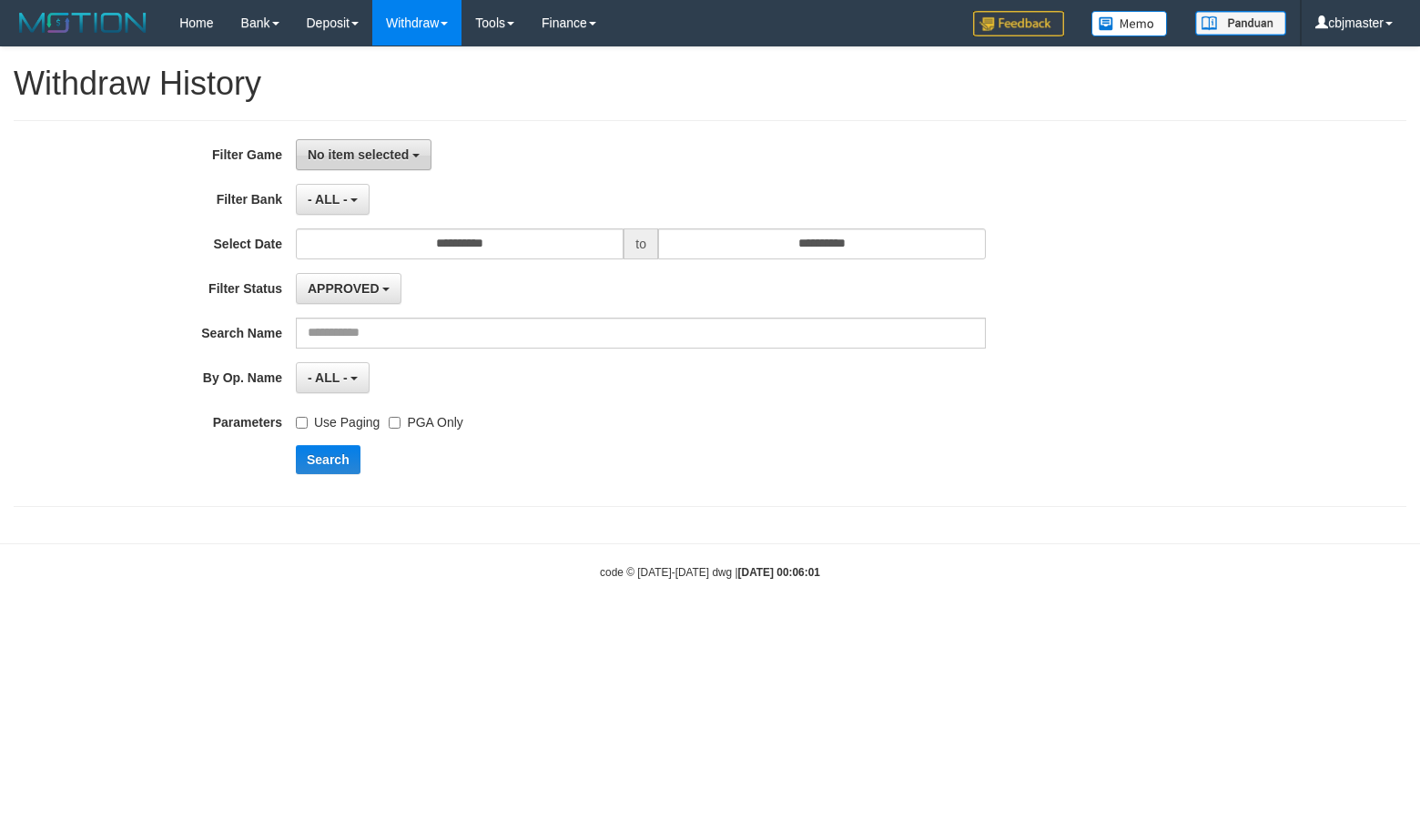 scroll, scrollTop: 0, scrollLeft: 0, axis: both 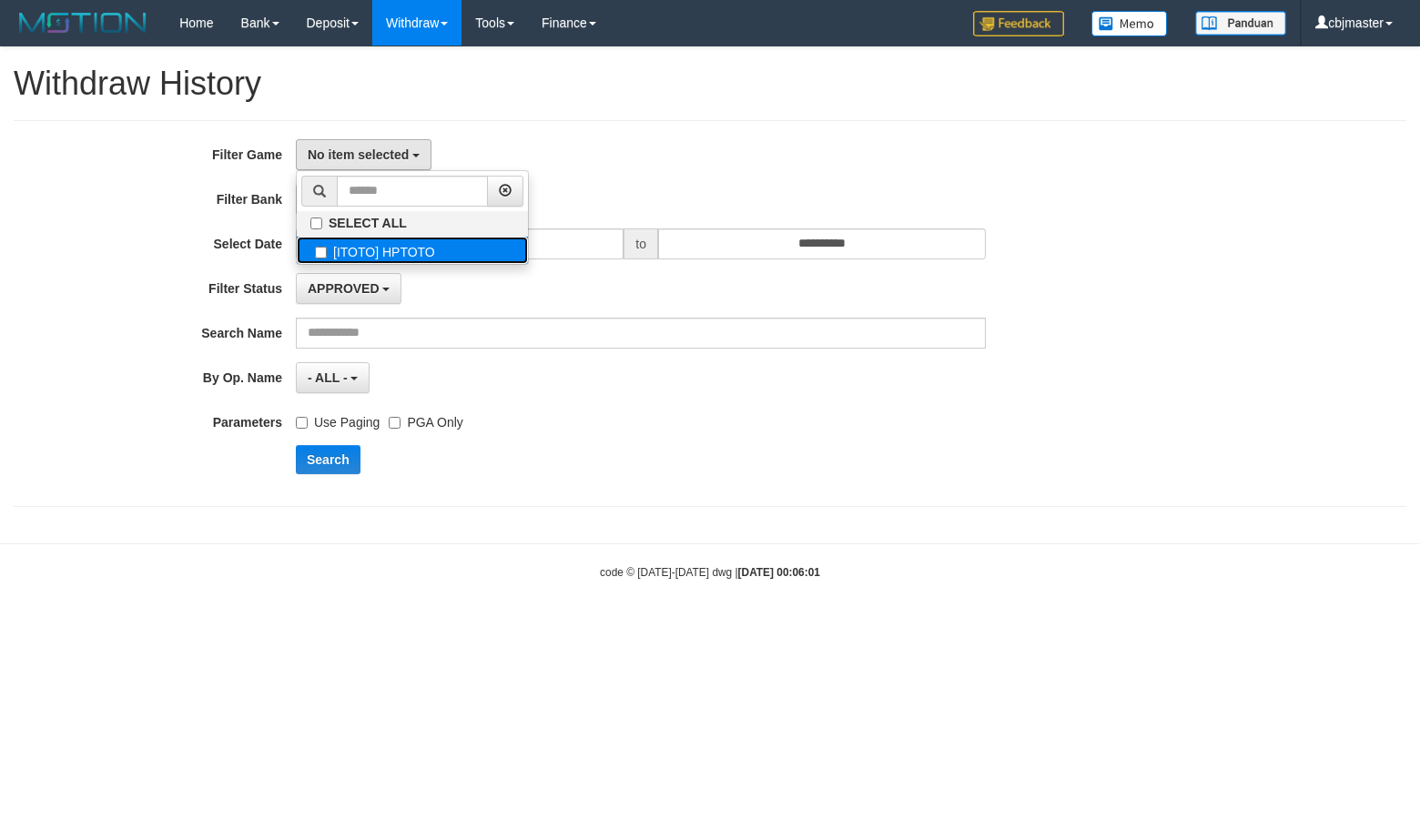 click on "[ITOTO] HPTOTO" at bounding box center (412, 250) 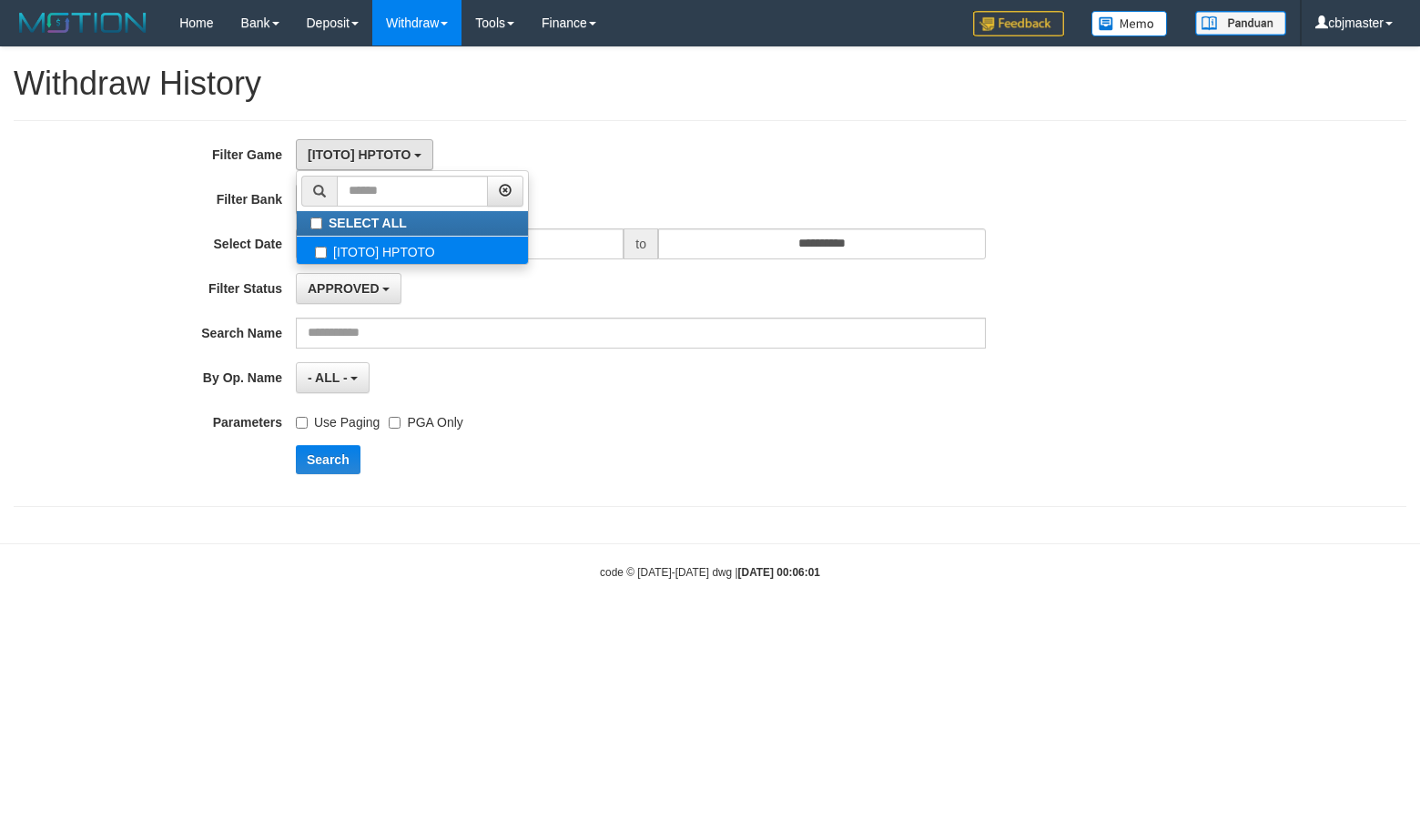 select on "****" 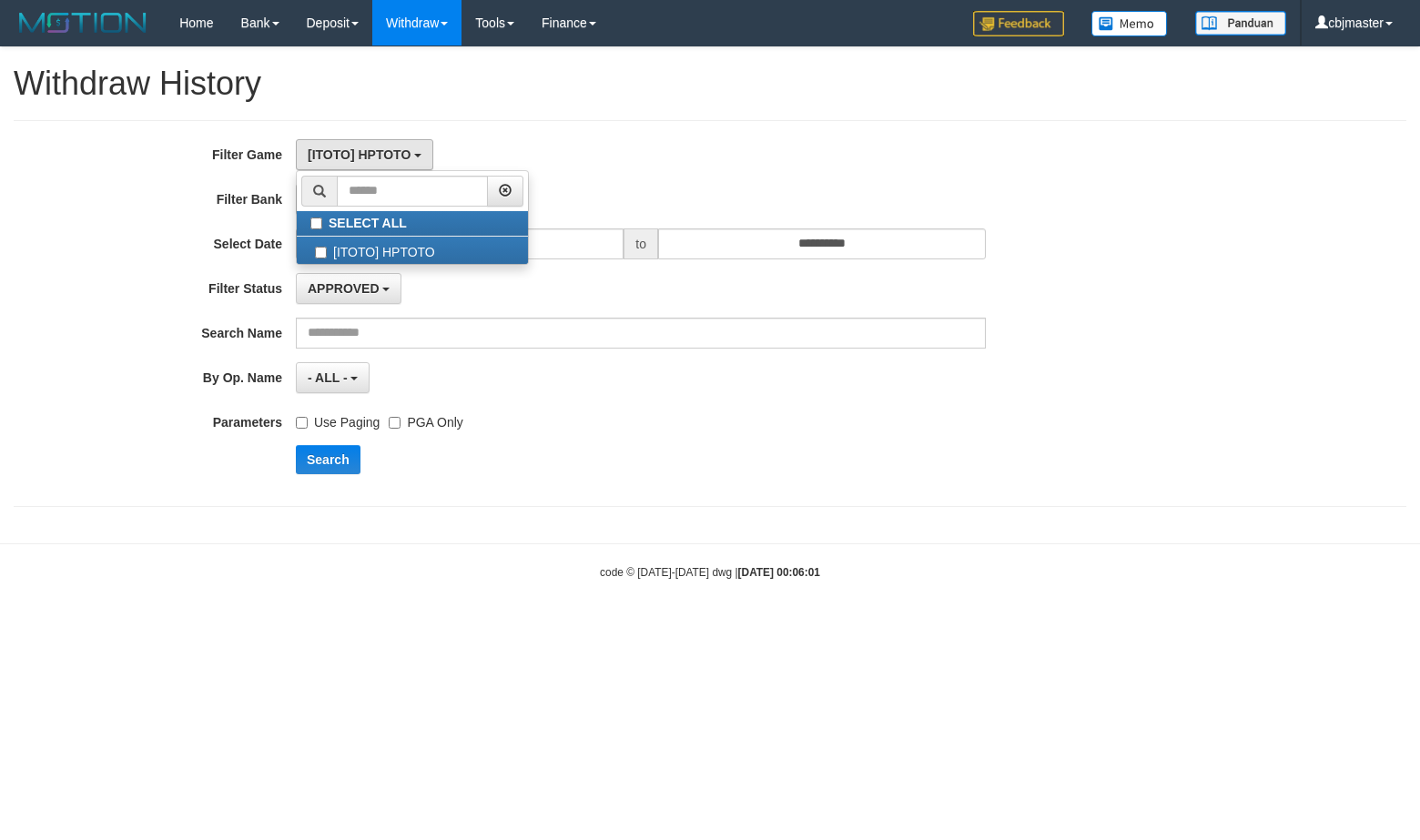 drag, startPoint x: 647, startPoint y: 417, endPoint x: 544, endPoint y: 414, distance: 103.04368 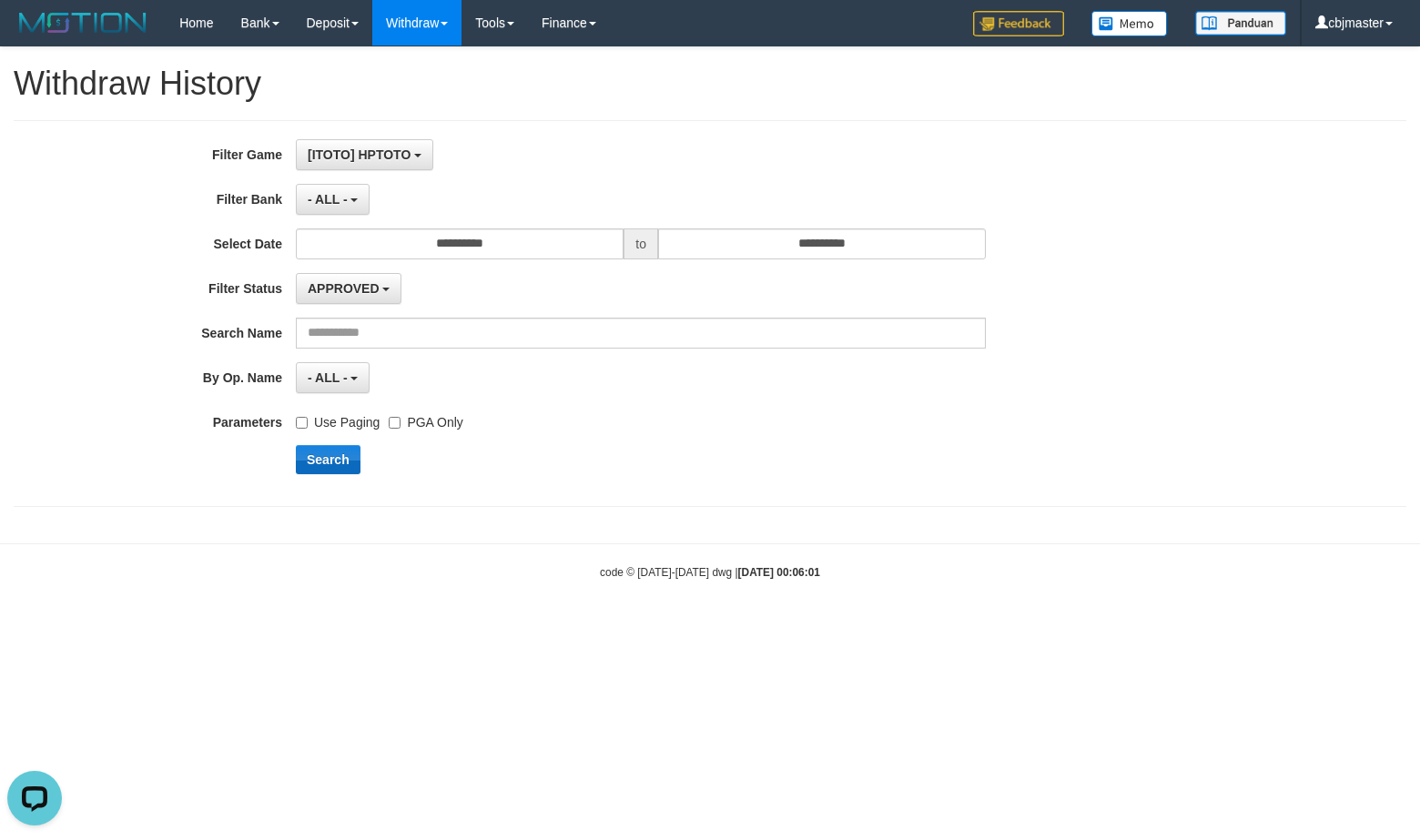 scroll, scrollTop: 0, scrollLeft: 0, axis: both 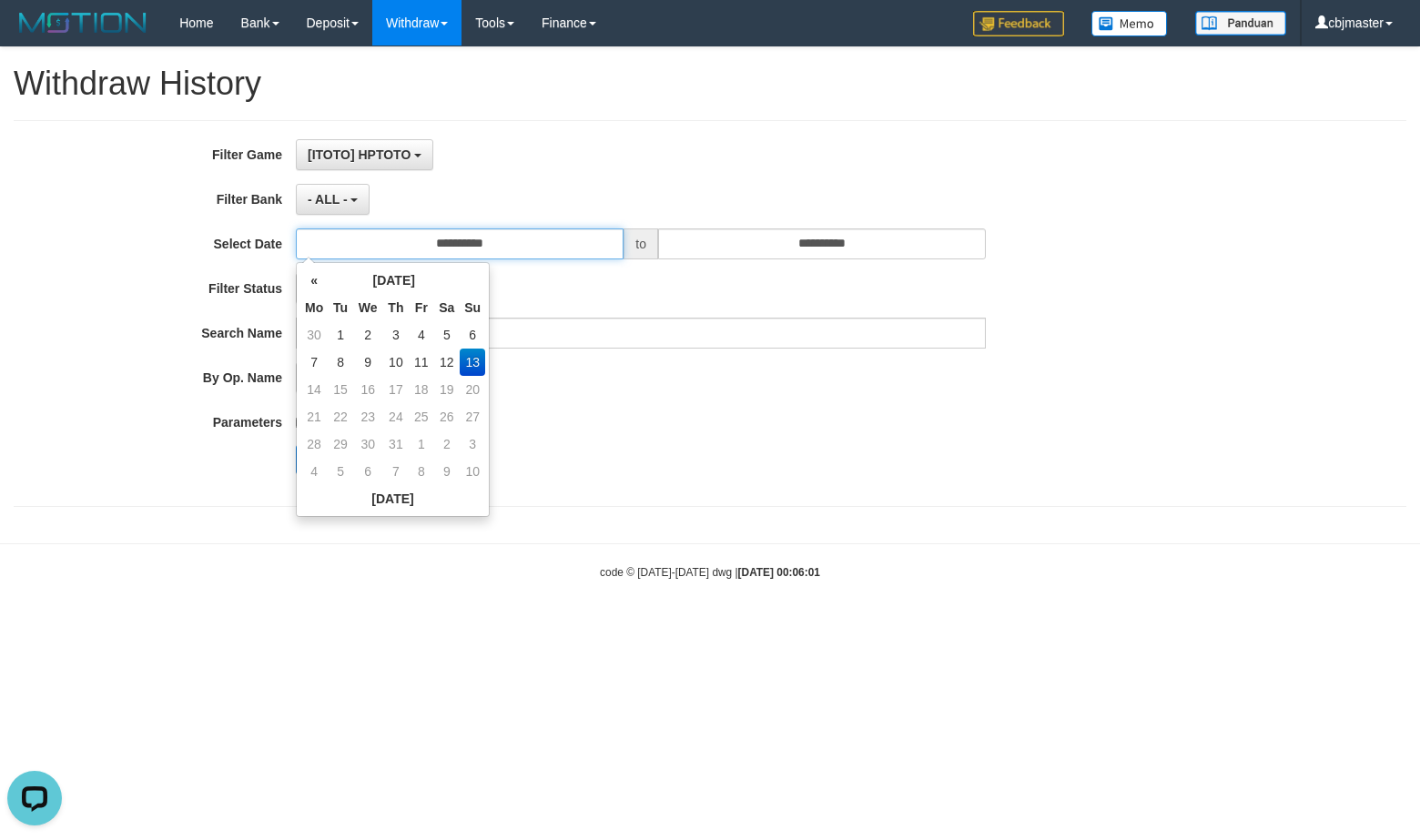 click on "**********" at bounding box center [460, 244] 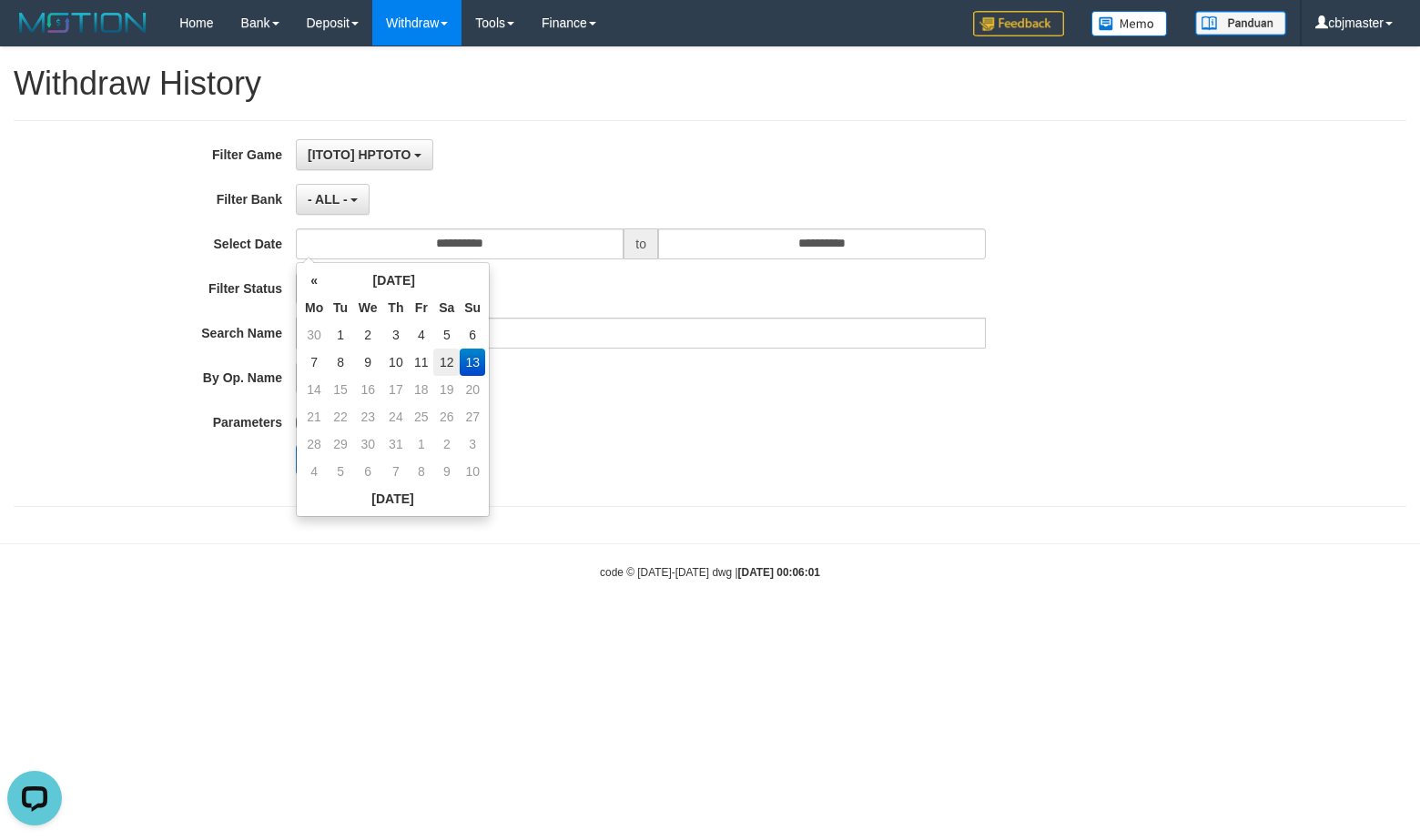 click on "12" at bounding box center [446, 362] 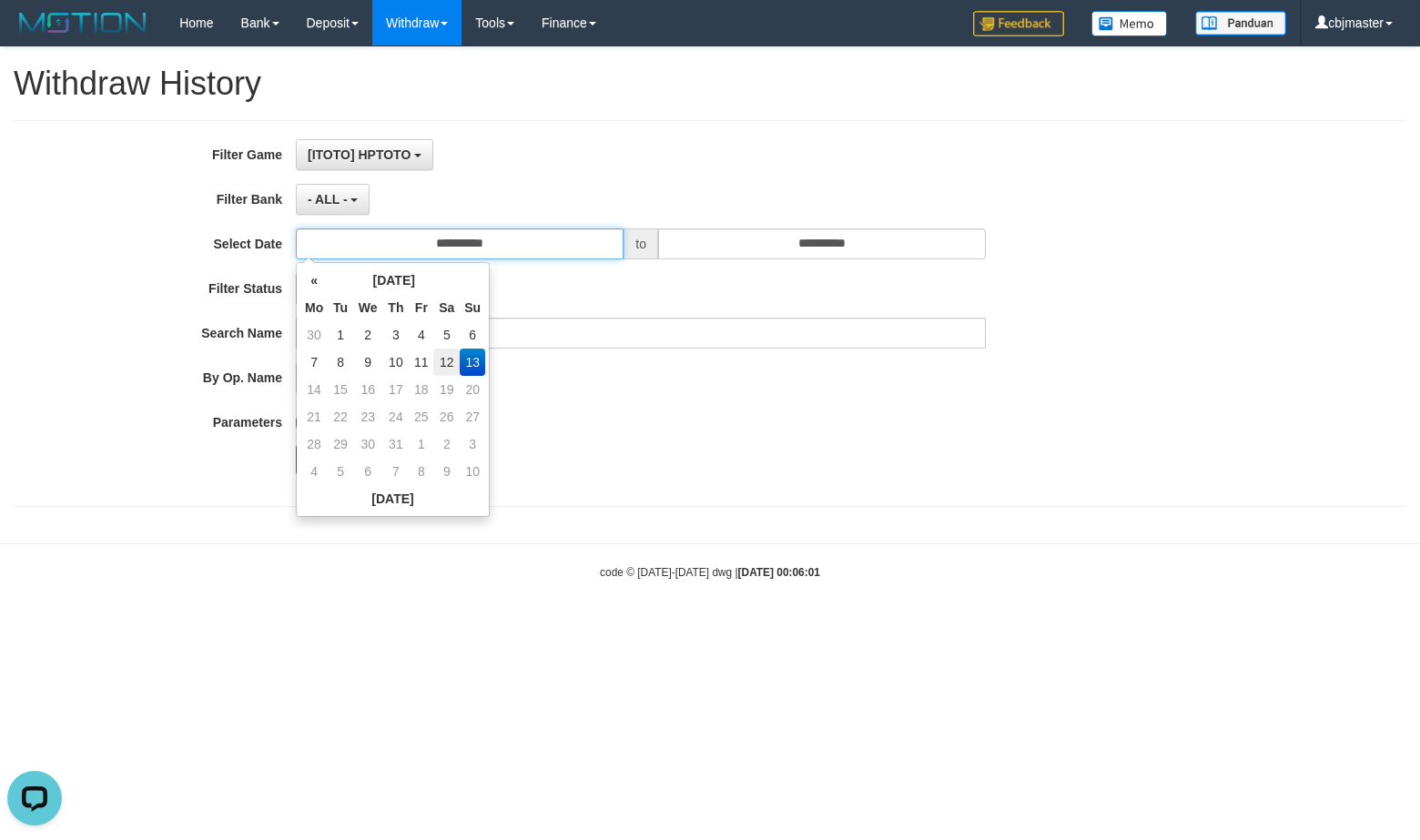 type on "**********" 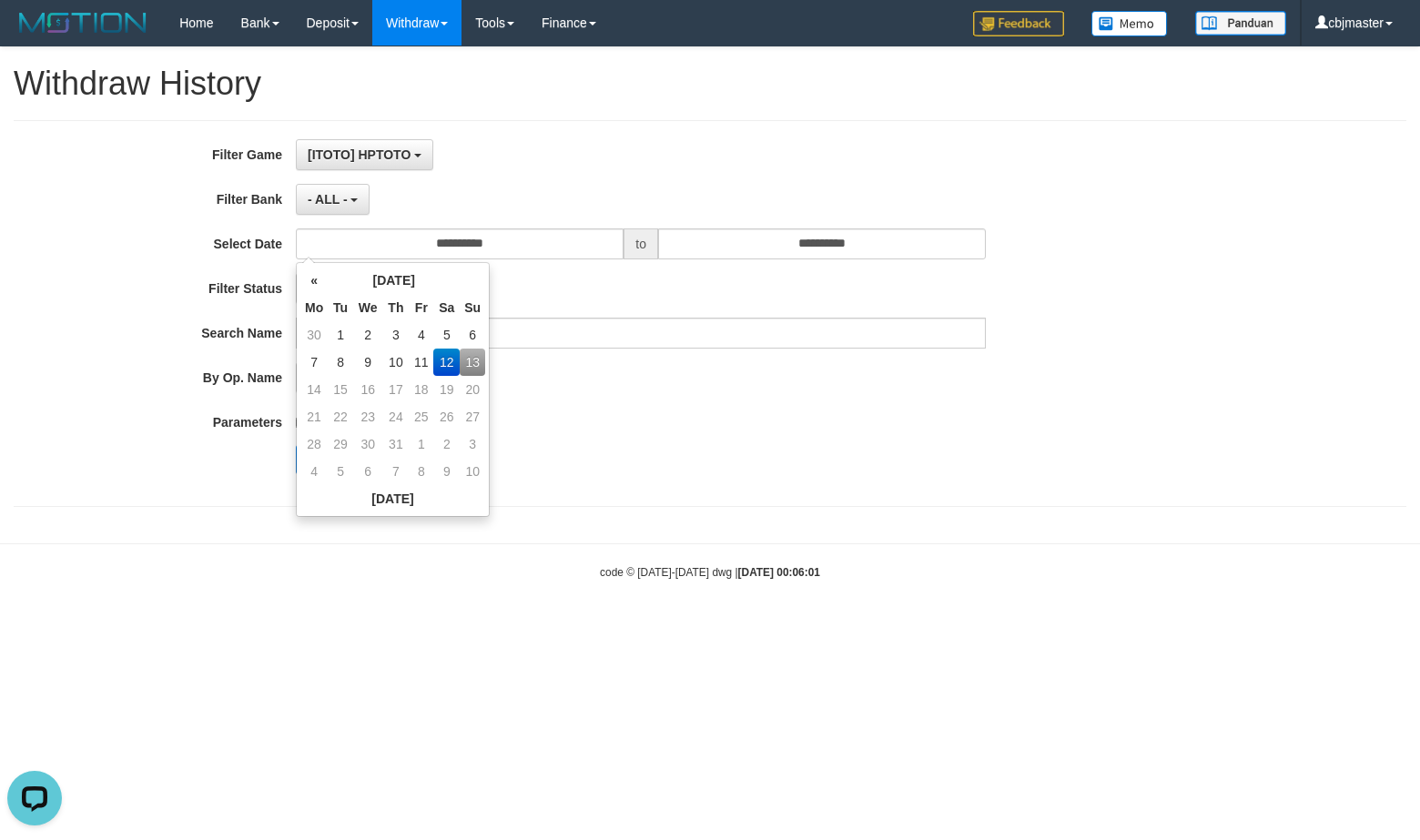 click on "Use Paging
PGA Only" at bounding box center (641, 419) 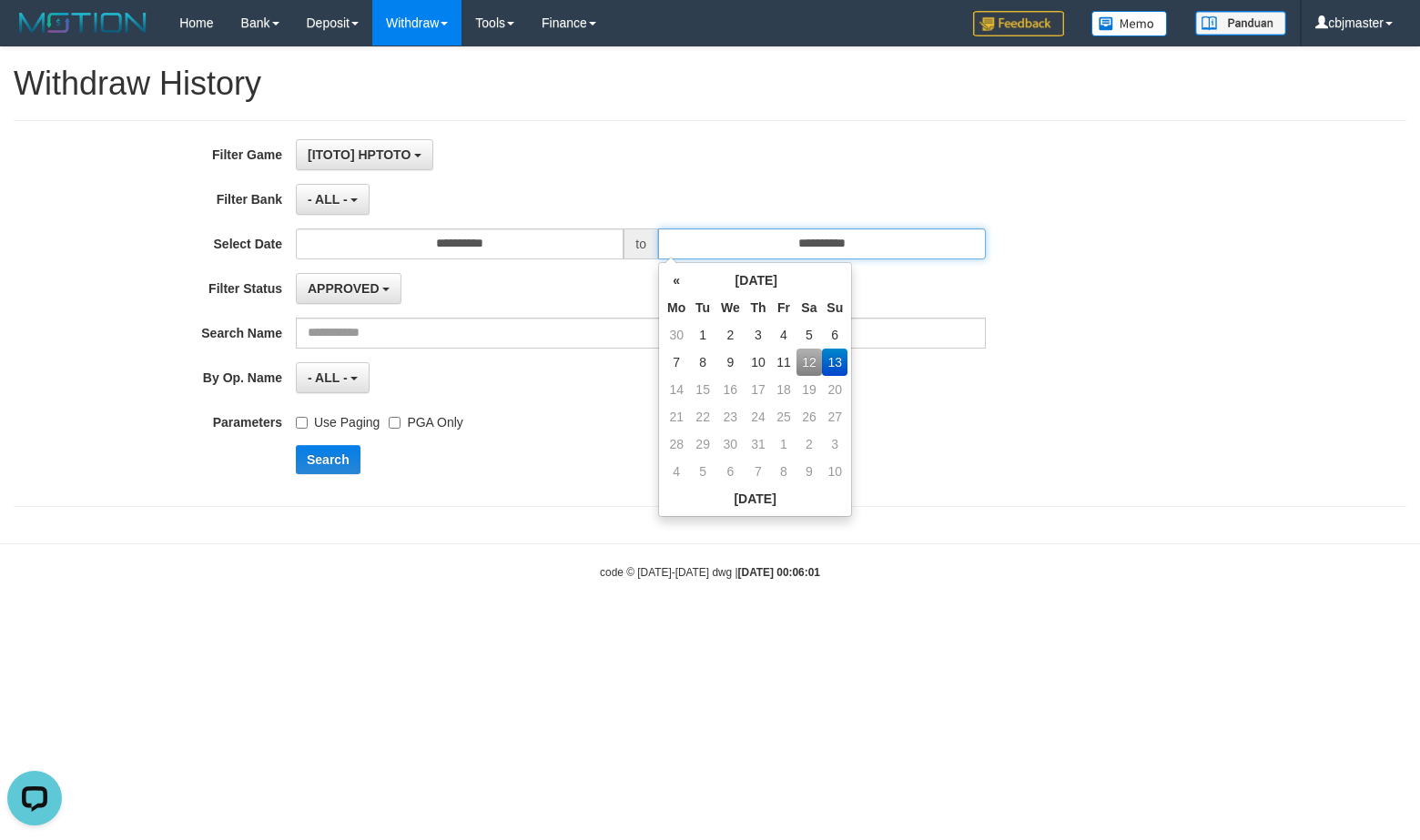 click on "**********" at bounding box center (822, 244) 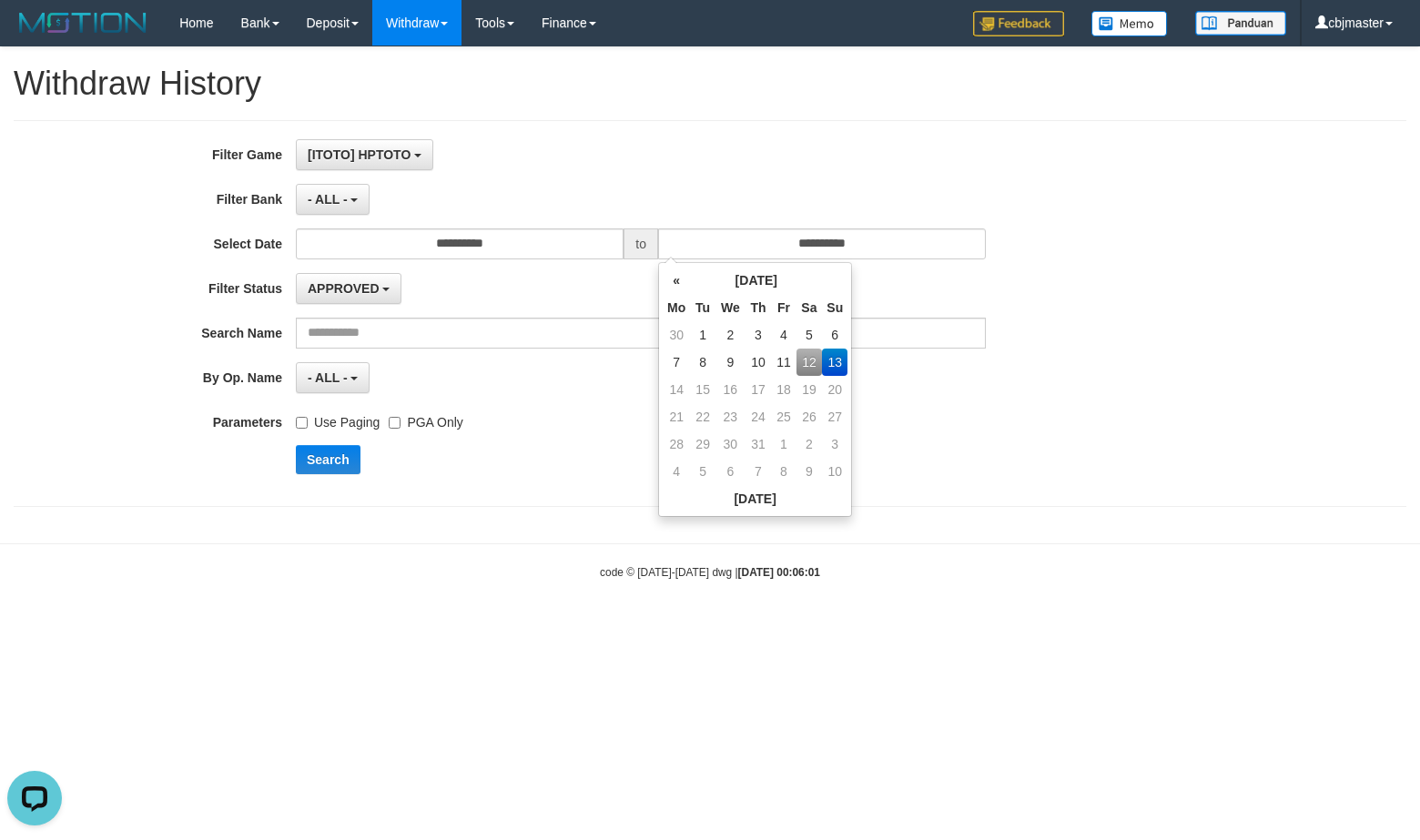 drag, startPoint x: 810, startPoint y: 370, endPoint x: 924, endPoint y: 387, distance: 115.26057 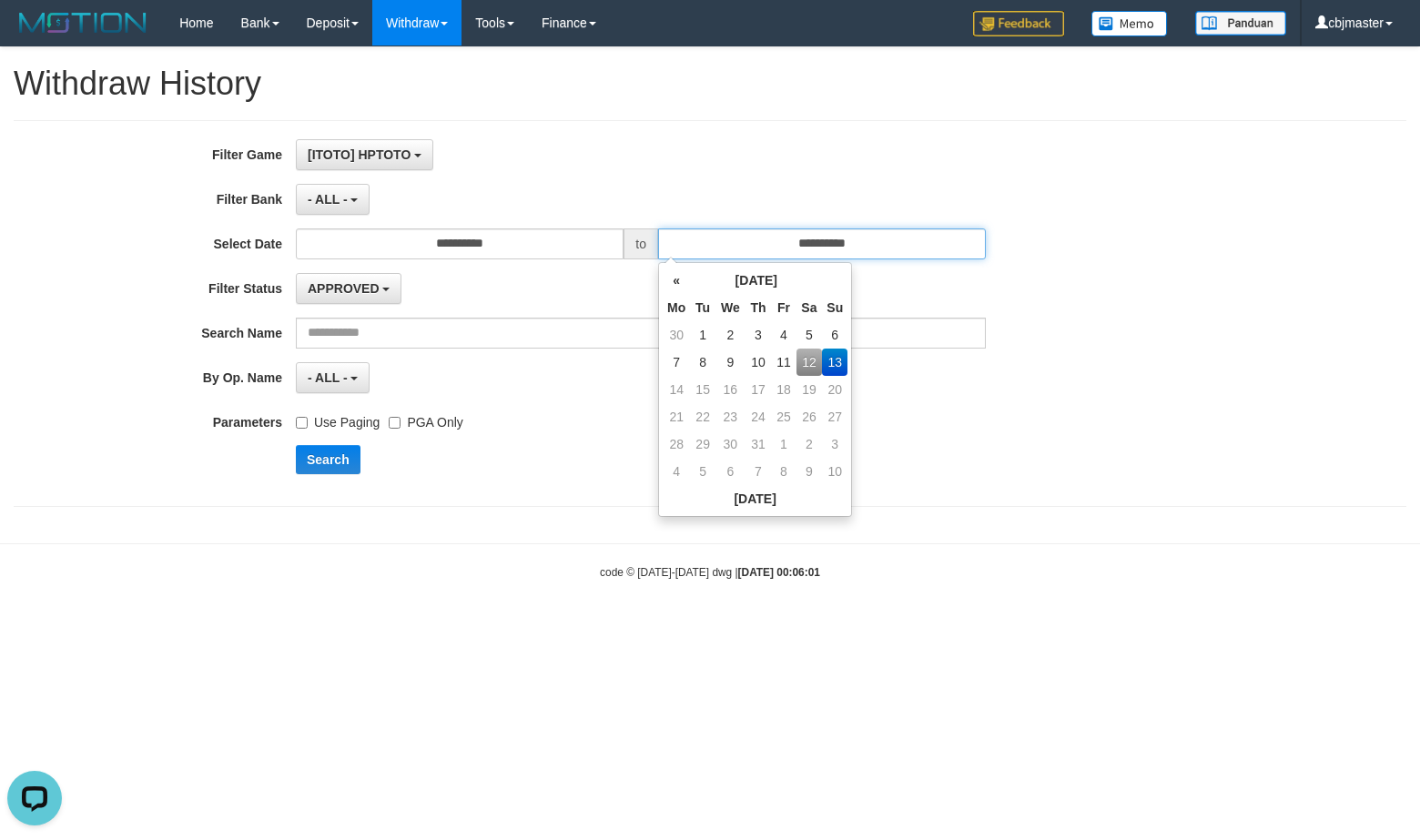 type on "**********" 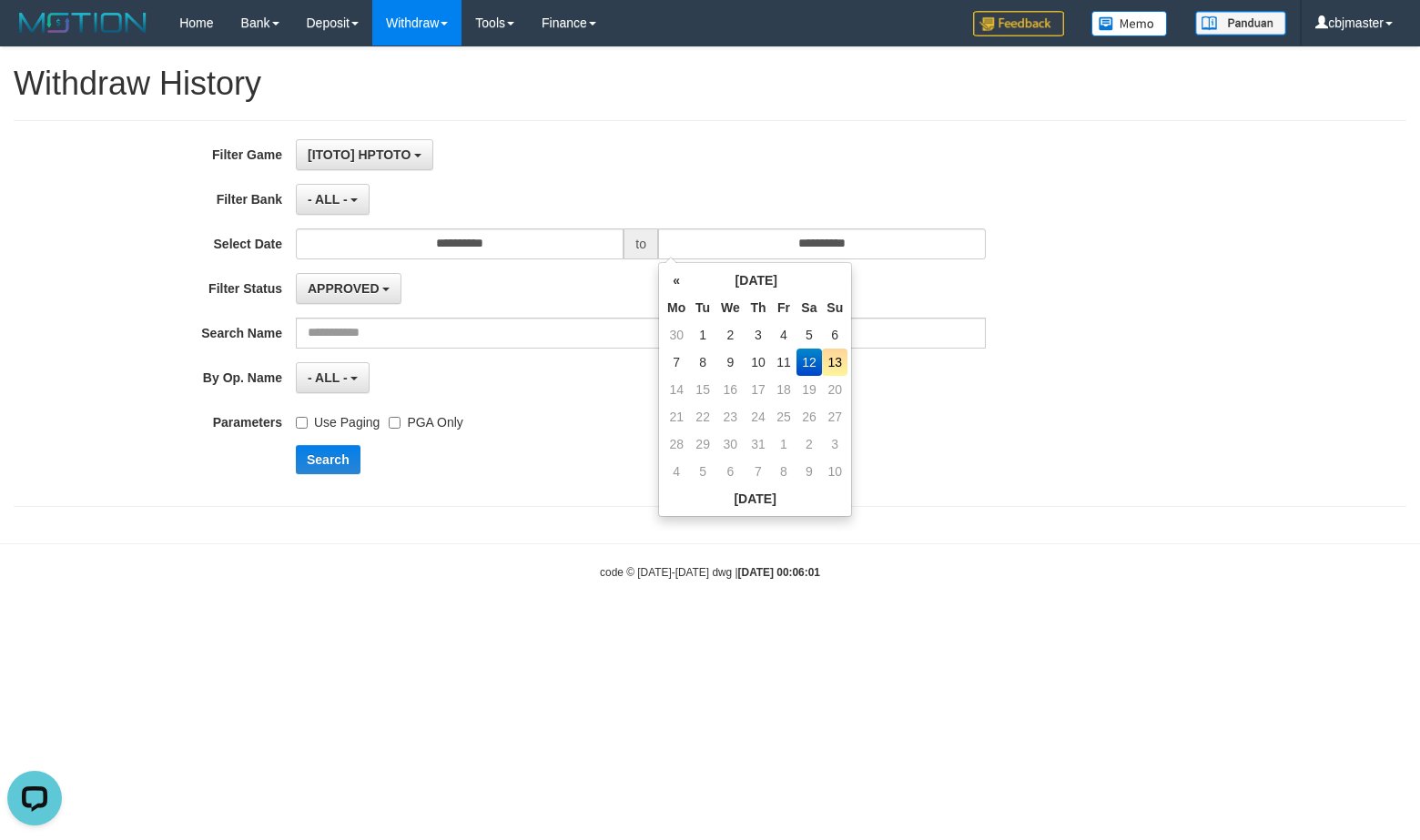 drag, startPoint x: 1033, startPoint y: 402, endPoint x: 522, endPoint y: 439, distance: 512.3378 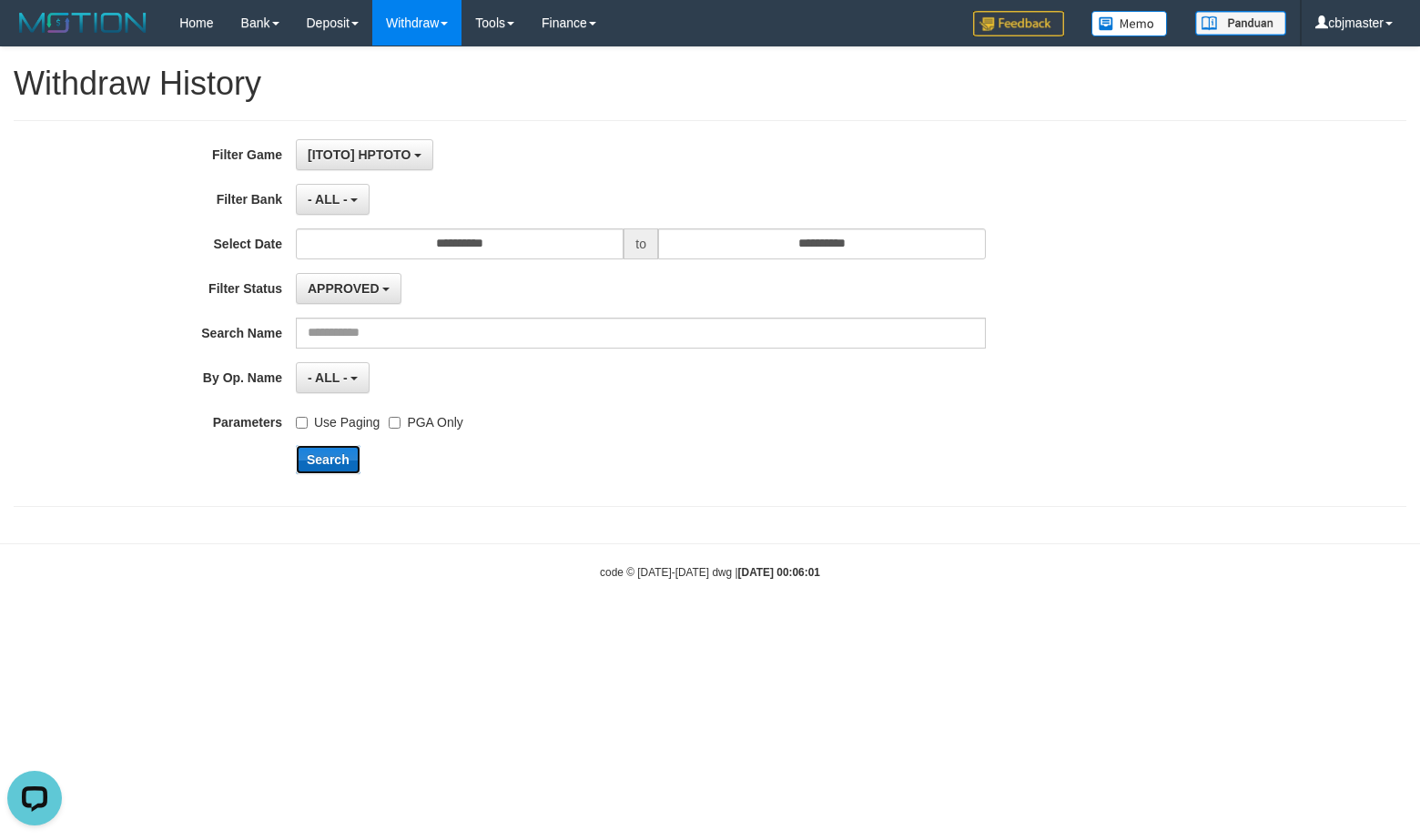 click on "Search" at bounding box center [328, 460] 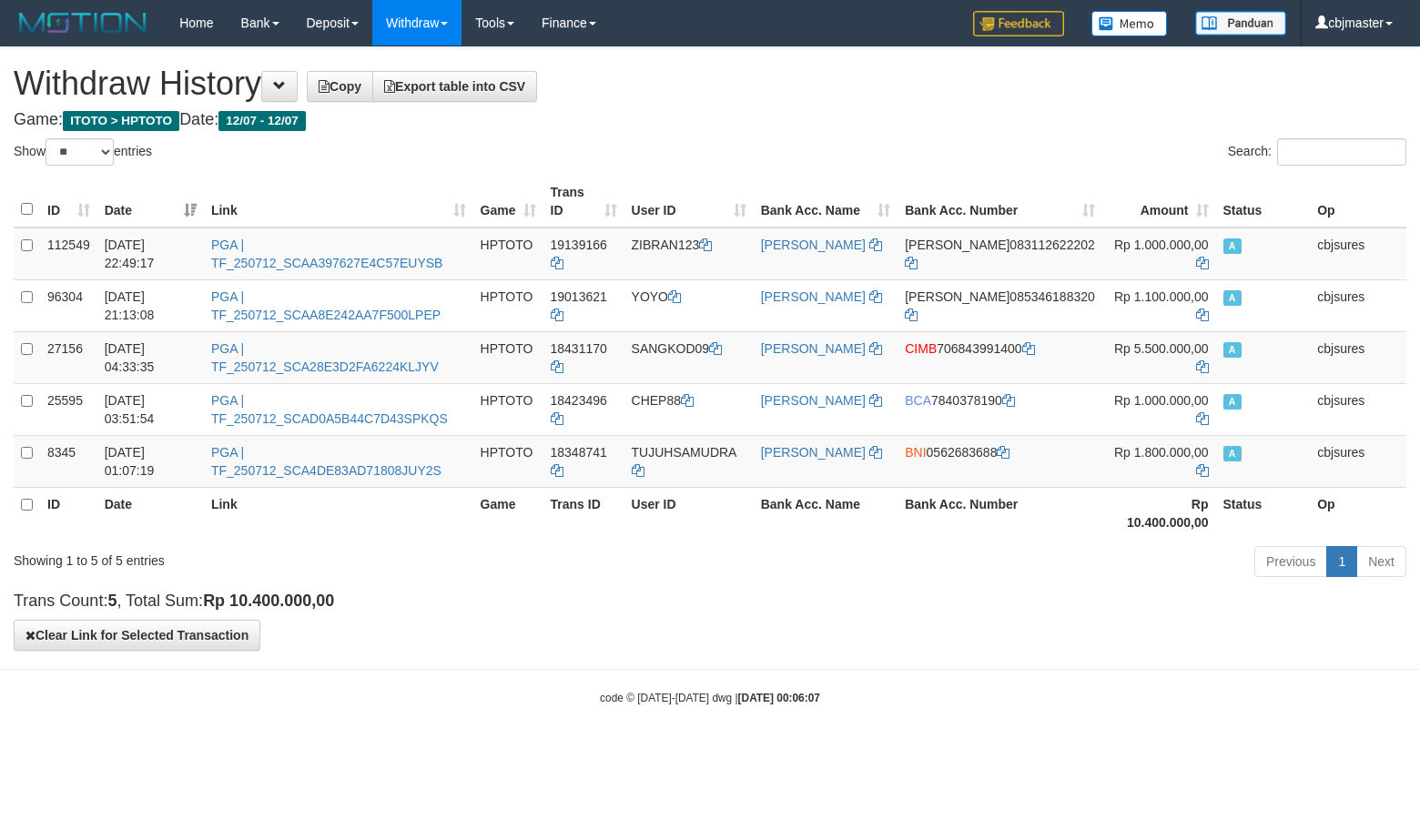 select on "**" 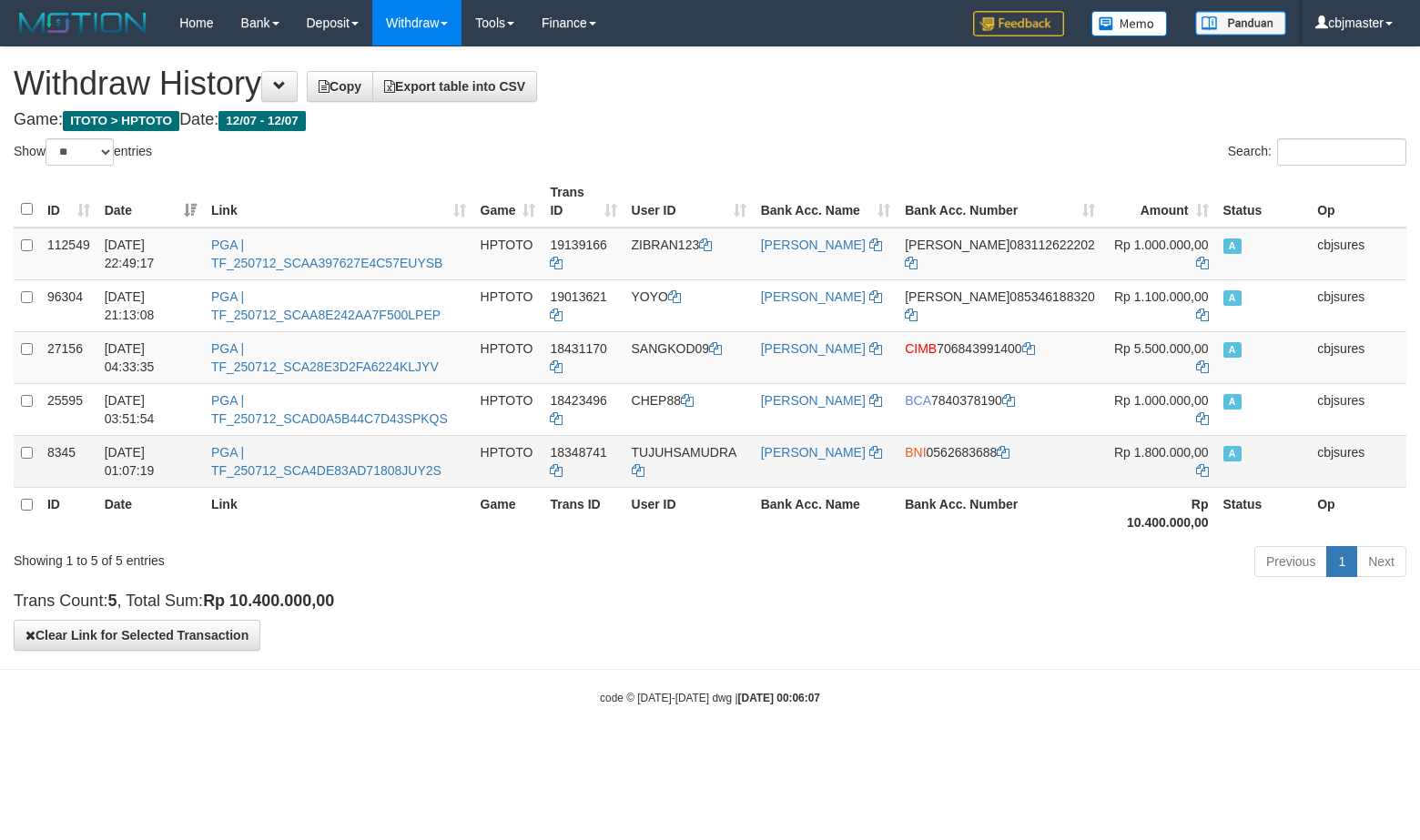 scroll, scrollTop: 0, scrollLeft: 0, axis: both 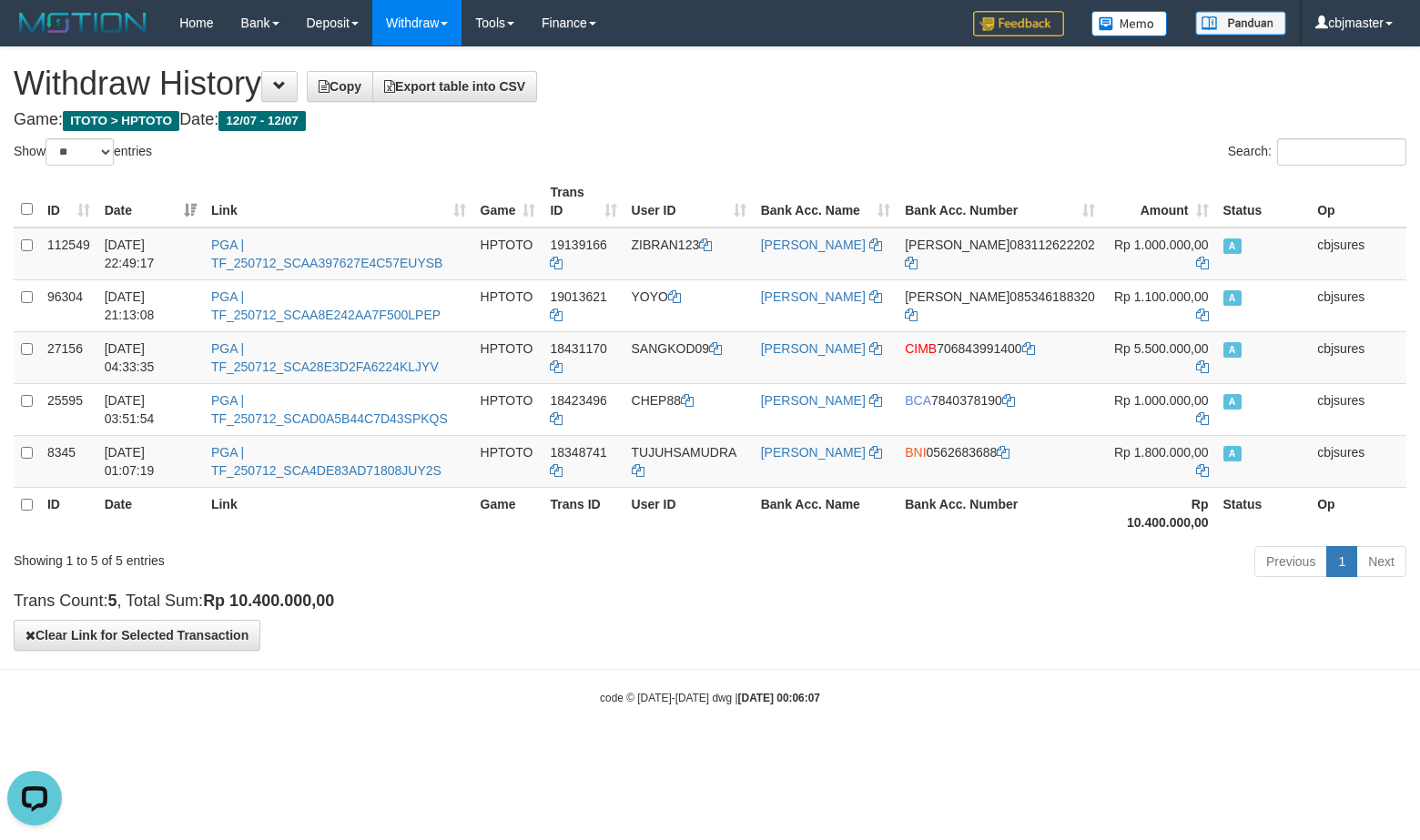 click on "**********" at bounding box center (710, 349) 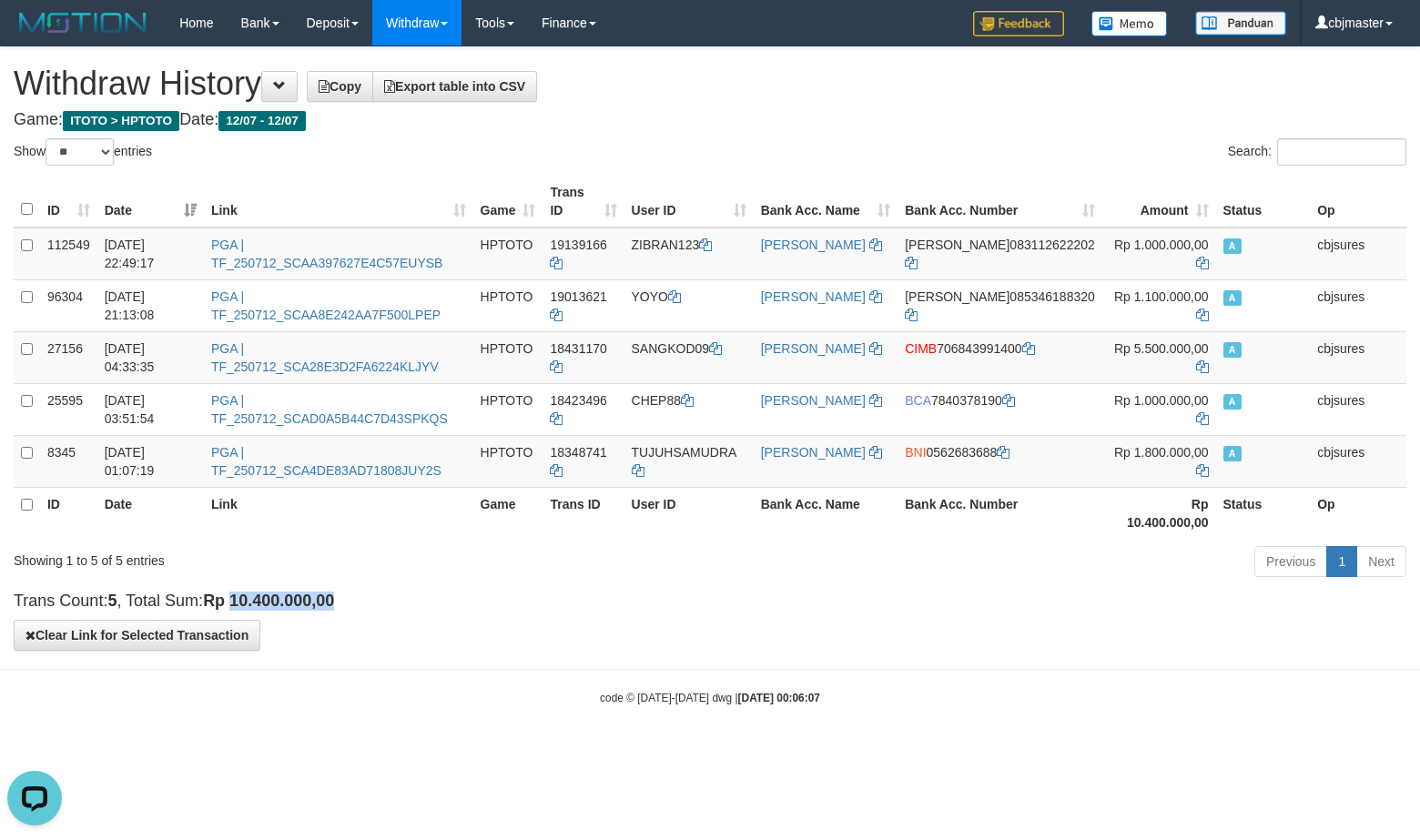 click on "**********" at bounding box center [710, 349] 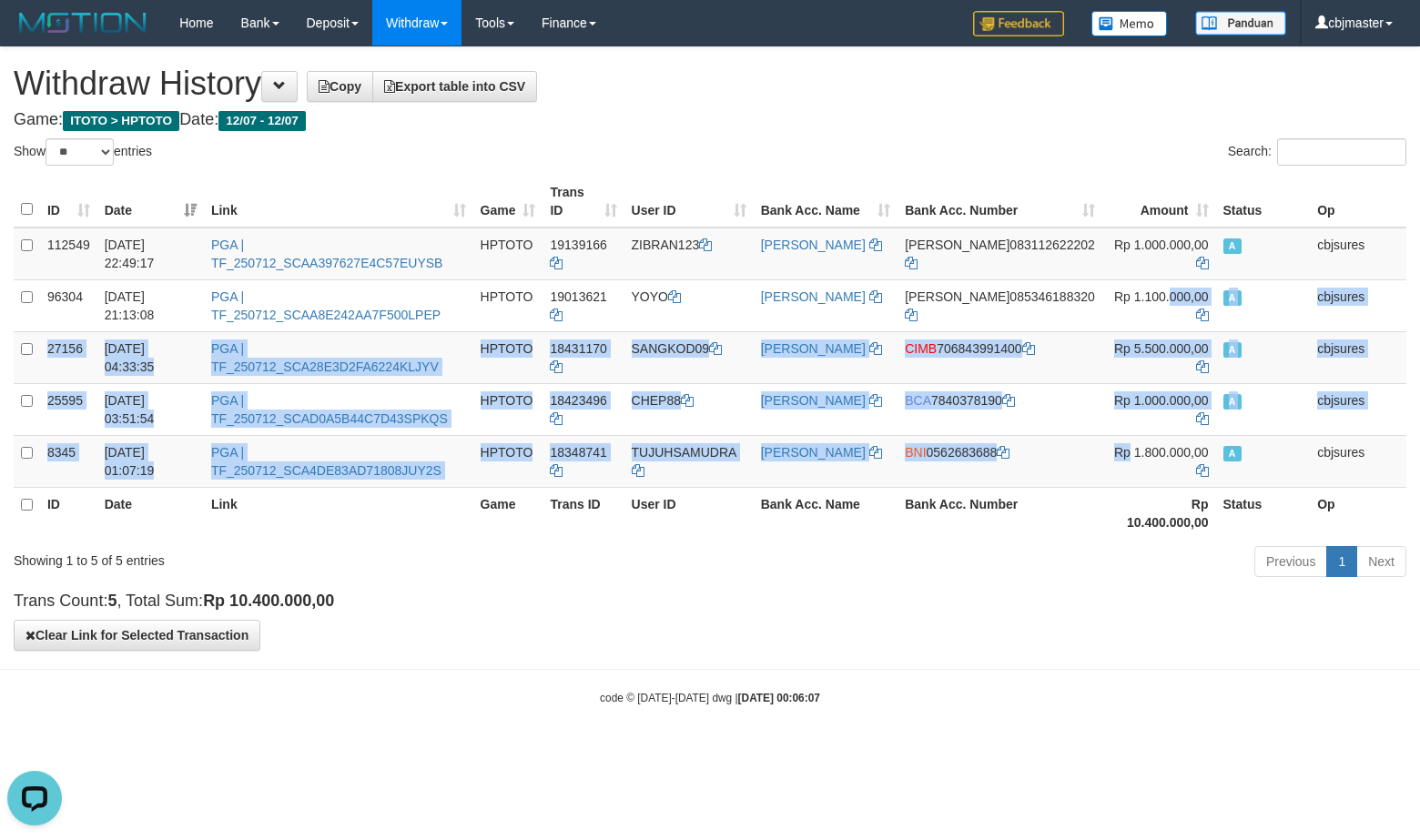 drag, startPoint x: 1105, startPoint y: 450, endPoint x: 1230, endPoint y: 97, distance: 374.4783 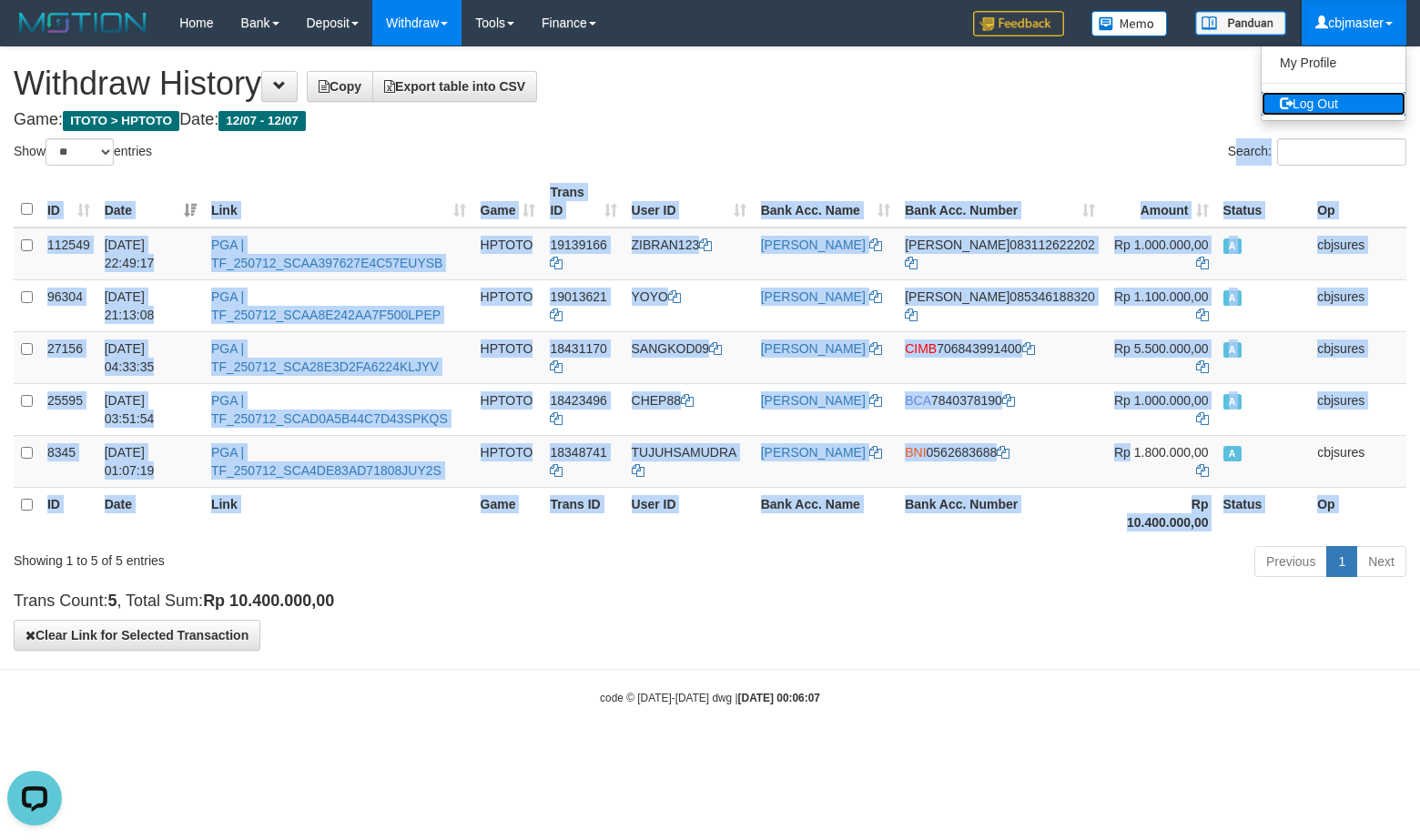click on "Log Out" at bounding box center (1334, 104) 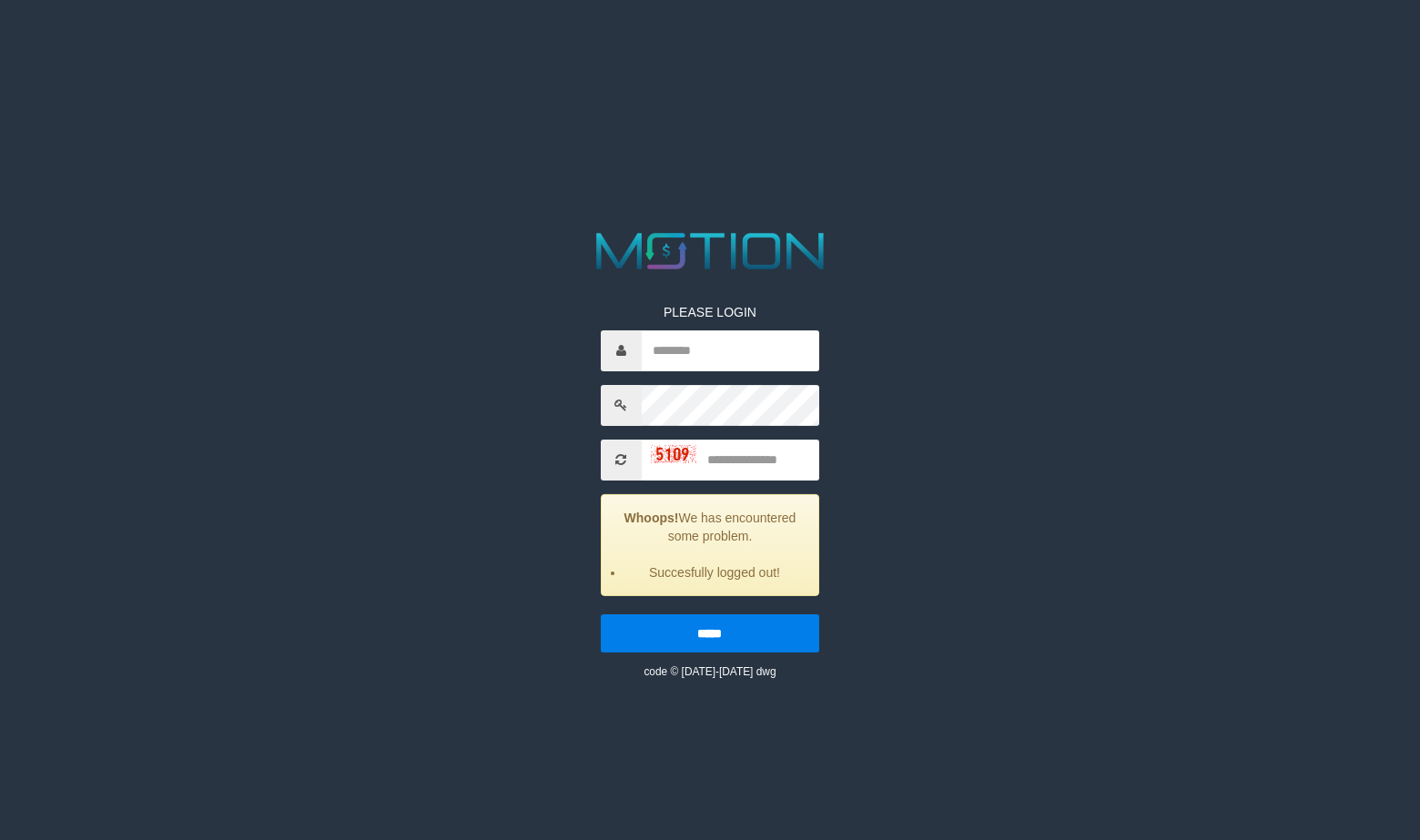 scroll, scrollTop: 0, scrollLeft: 0, axis: both 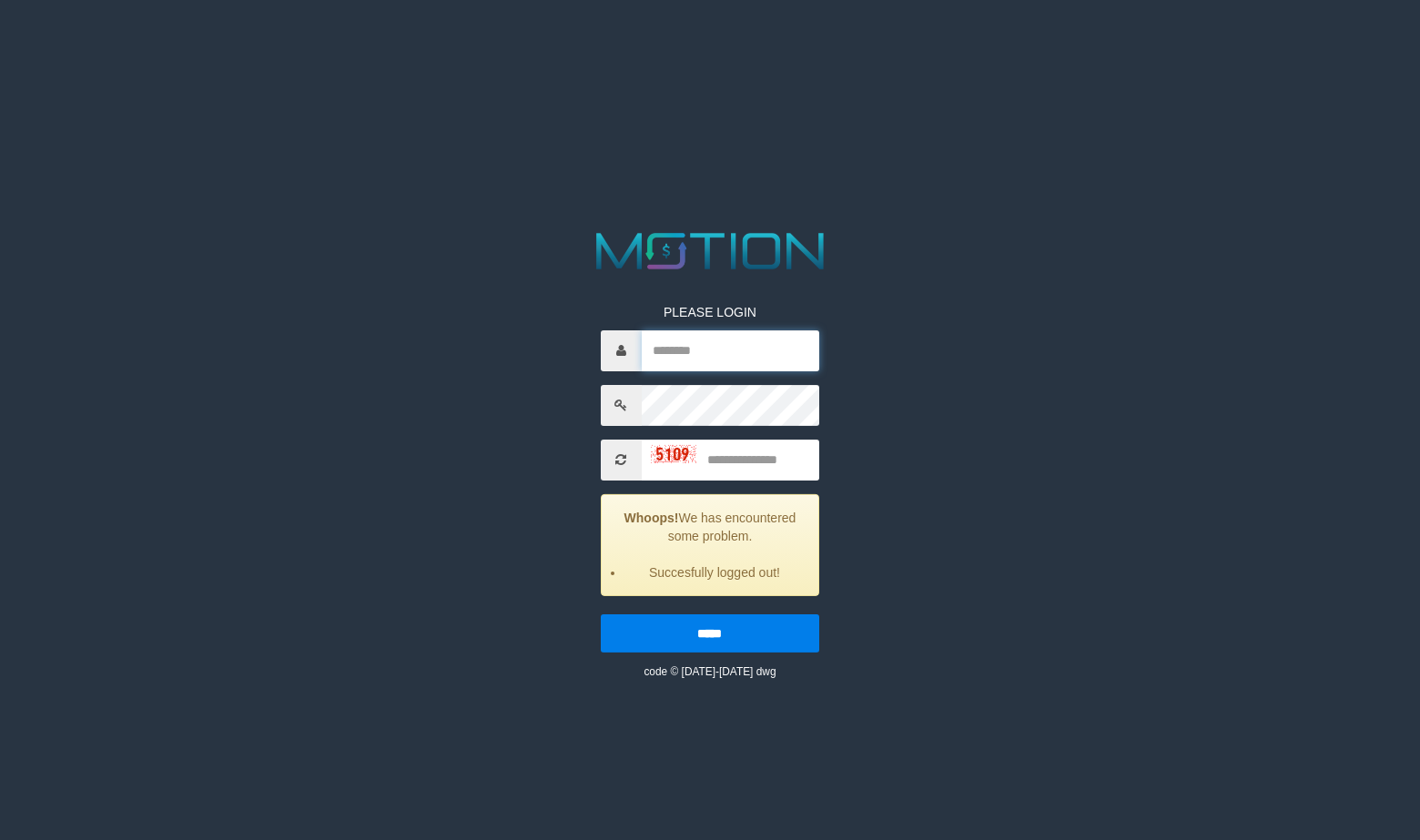 click at bounding box center [730, 350] 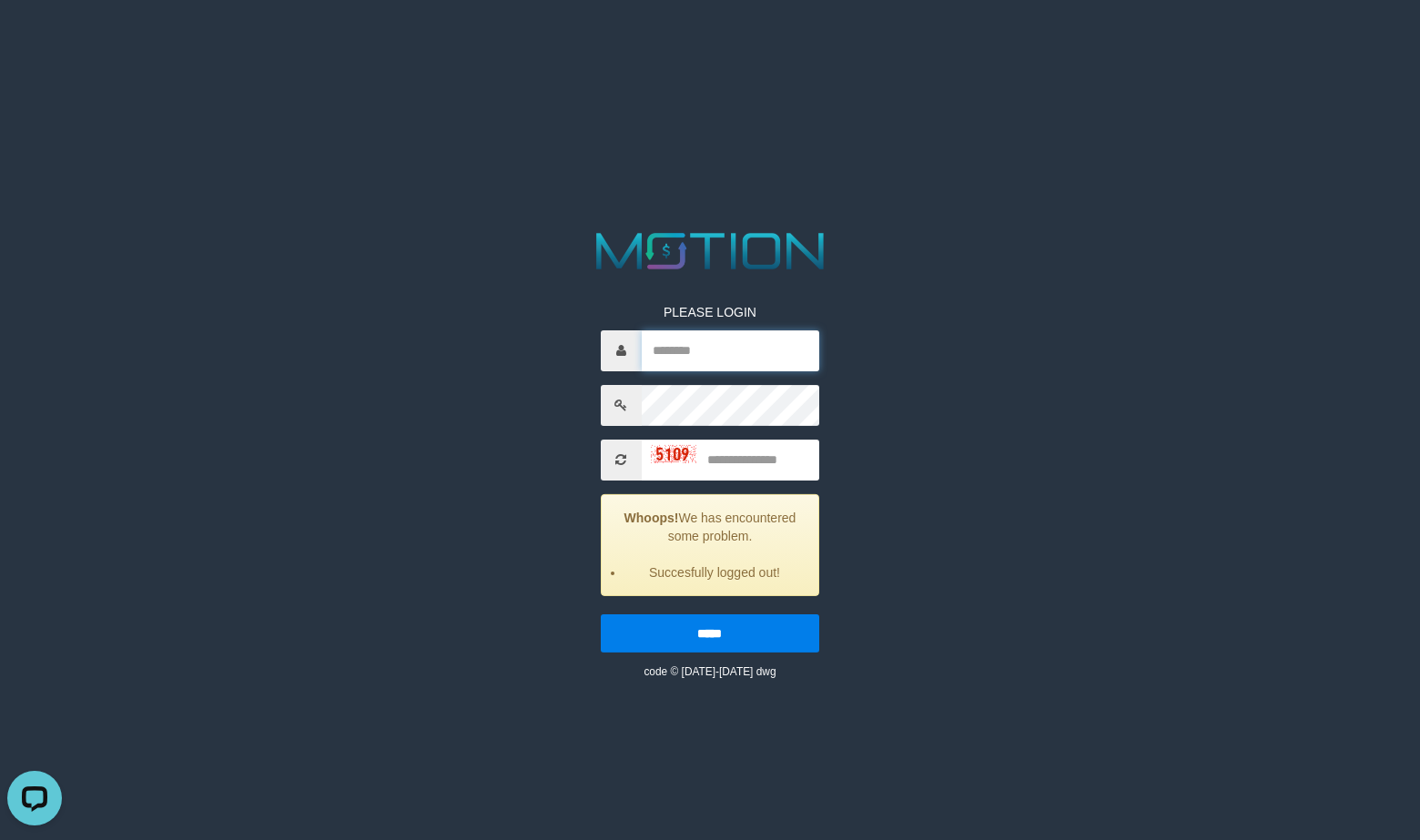 scroll, scrollTop: 0, scrollLeft: 0, axis: both 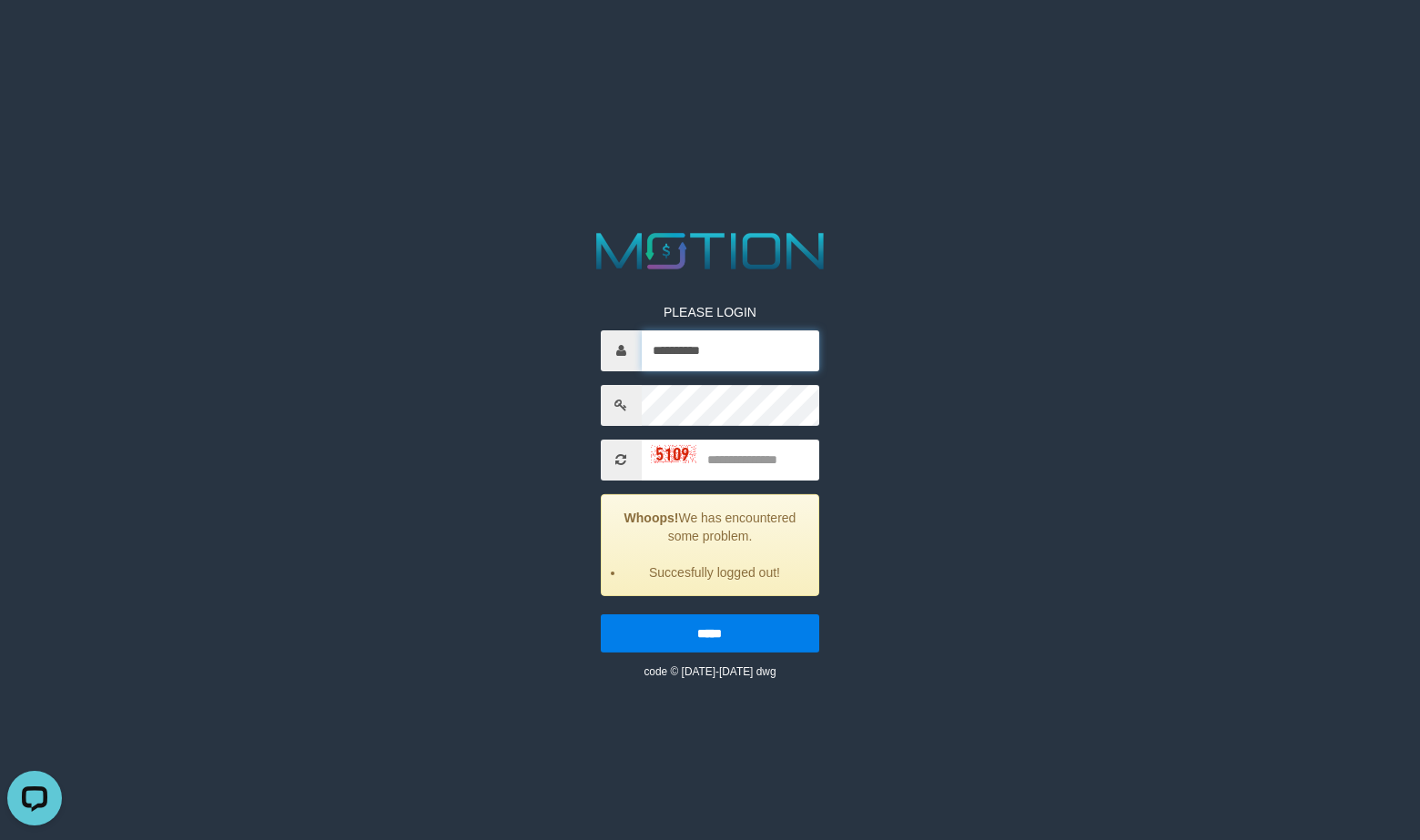 click on "**********" at bounding box center [730, 350] 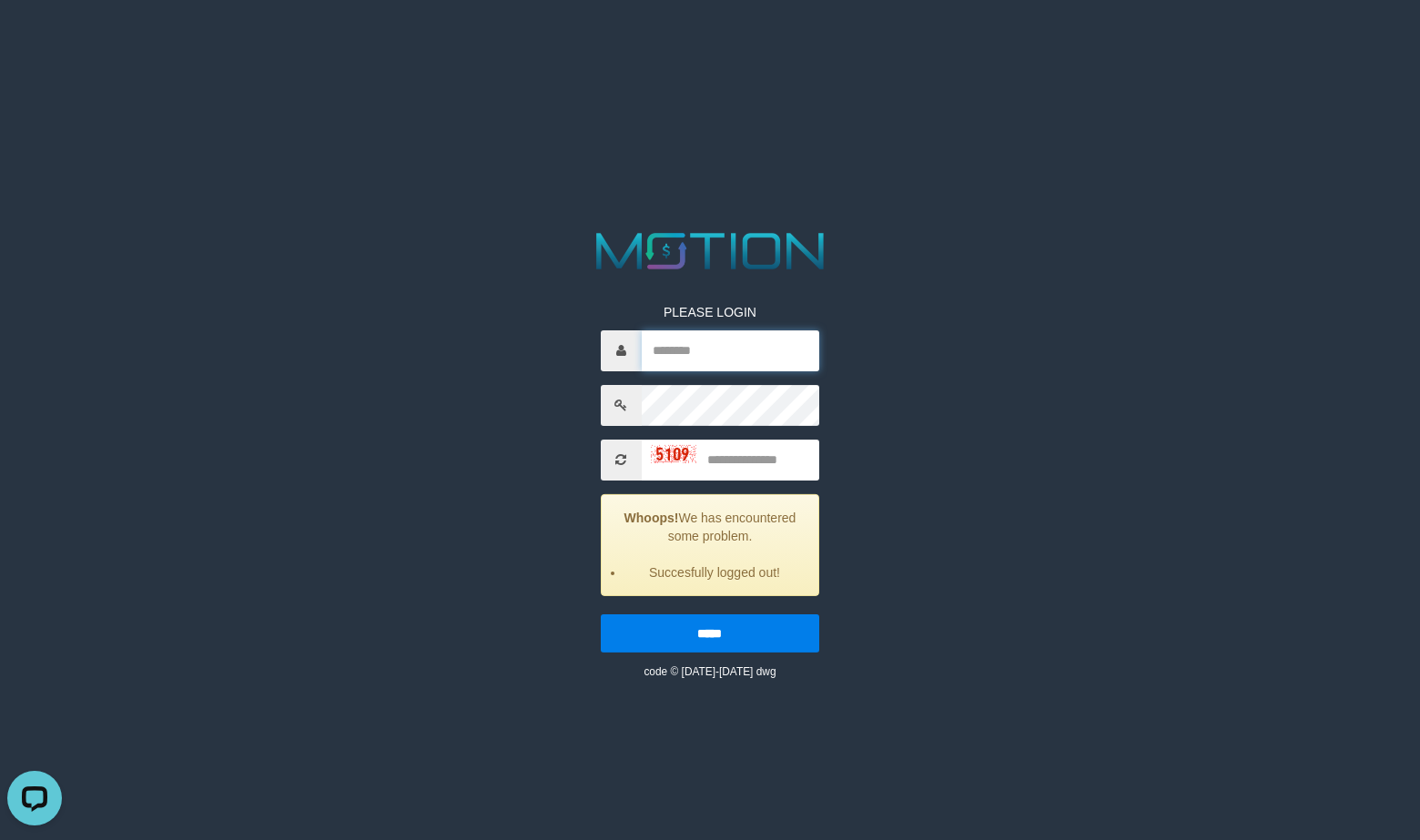 click at bounding box center [730, 350] 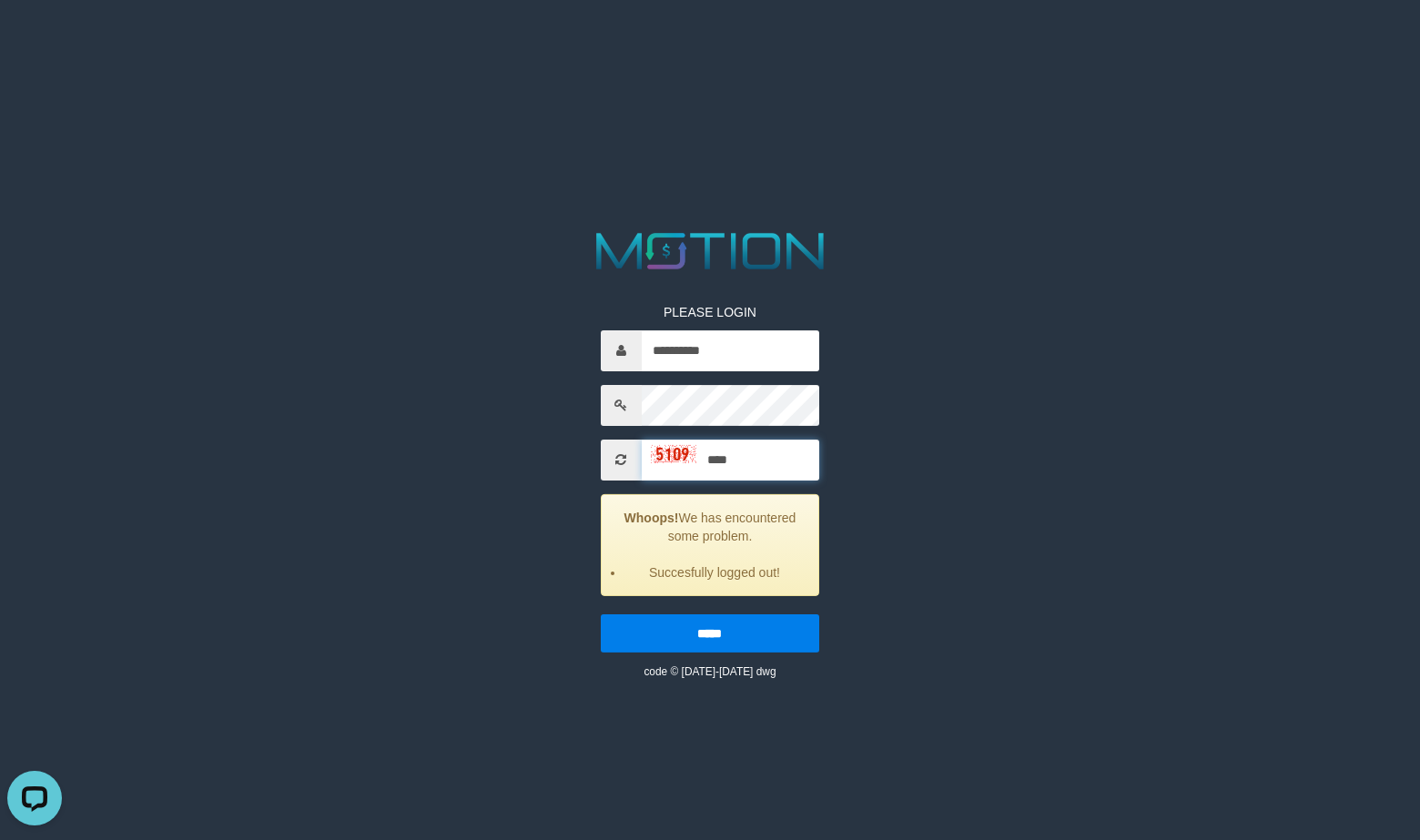 type on "****" 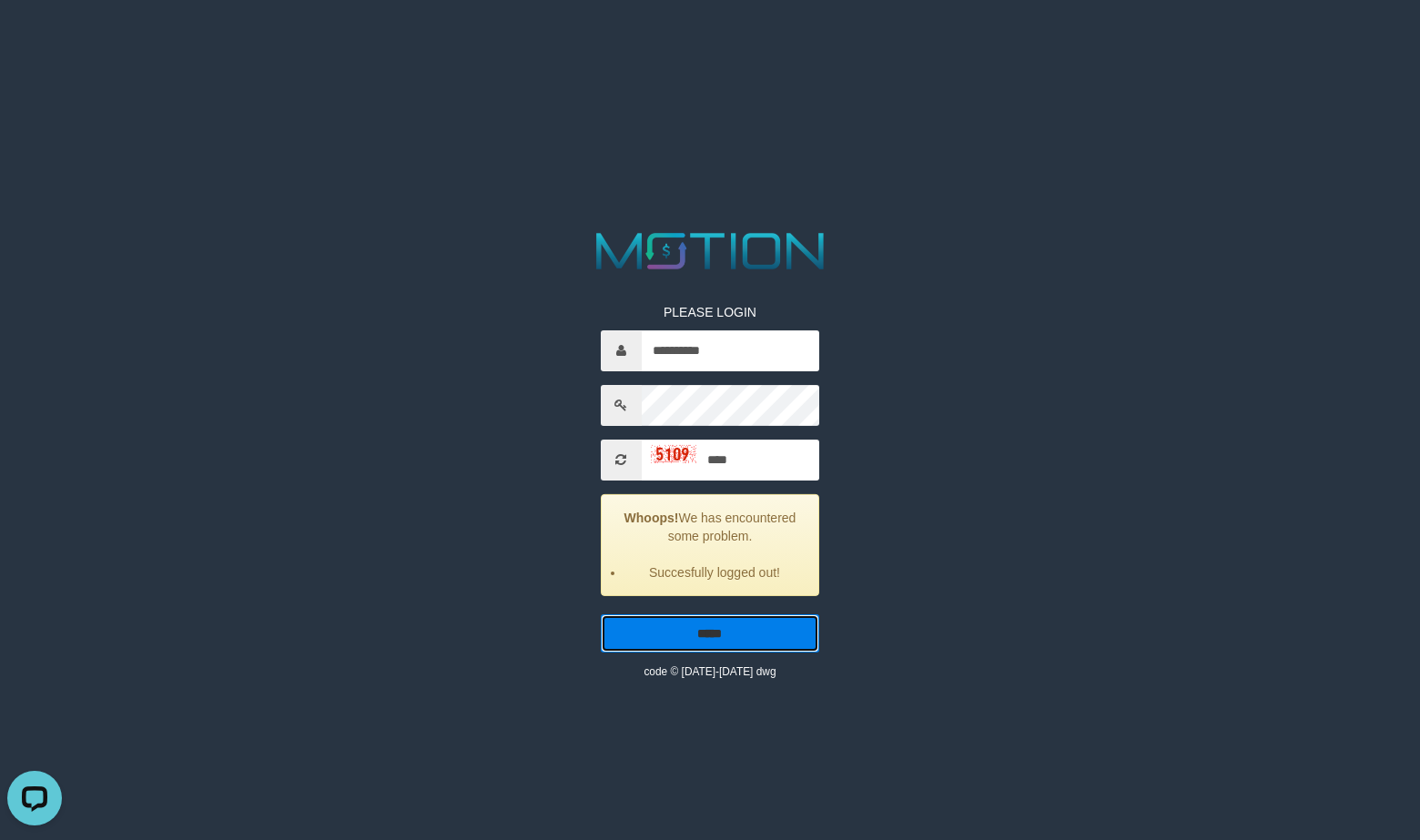 click on "*****" at bounding box center (710, 633) 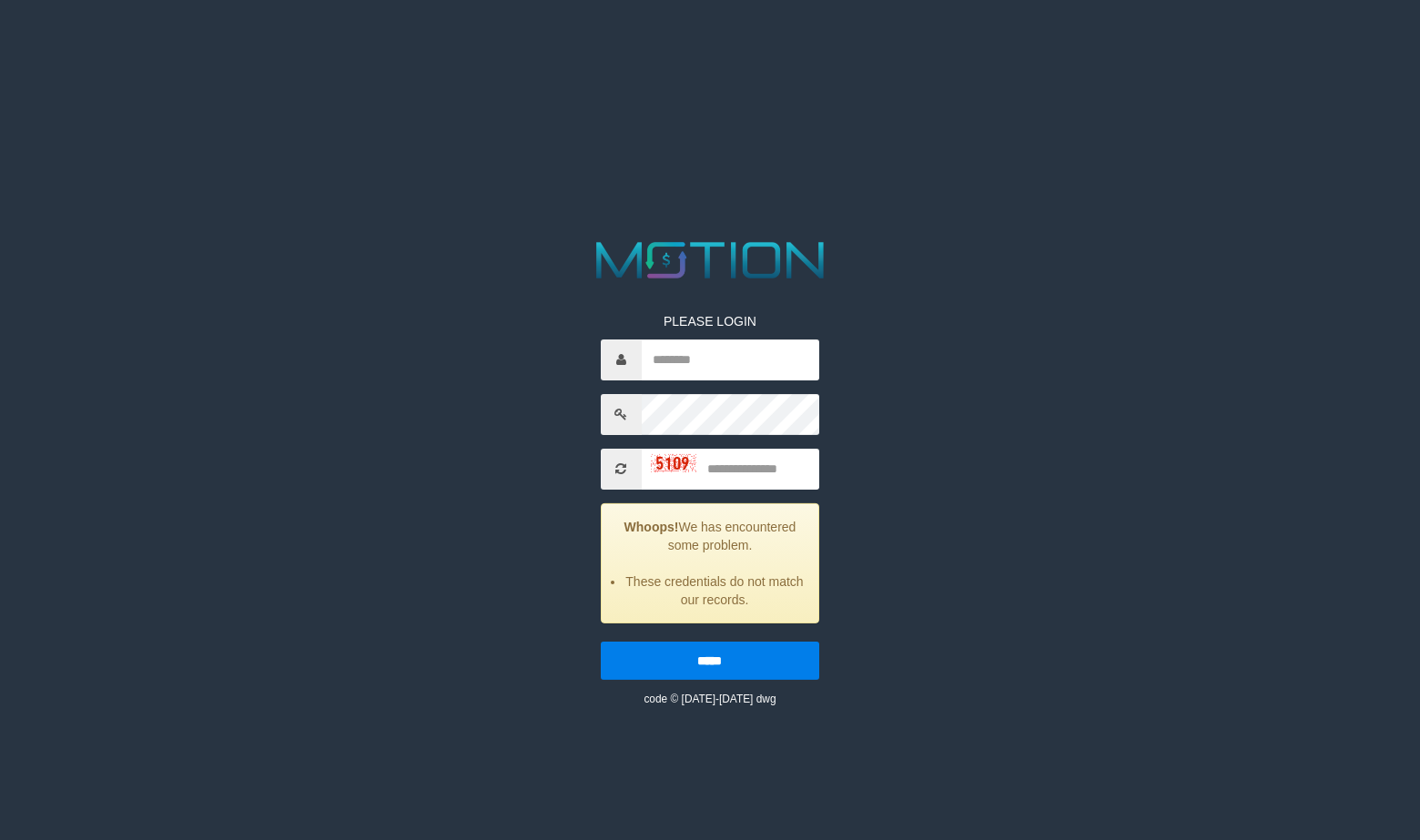 scroll, scrollTop: 0, scrollLeft: 0, axis: both 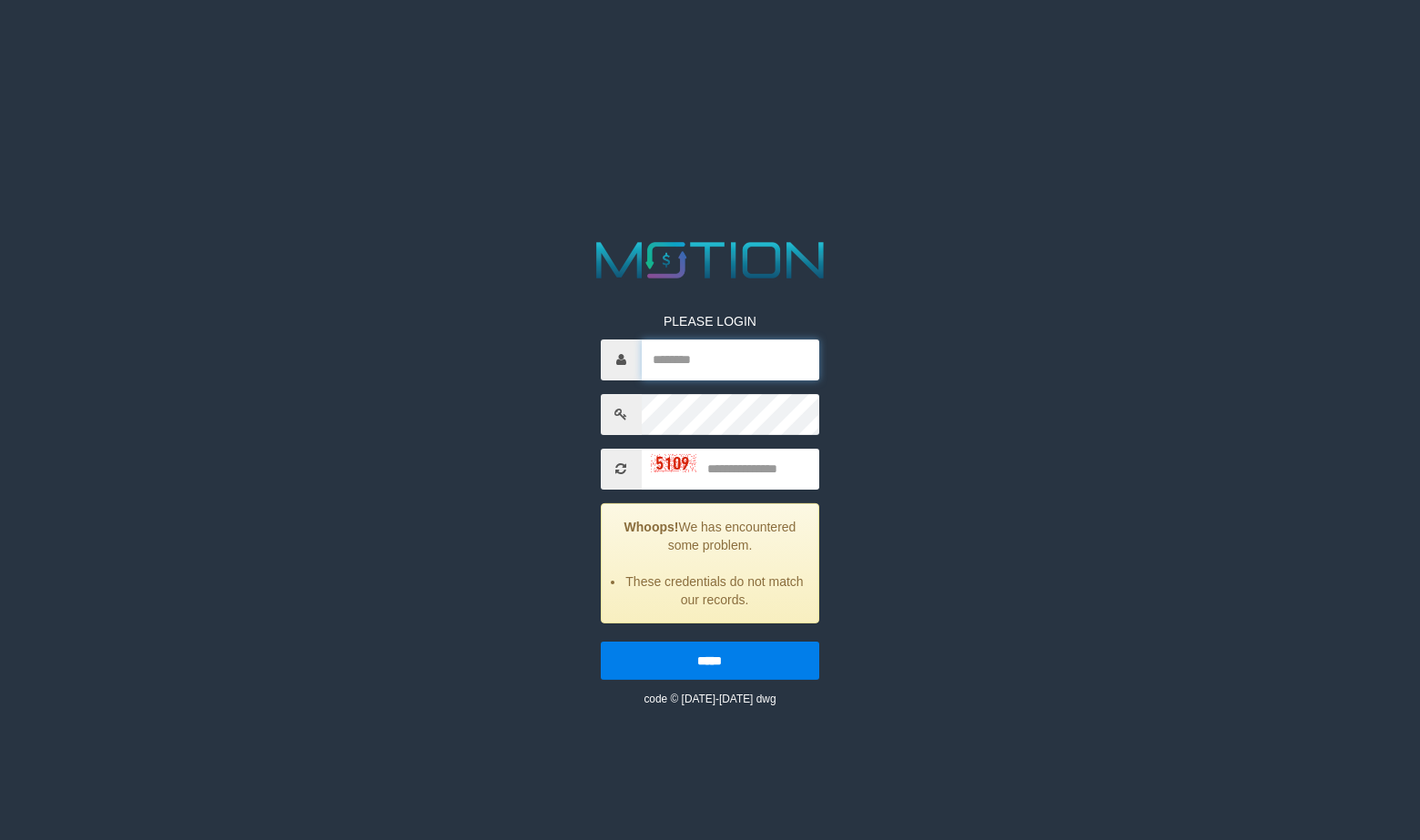 click at bounding box center (730, 359) 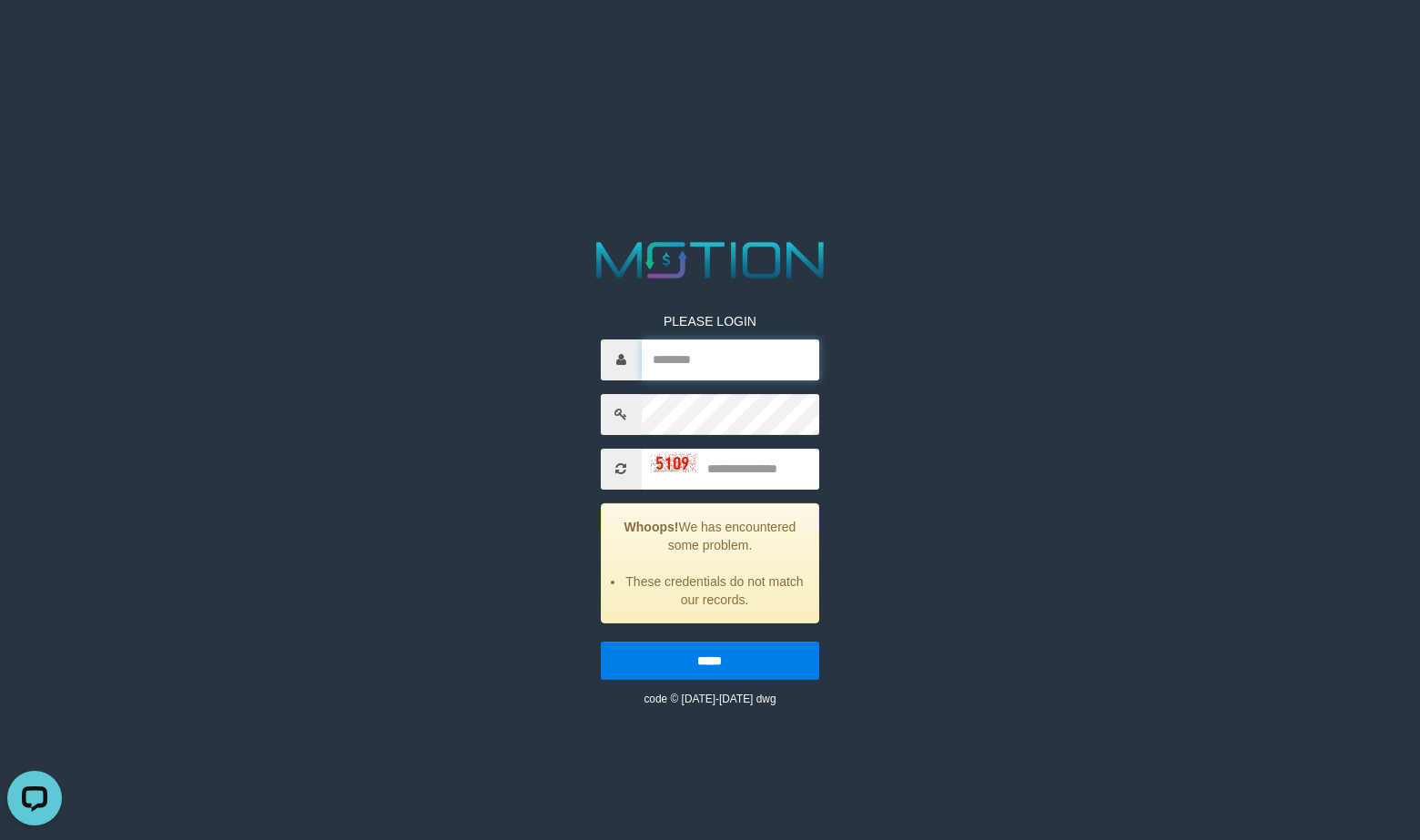 scroll, scrollTop: 0, scrollLeft: 0, axis: both 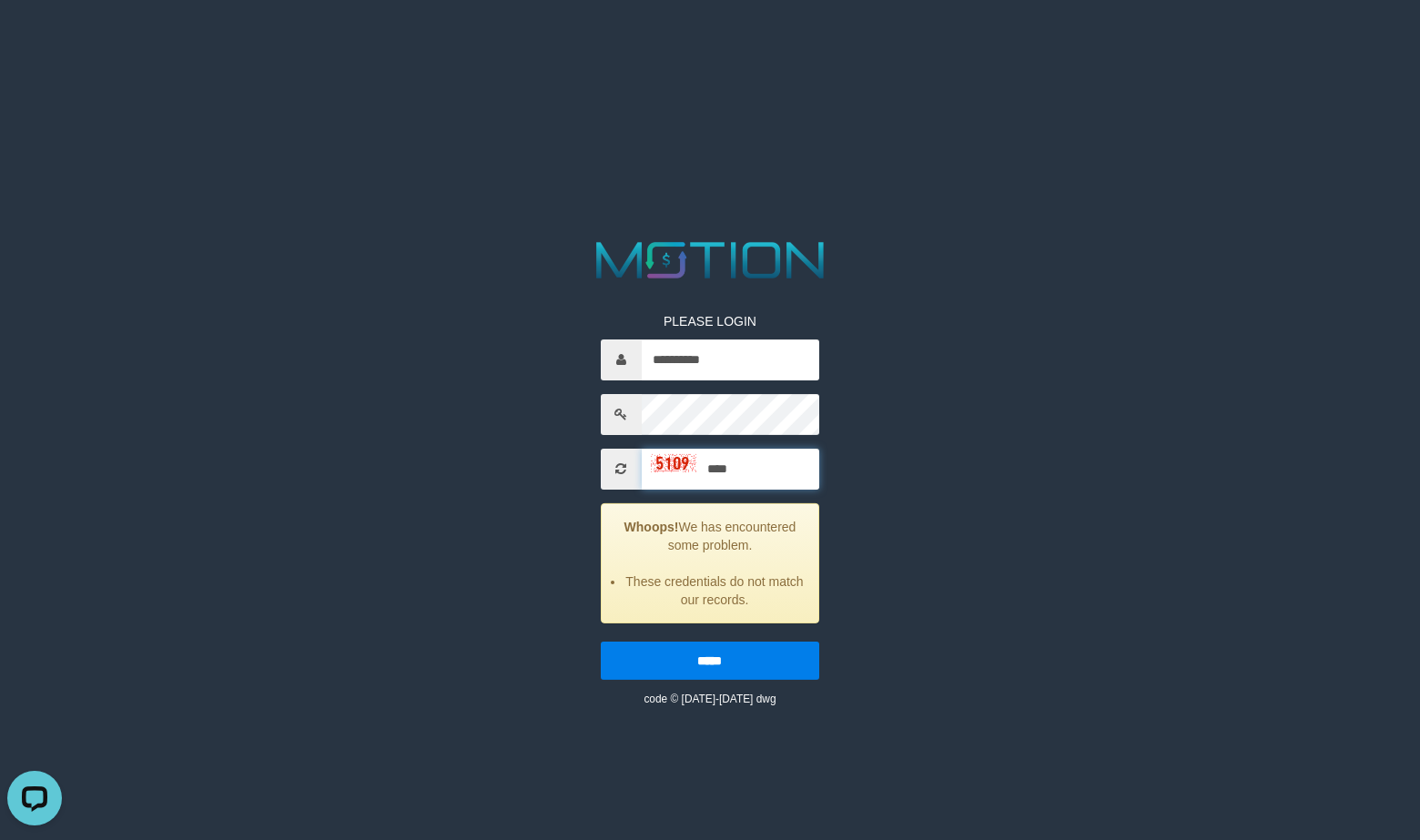 type on "****" 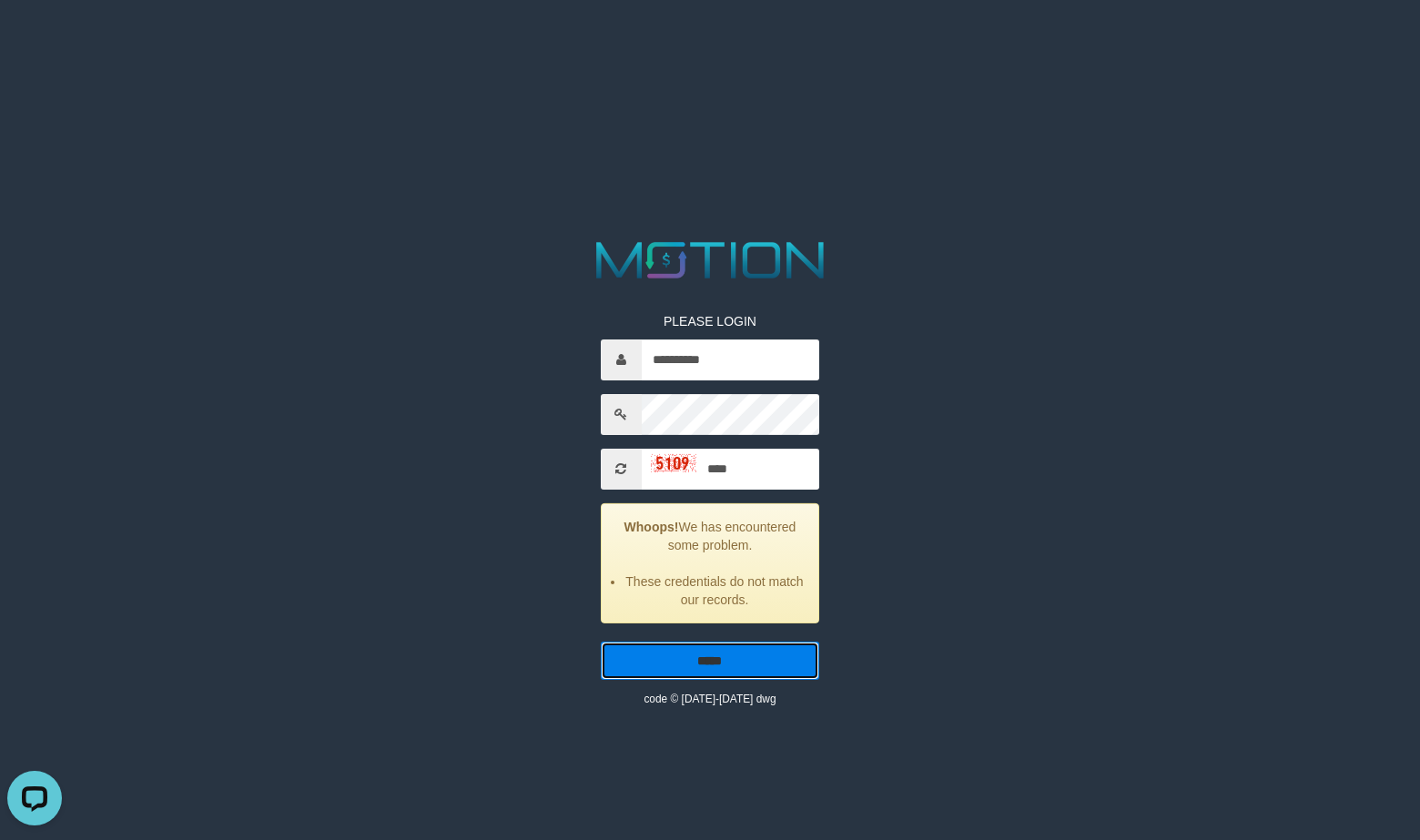 click on "*****" at bounding box center (710, 661) 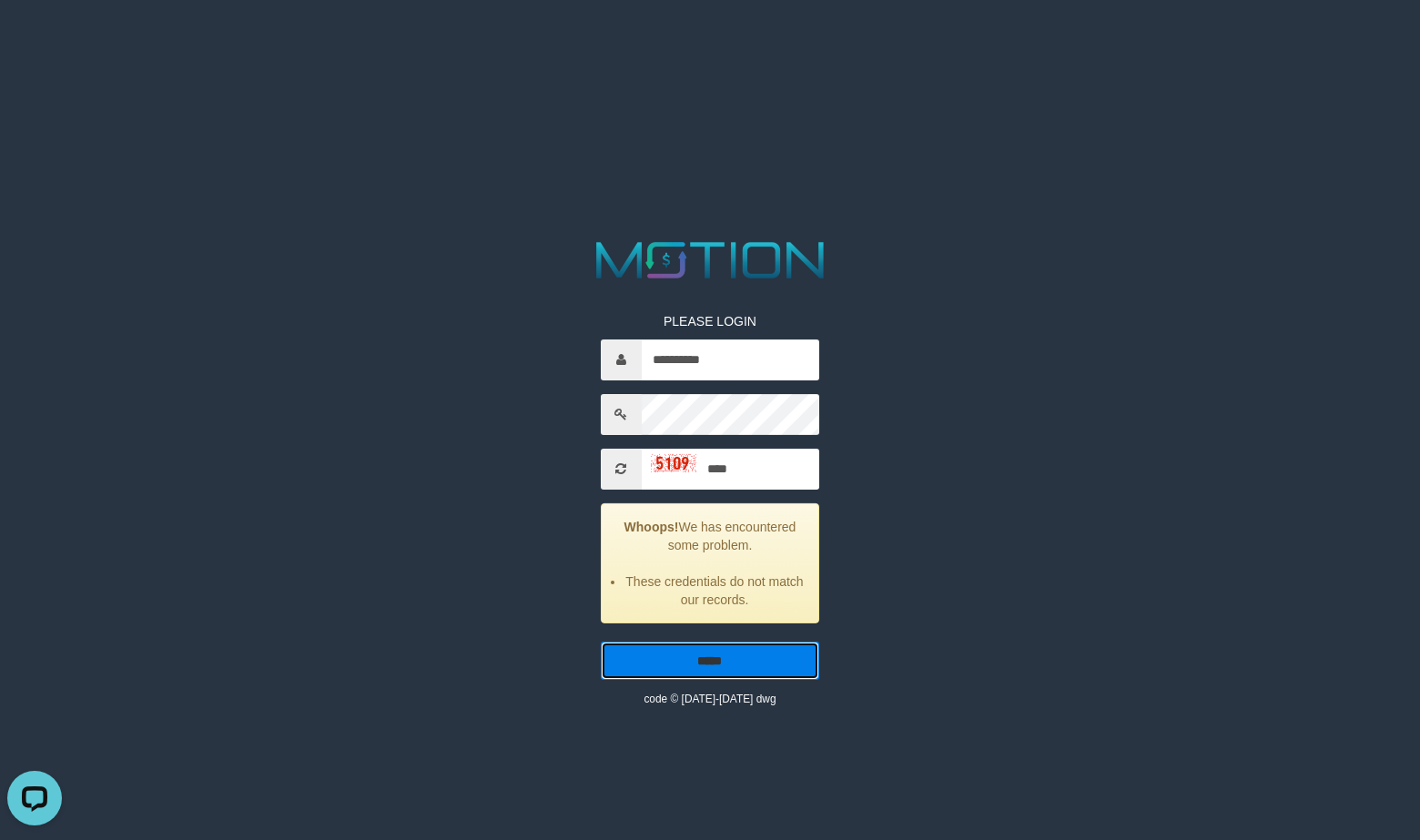 click on "*****" at bounding box center (710, 661) 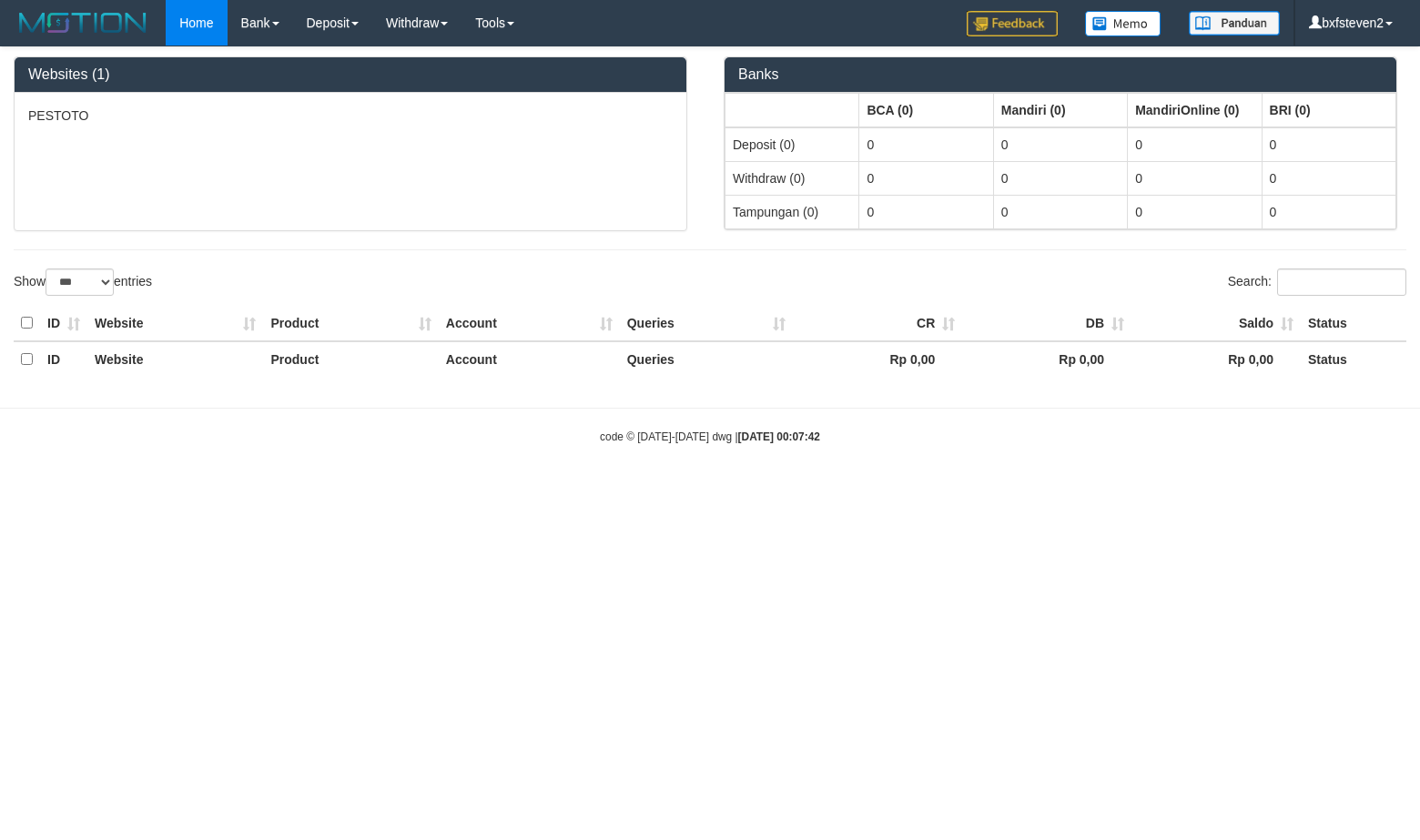 select on "***" 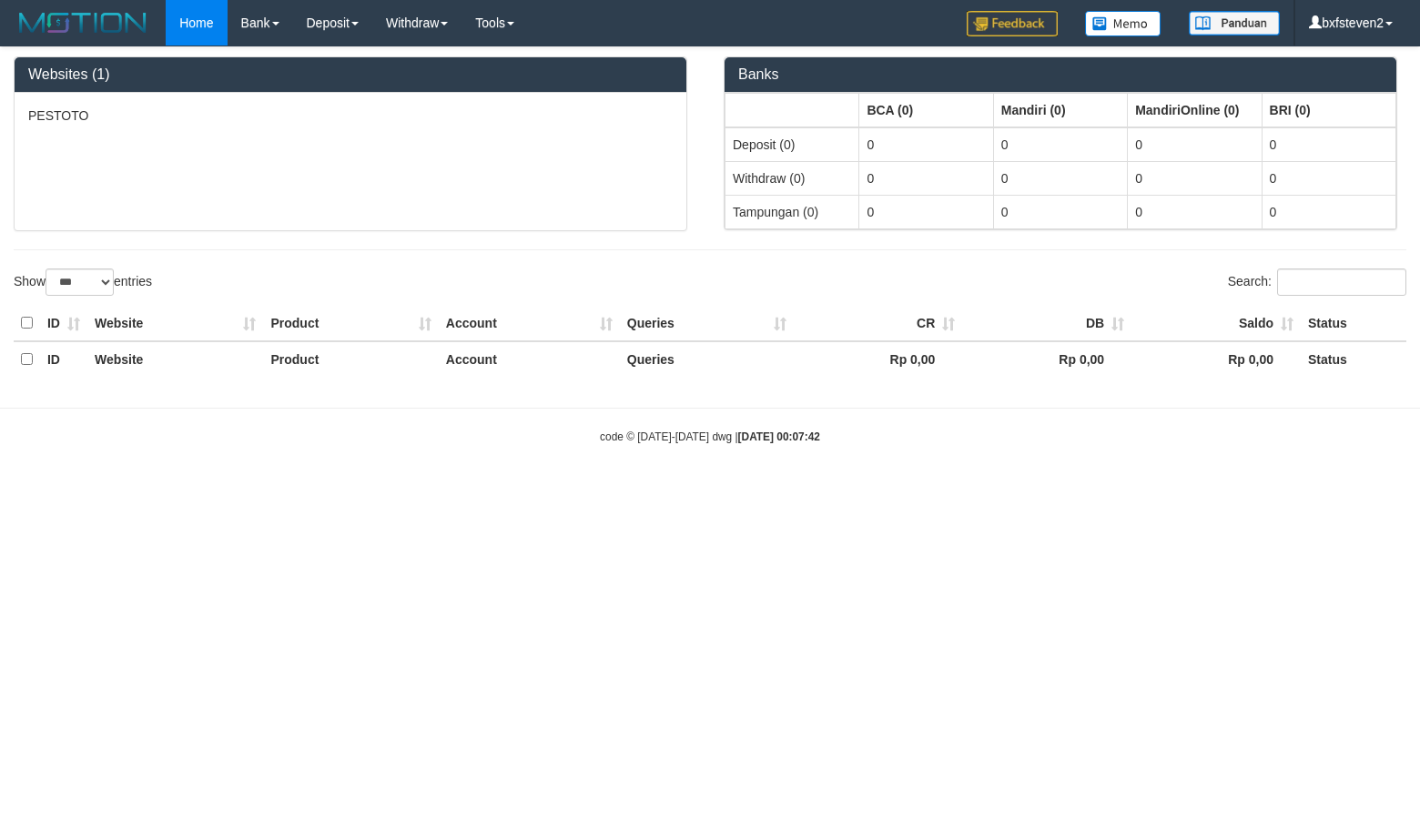scroll, scrollTop: 0, scrollLeft: 0, axis: both 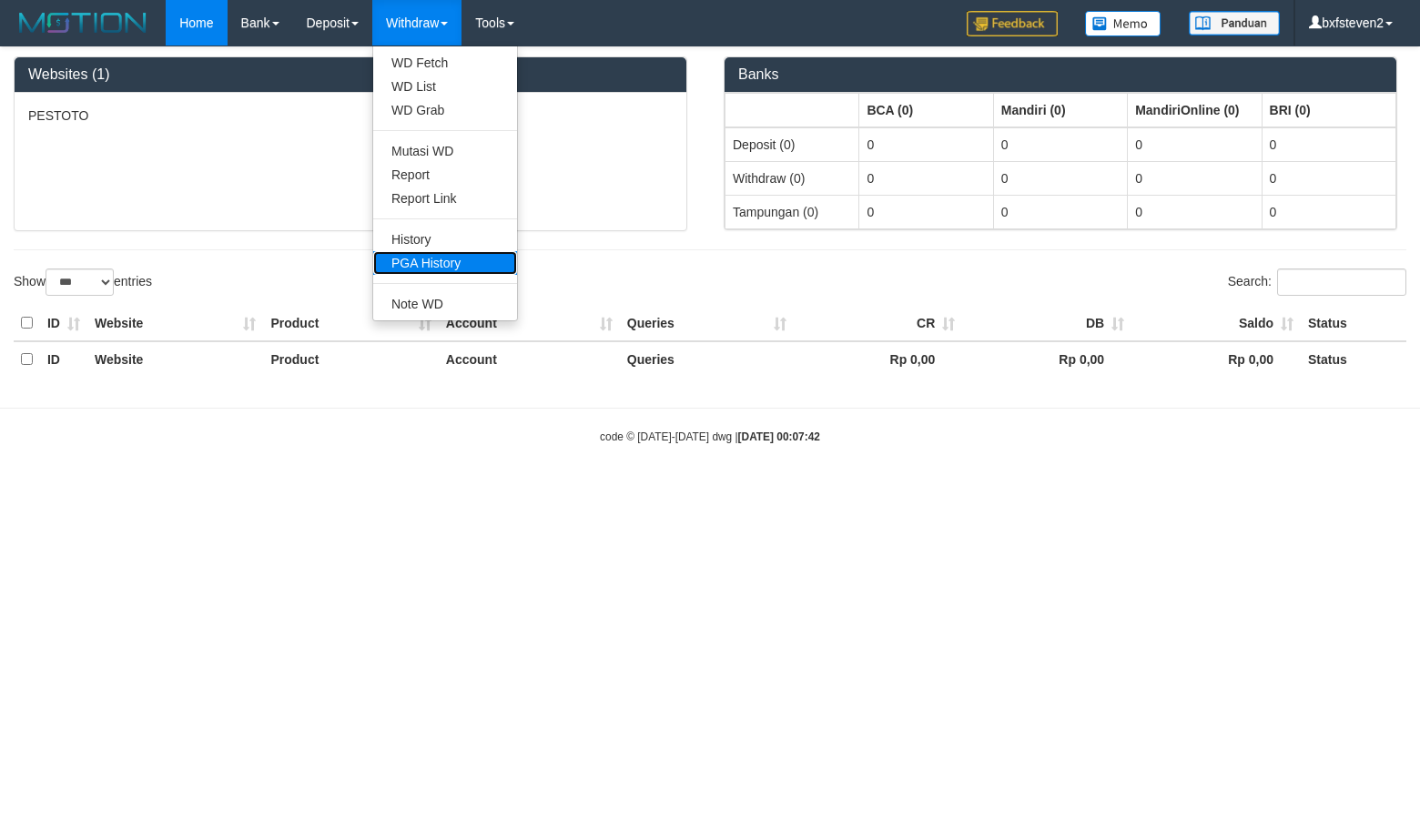 click on "PGA History" at bounding box center (445, 263) 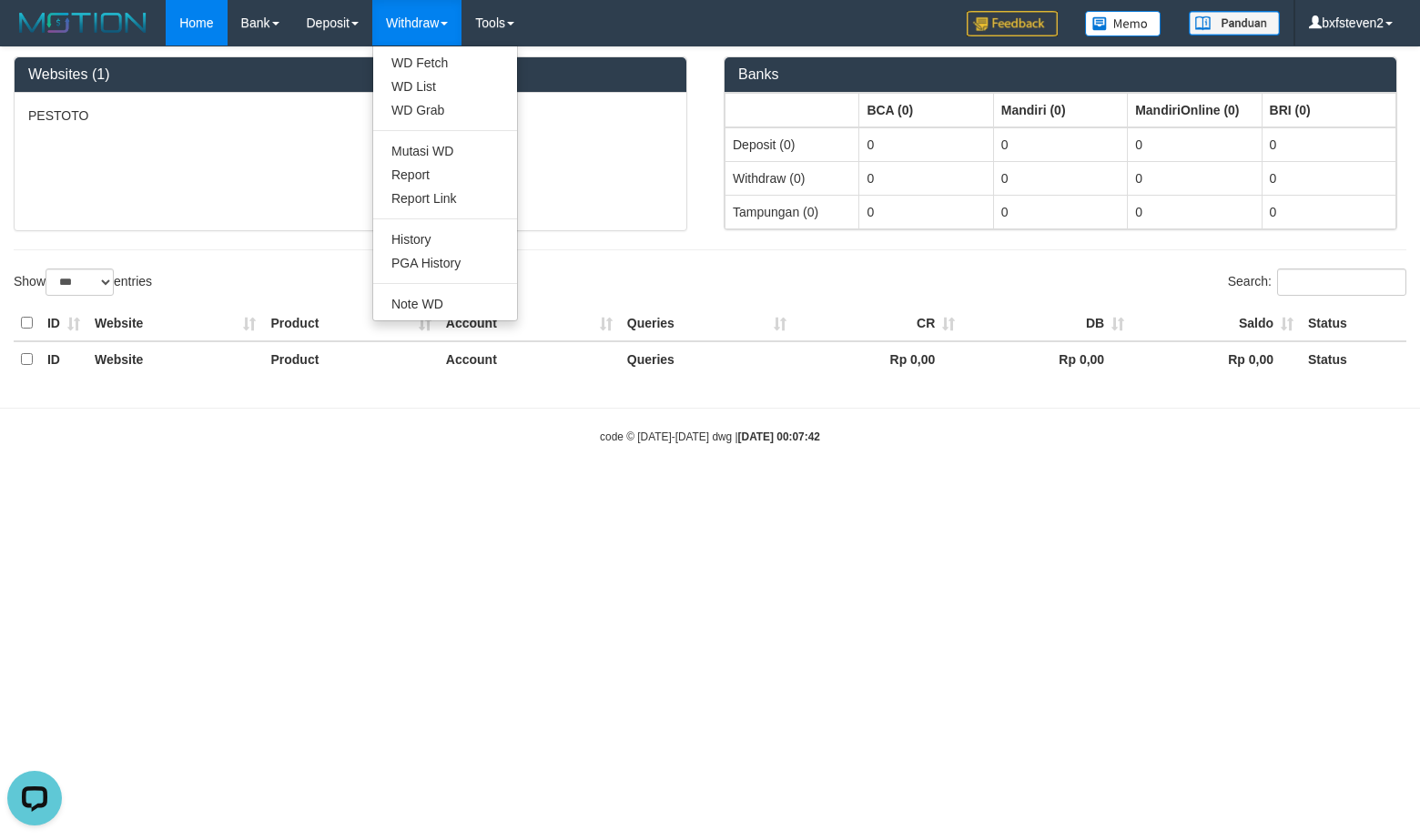 scroll, scrollTop: 0, scrollLeft: 0, axis: both 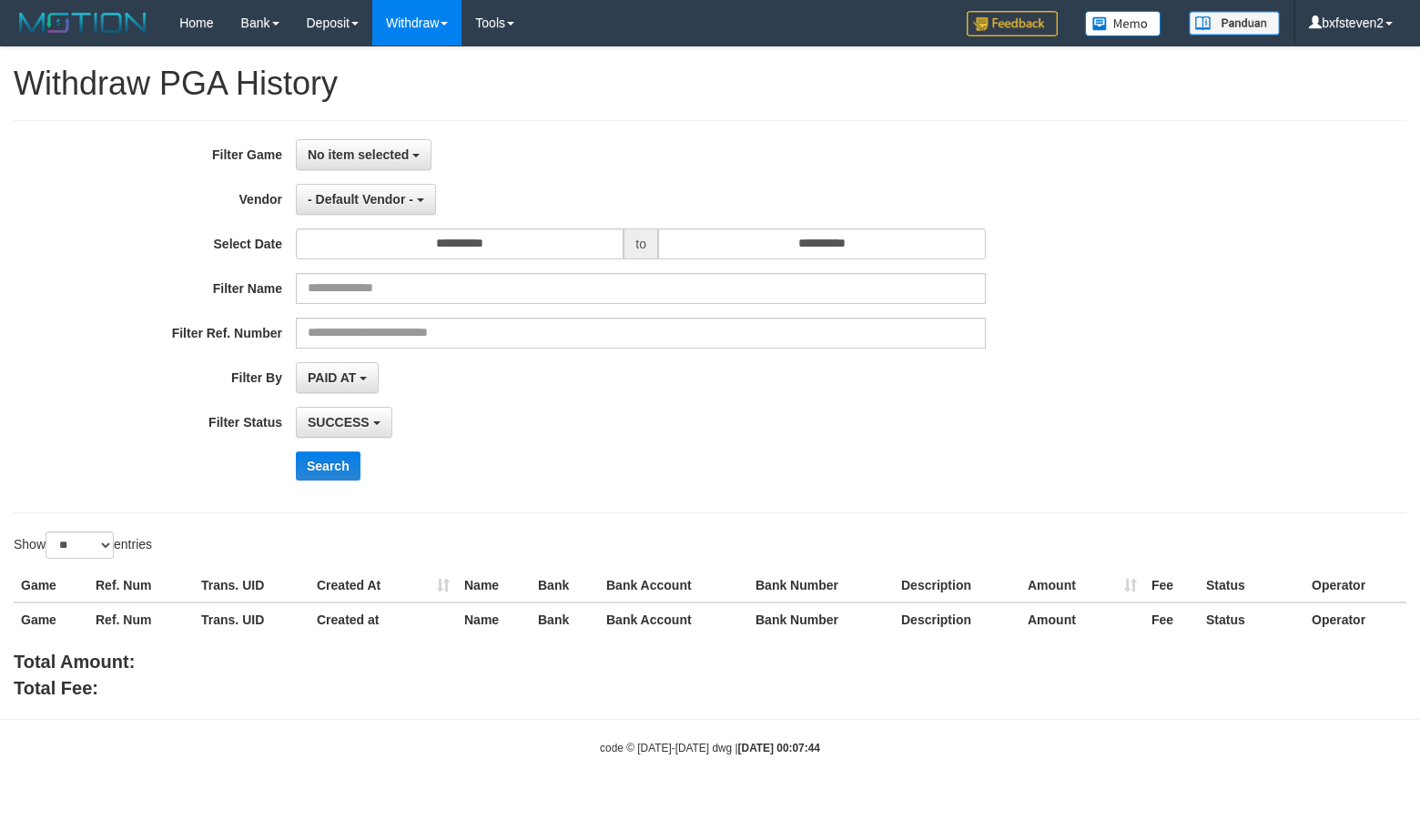 select 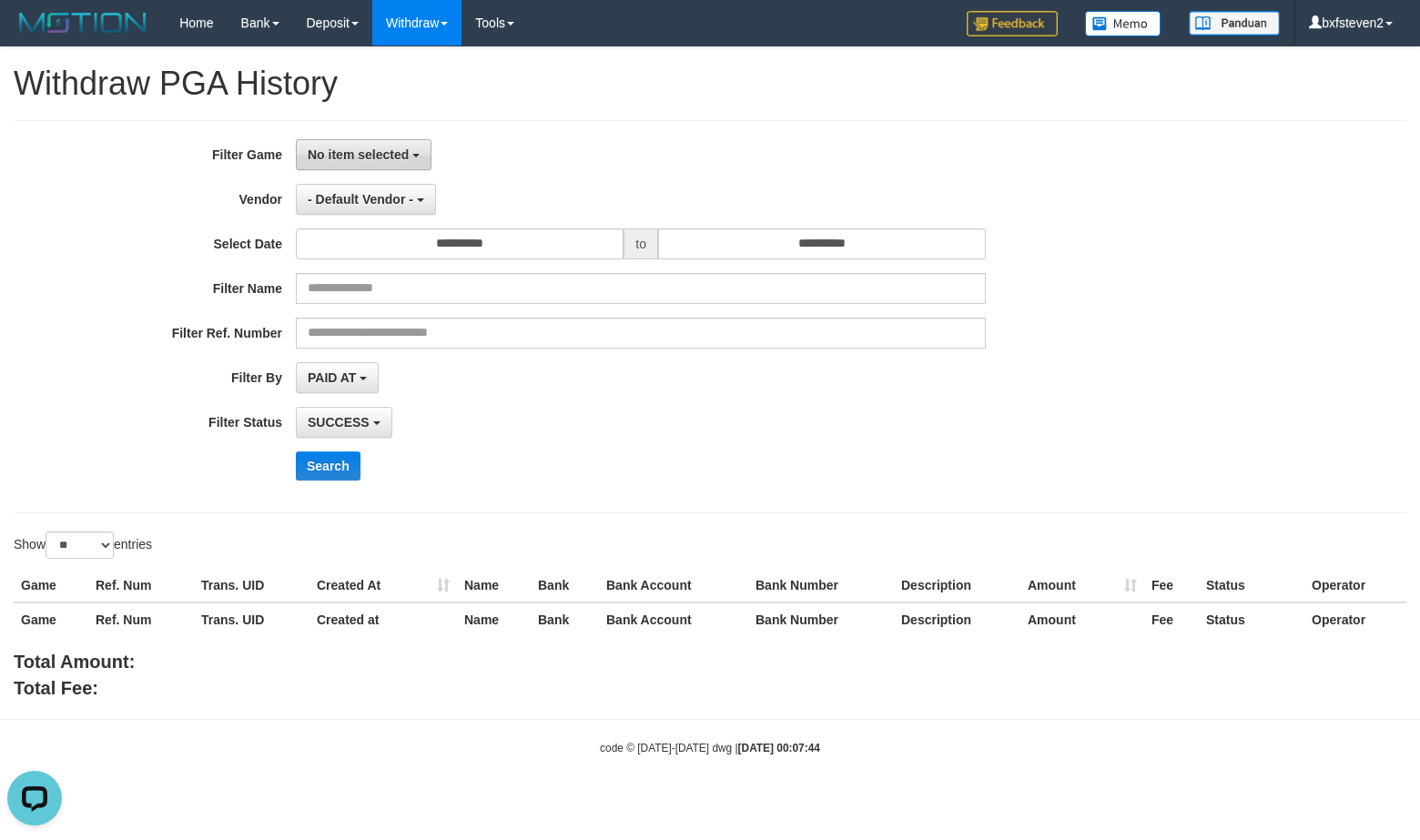 scroll, scrollTop: 0, scrollLeft: 0, axis: both 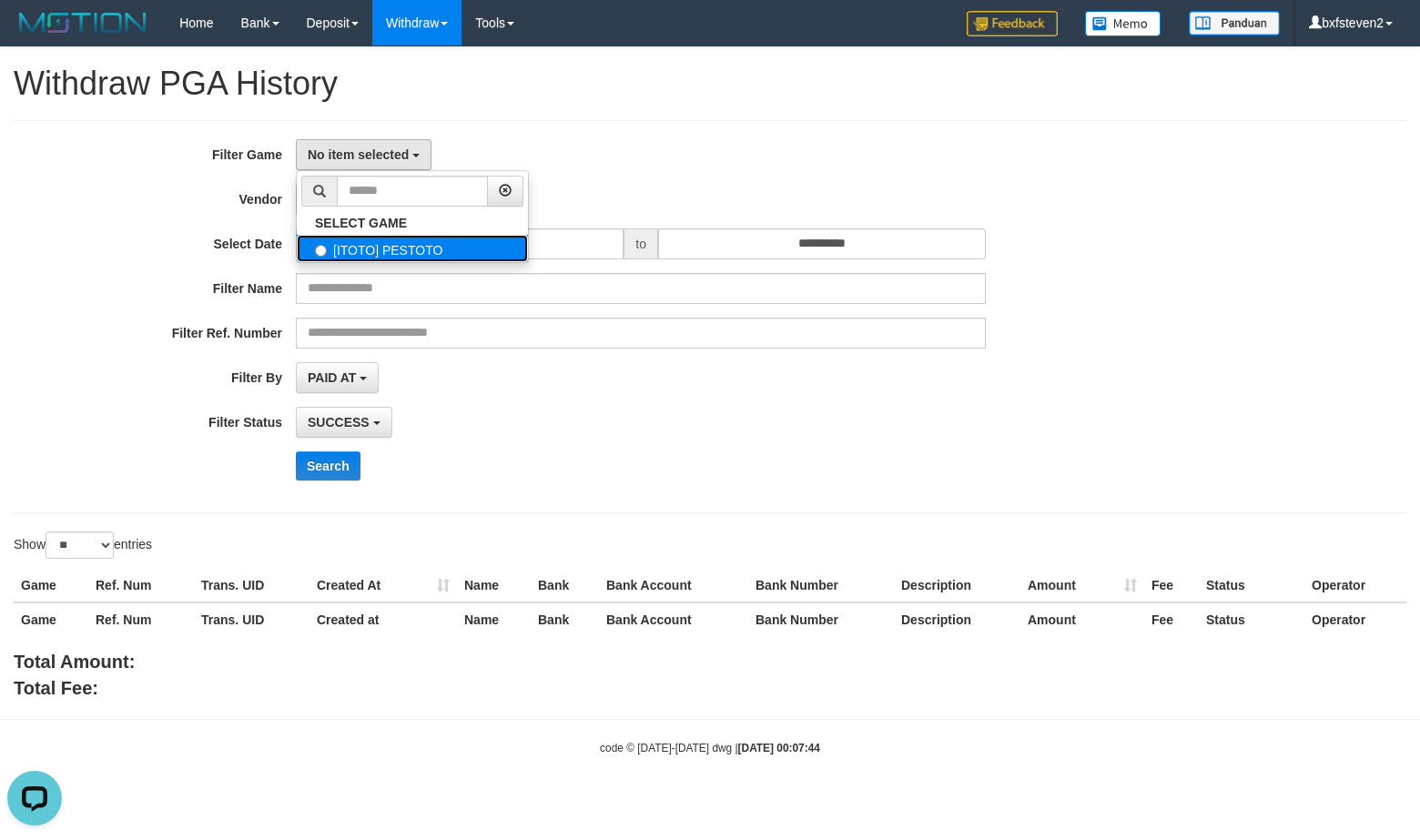 click on "[ITOTO] PESTOTO" at bounding box center (412, 248) 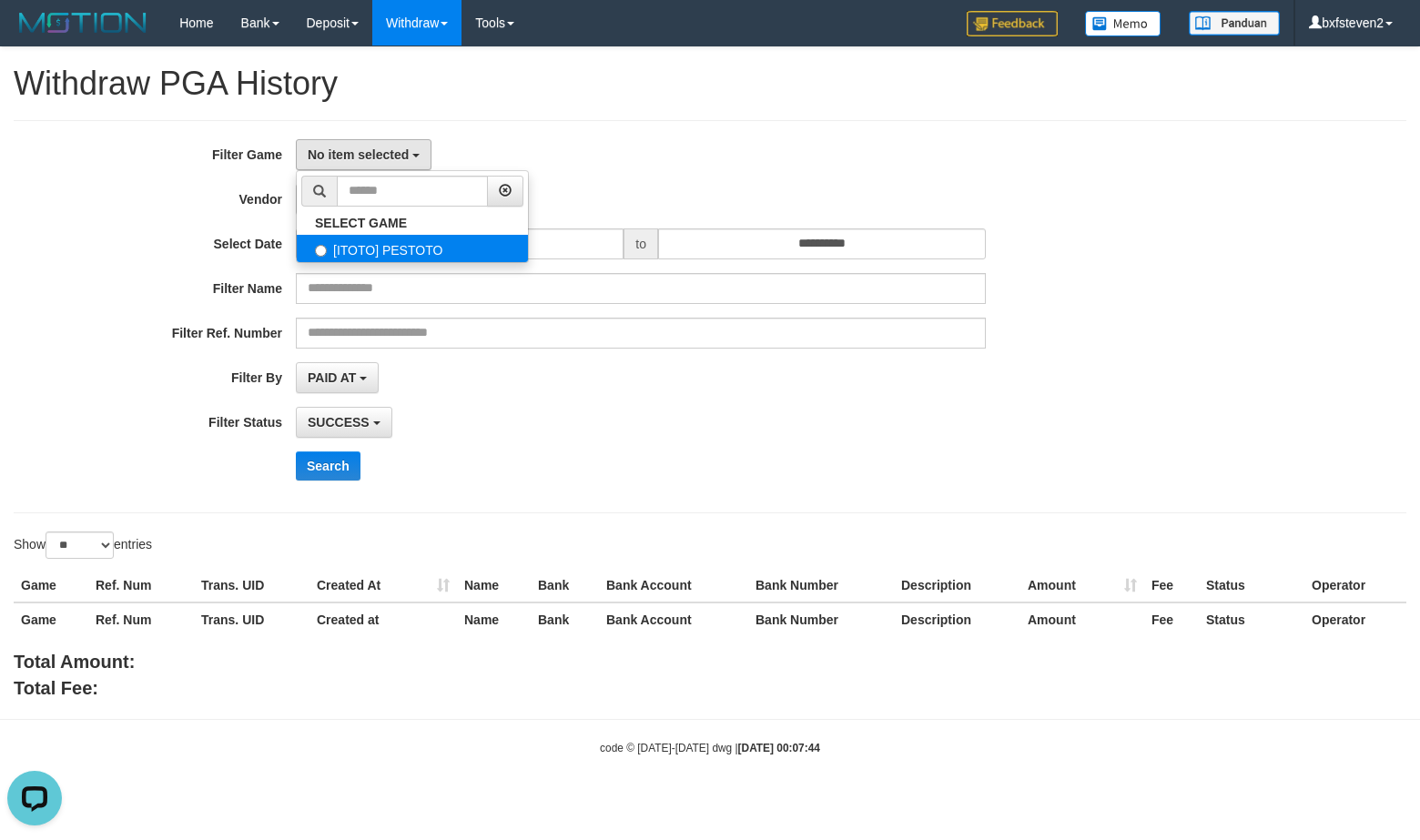 select on "****" 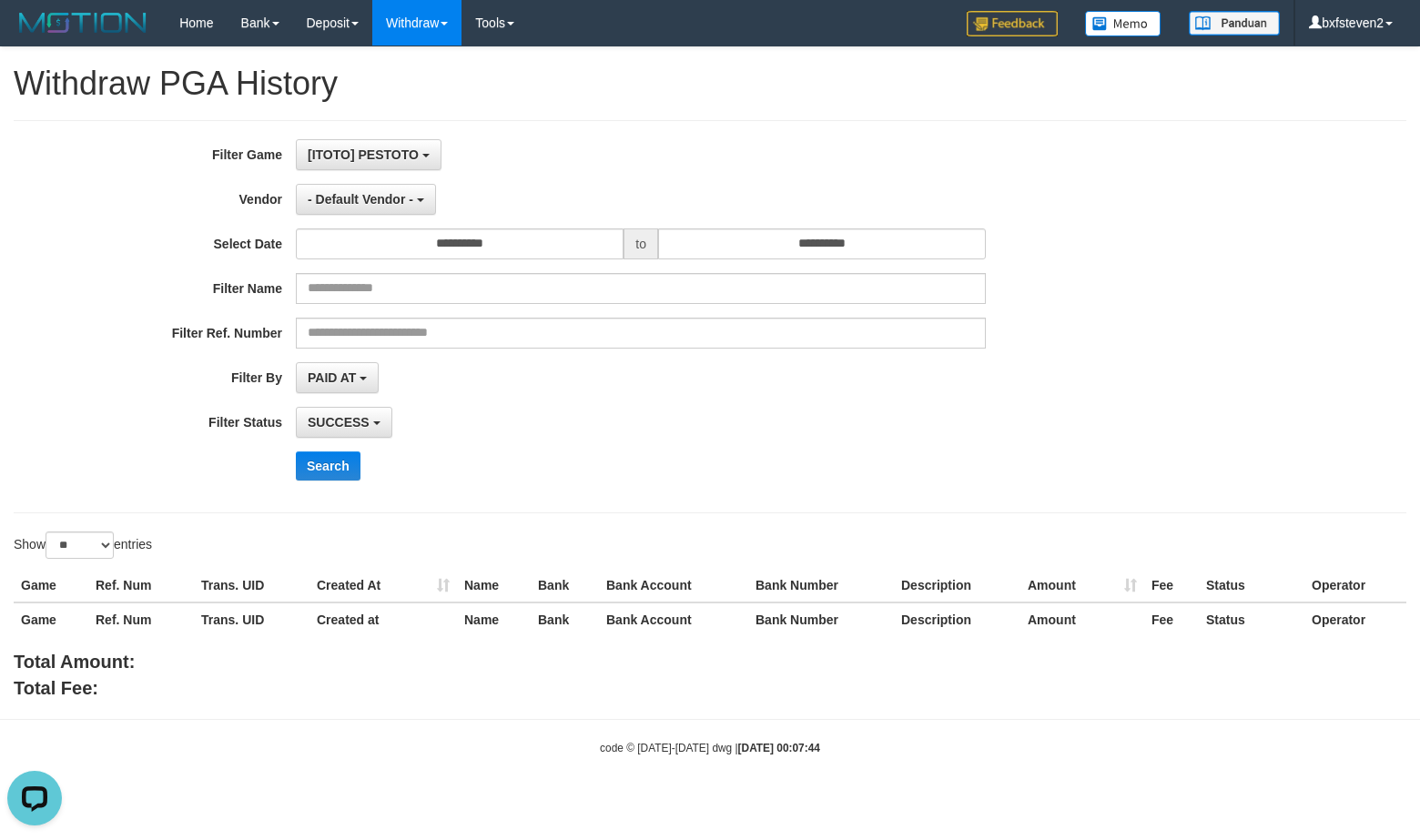 scroll, scrollTop: 15, scrollLeft: 0, axis: vertical 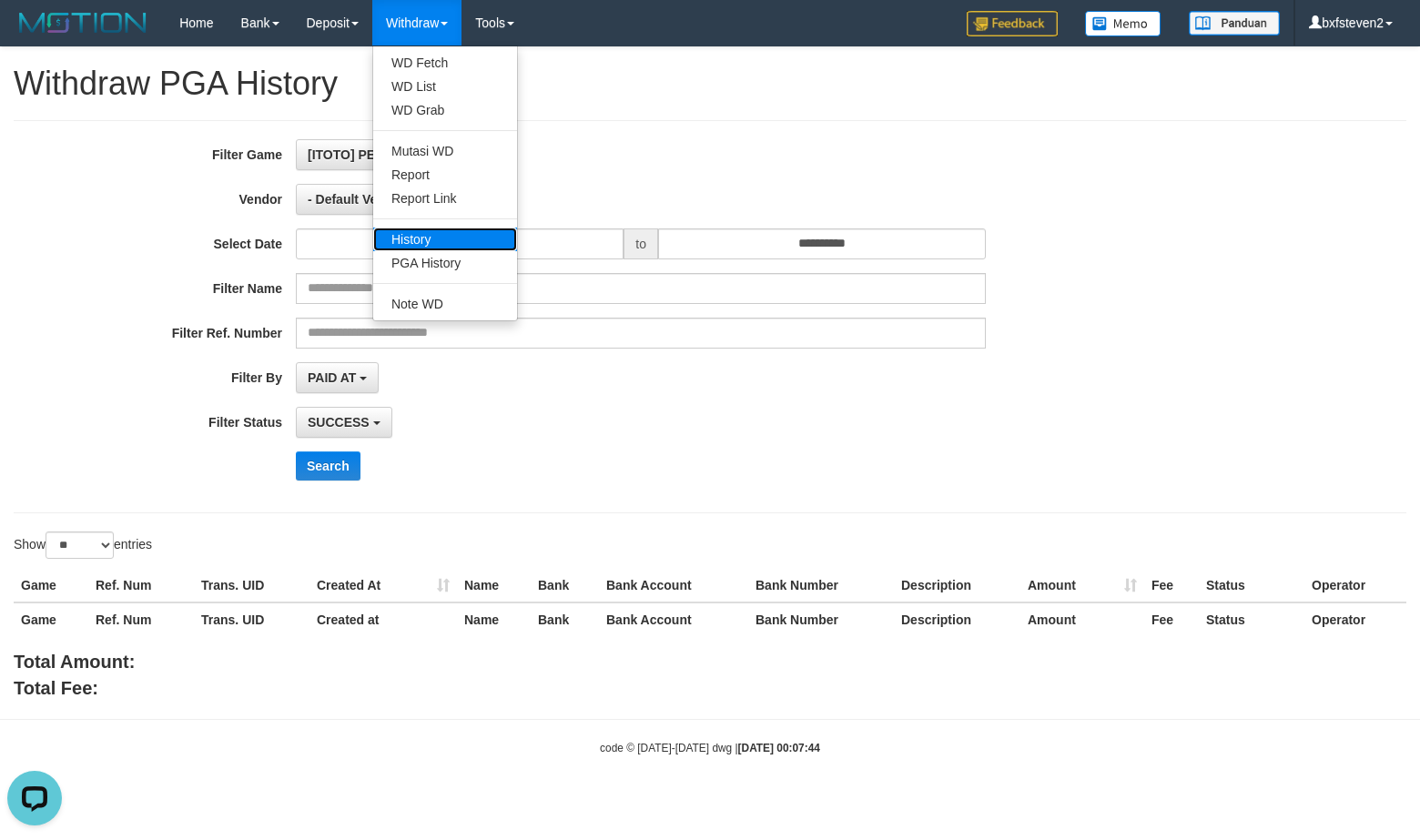 click on "History" at bounding box center (445, 239) 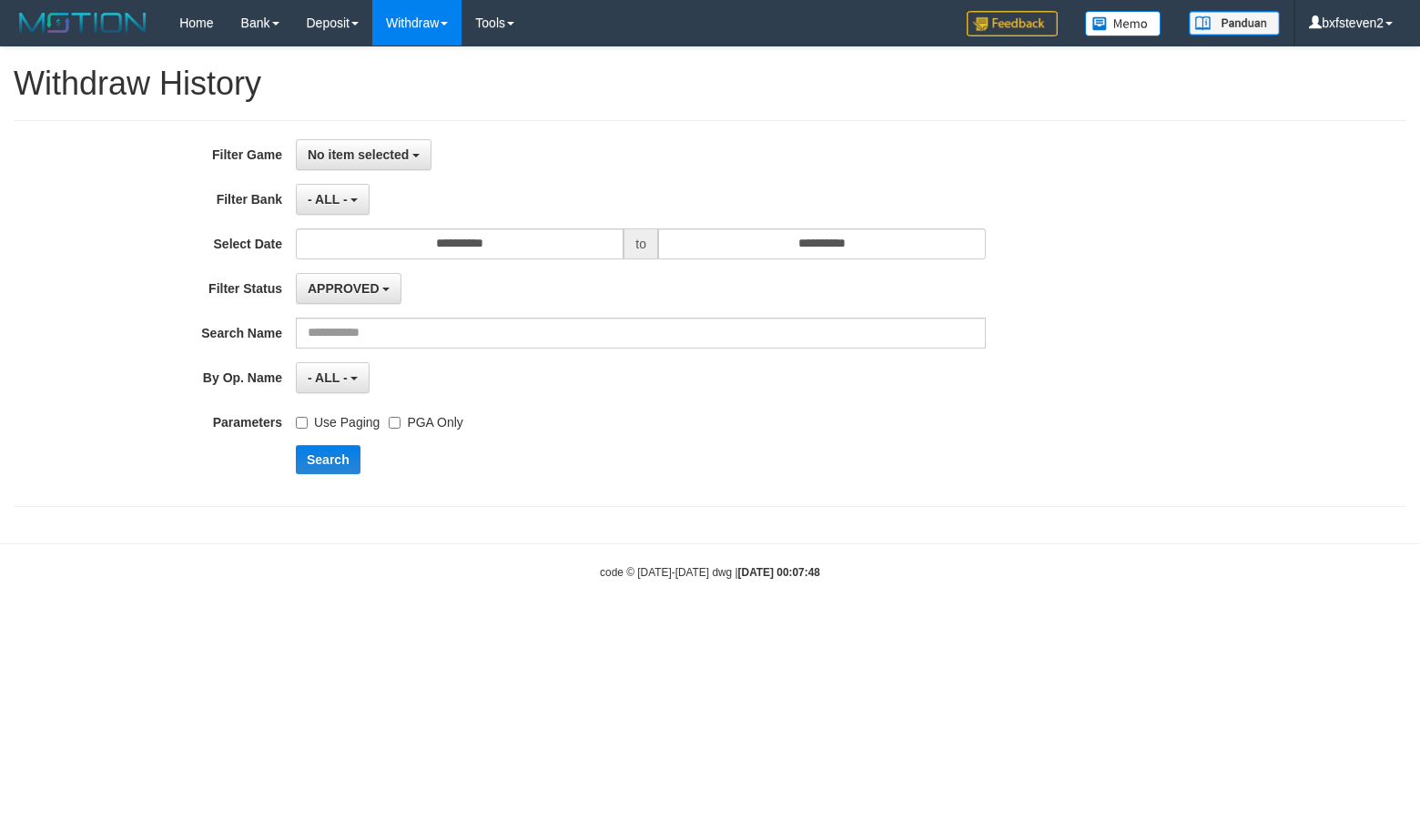 scroll, scrollTop: 0, scrollLeft: 0, axis: both 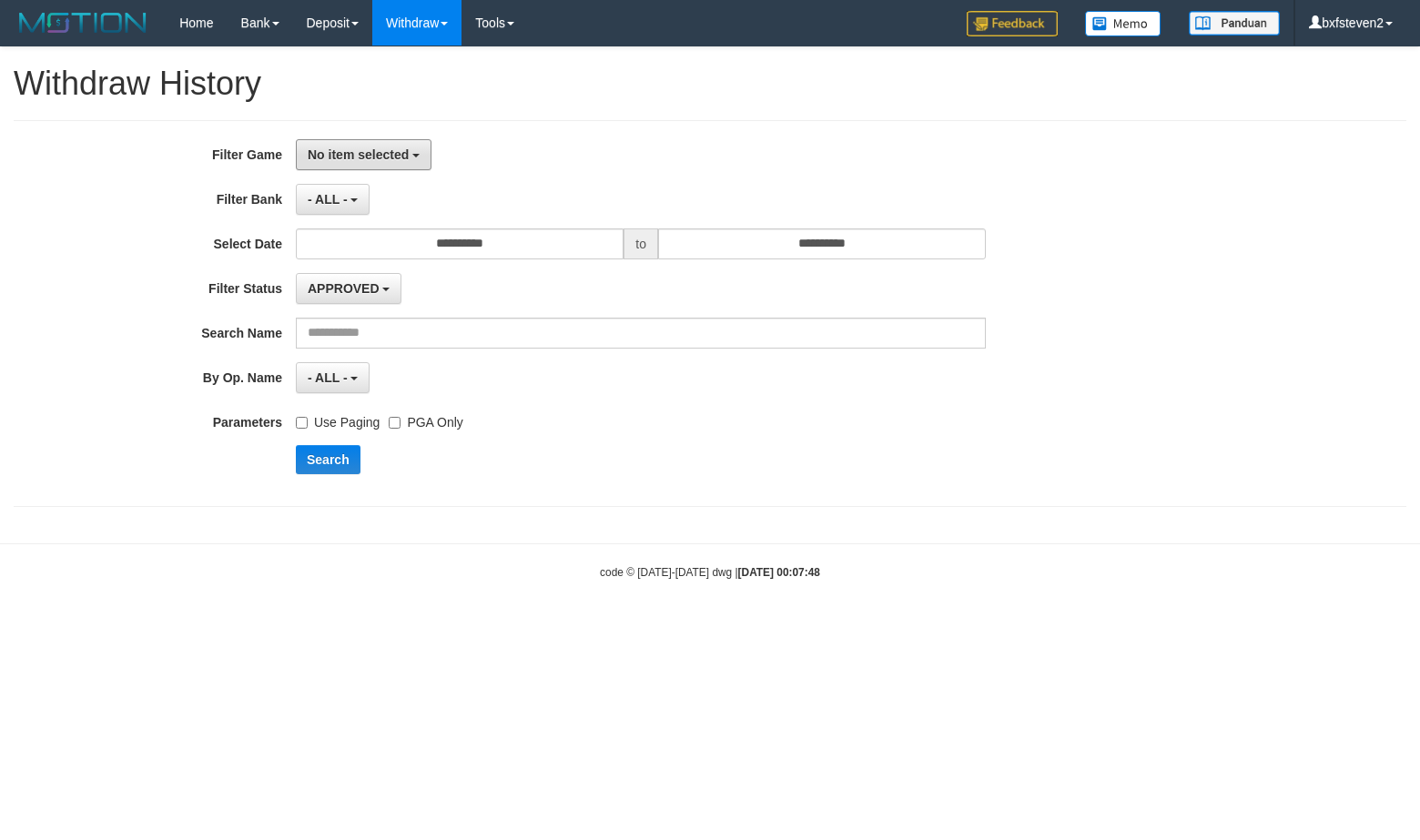 click on "No item selected" at bounding box center (358, 155) 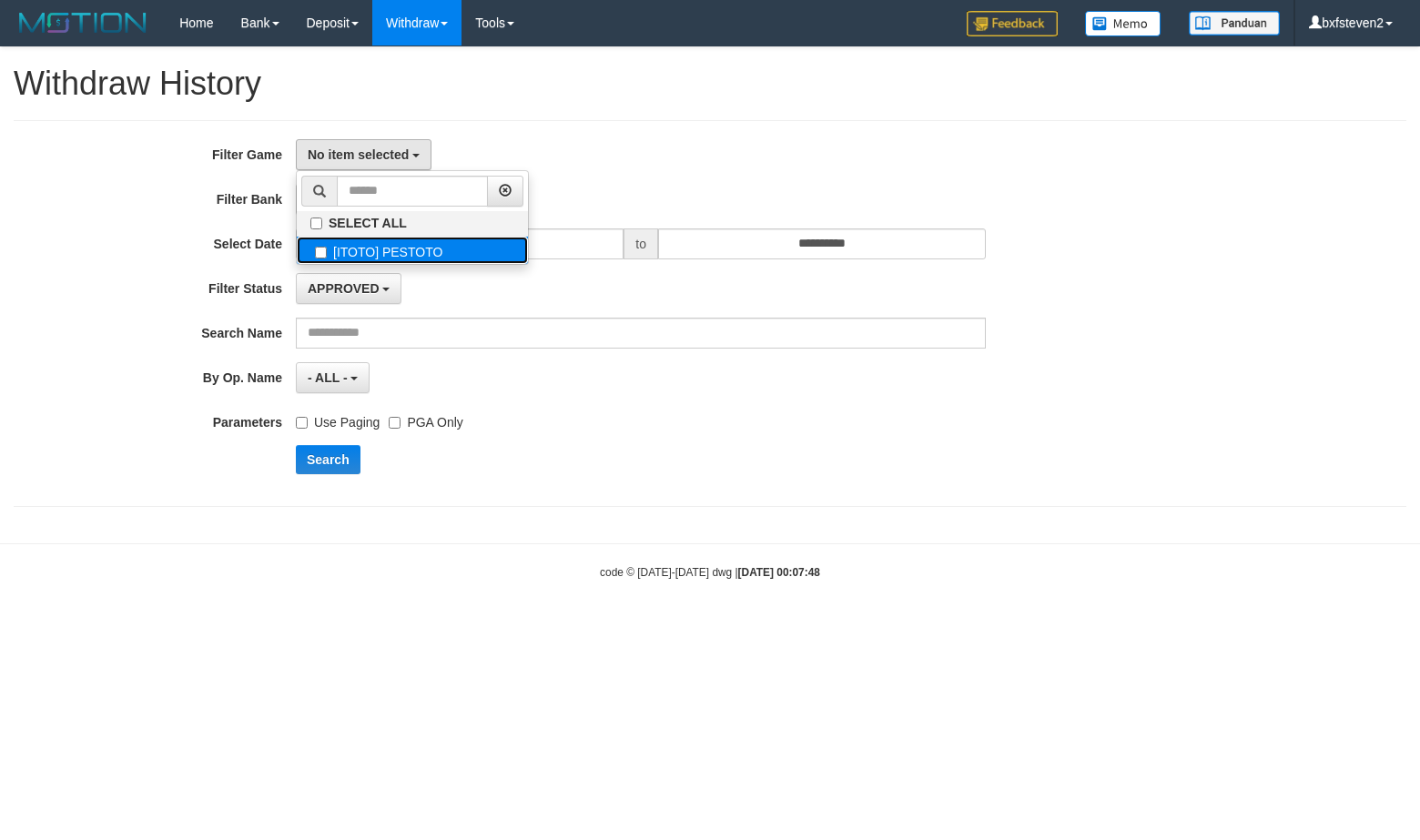 click on "[ITOTO] PESTOTO" at bounding box center [412, 250] 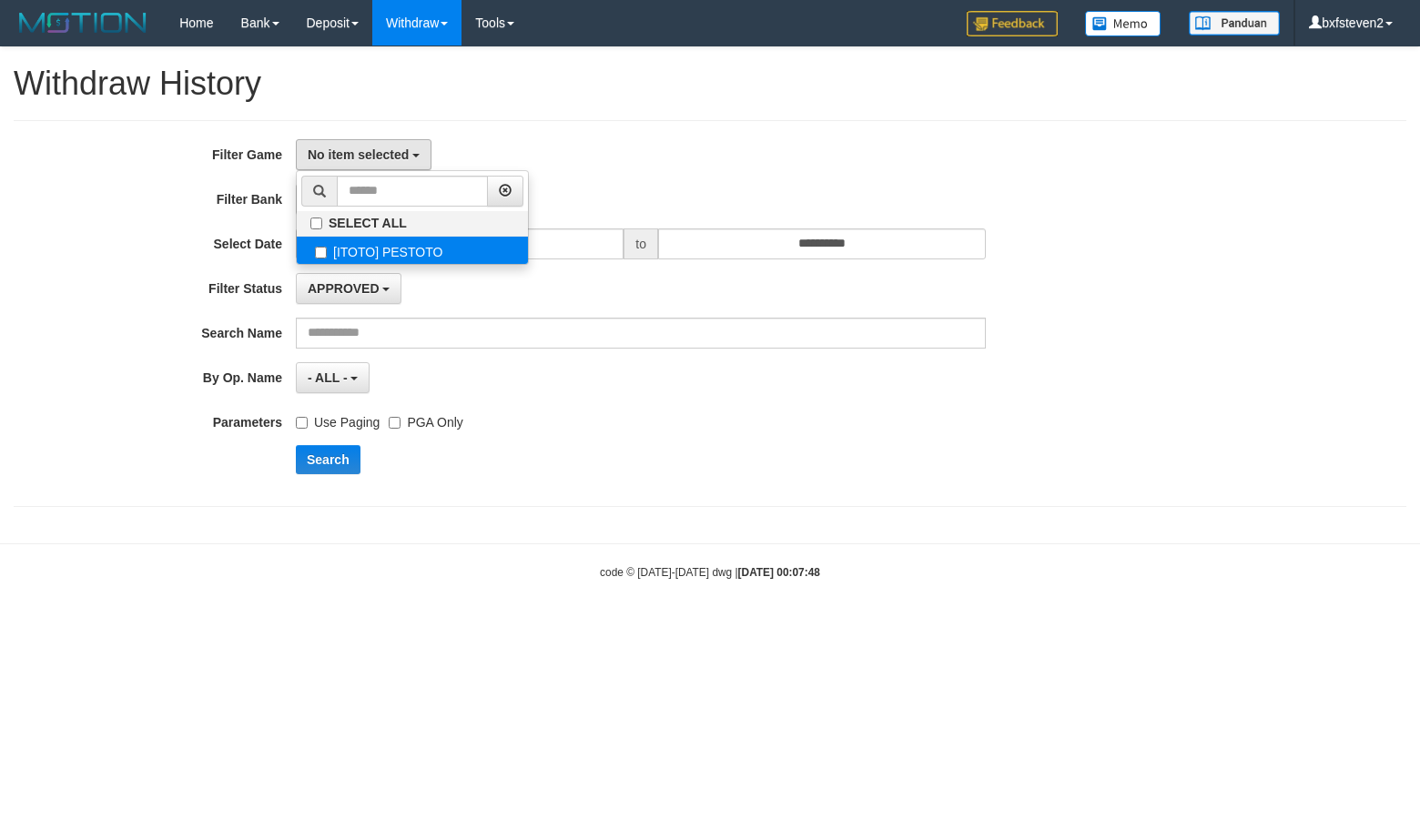 select on "****" 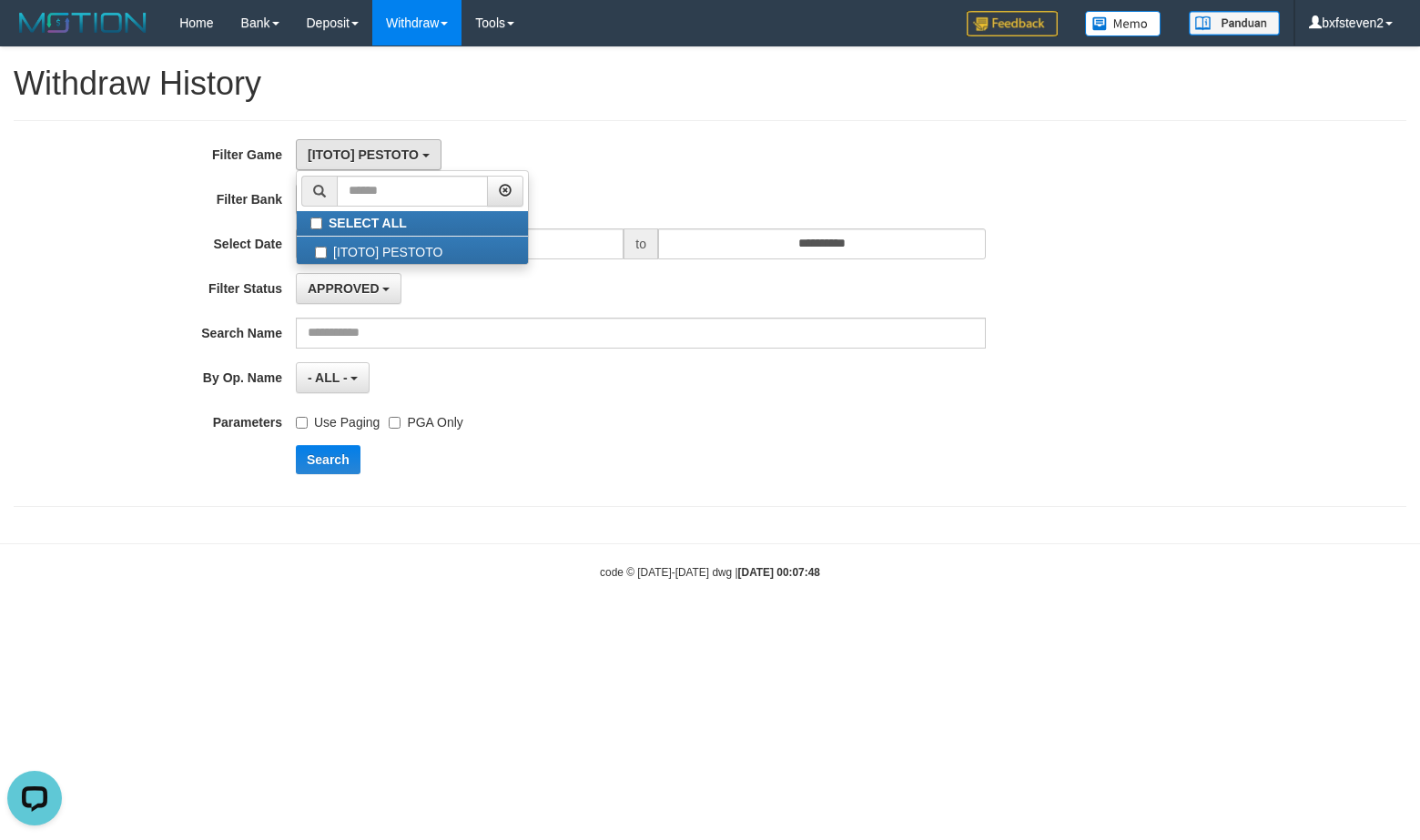 click on "- ALL -    - select status -  - ALL -" at bounding box center [641, 378] 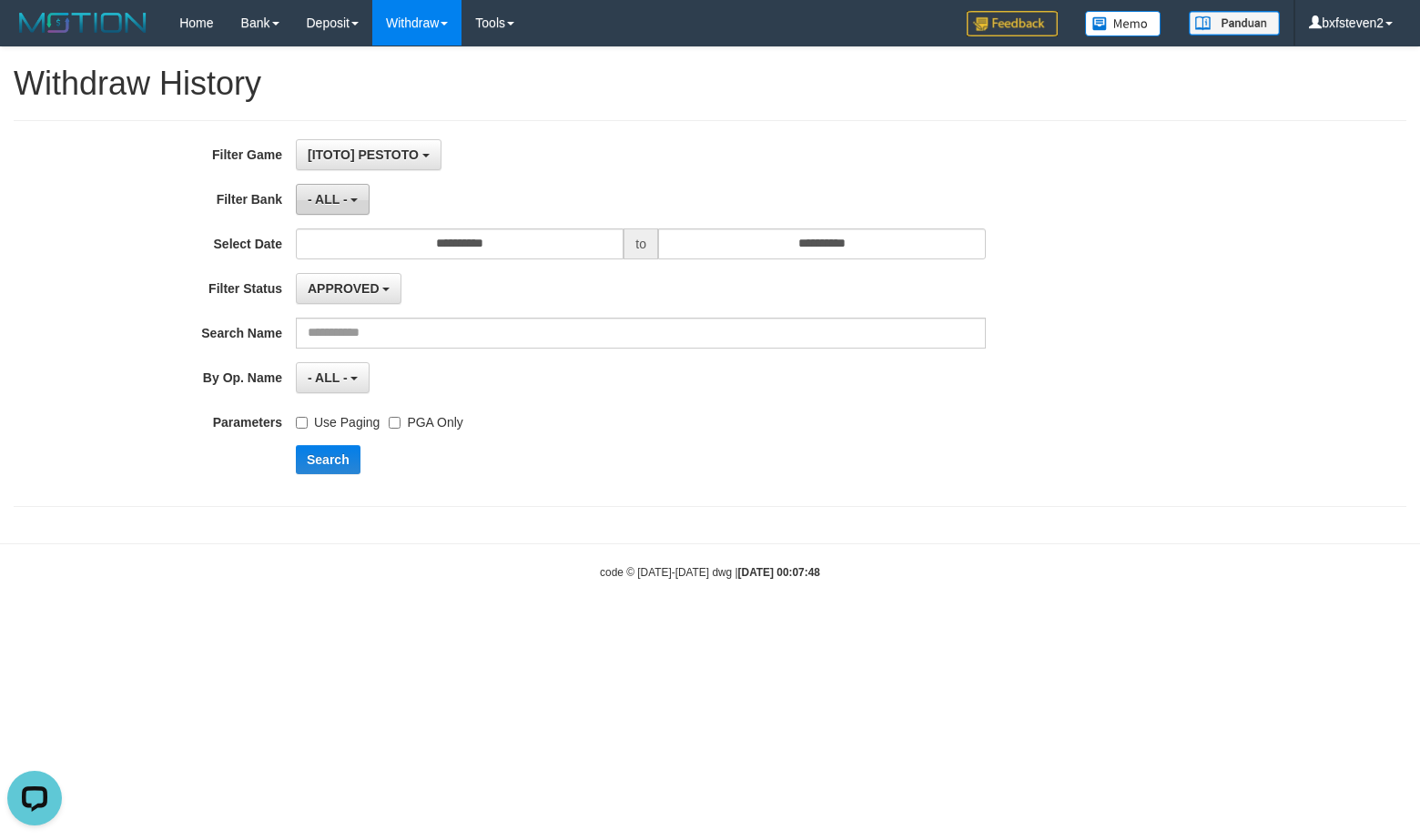 drag, startPoint x: 377, startPoint y: 197, endPoint x: 360, endPoint y: 197, distance: 17 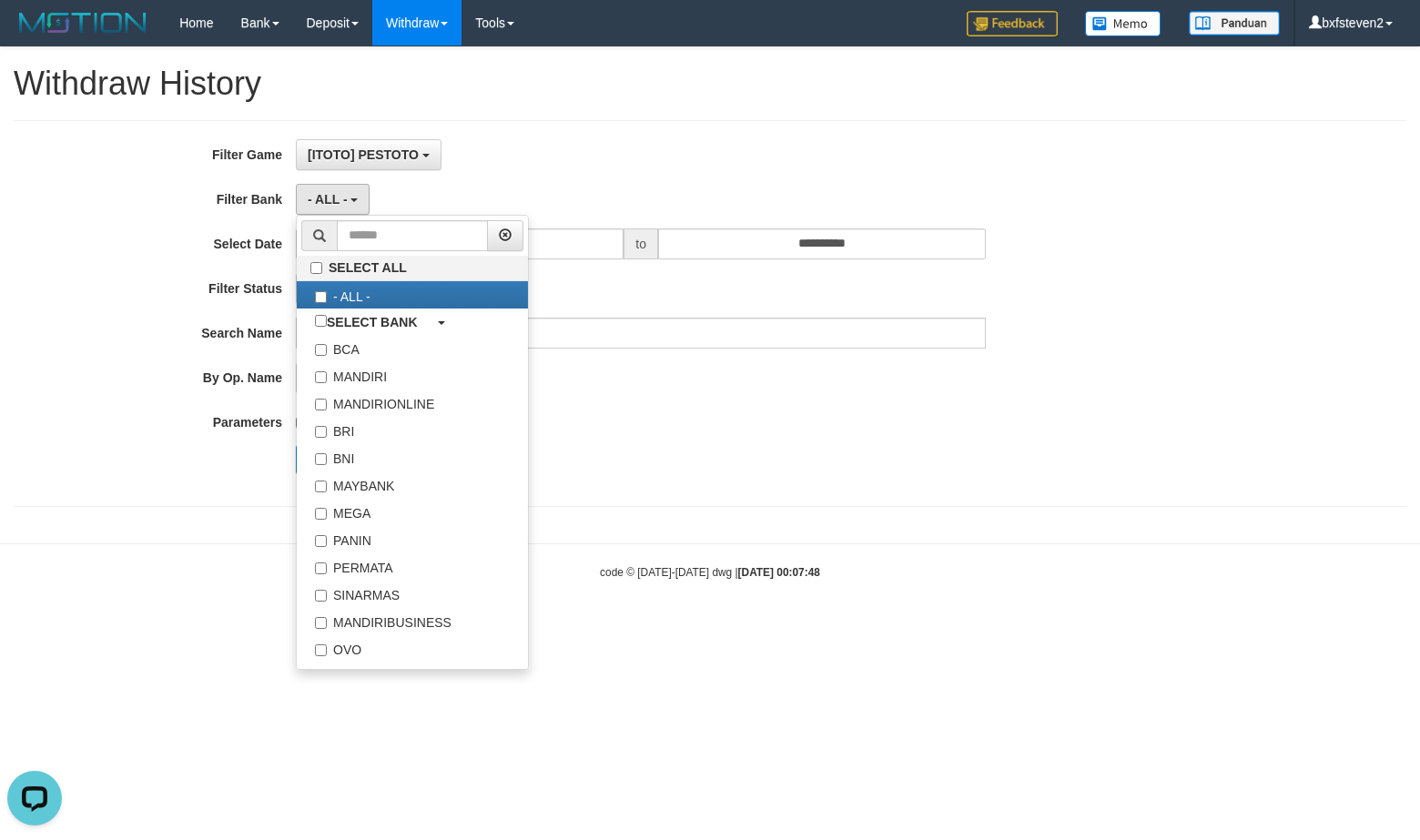 click on "[ITOTO] PESTOTO
SELECT ALL
[ITOTO] PESTOTO" at bounding box center (641, 155) 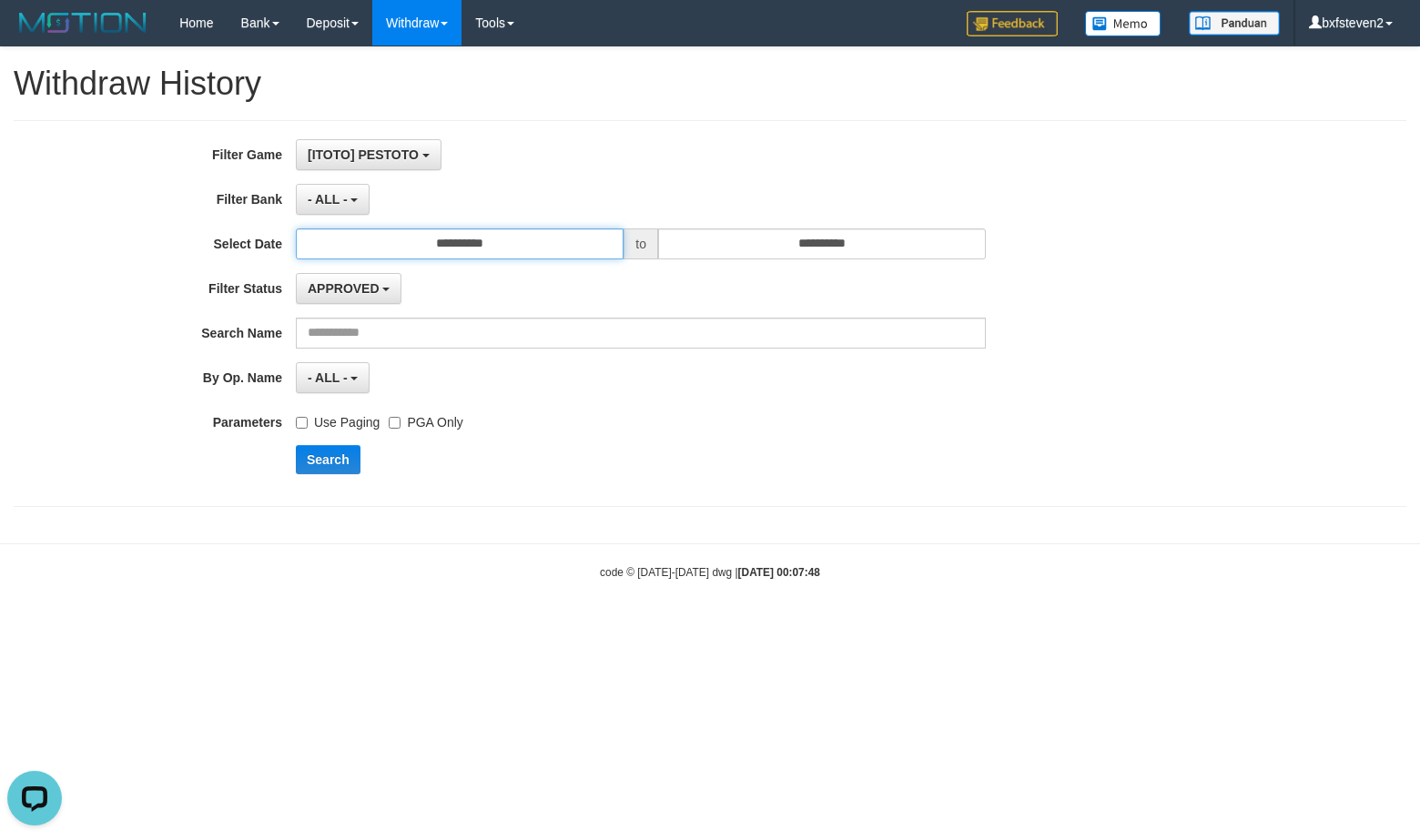 click on "**********" at bounding box center [460, 244] 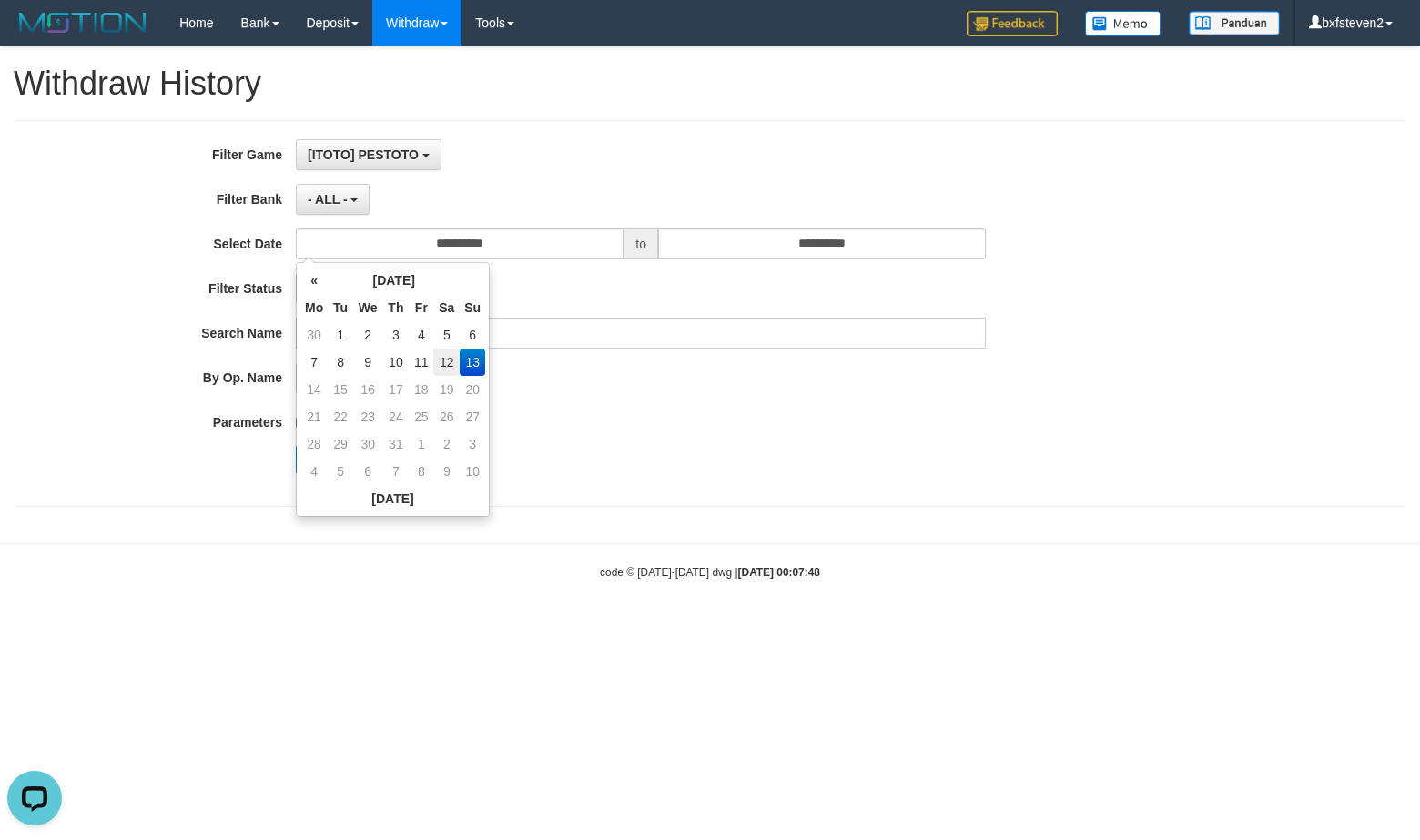 click on "12" at bounding box center (446, 362) 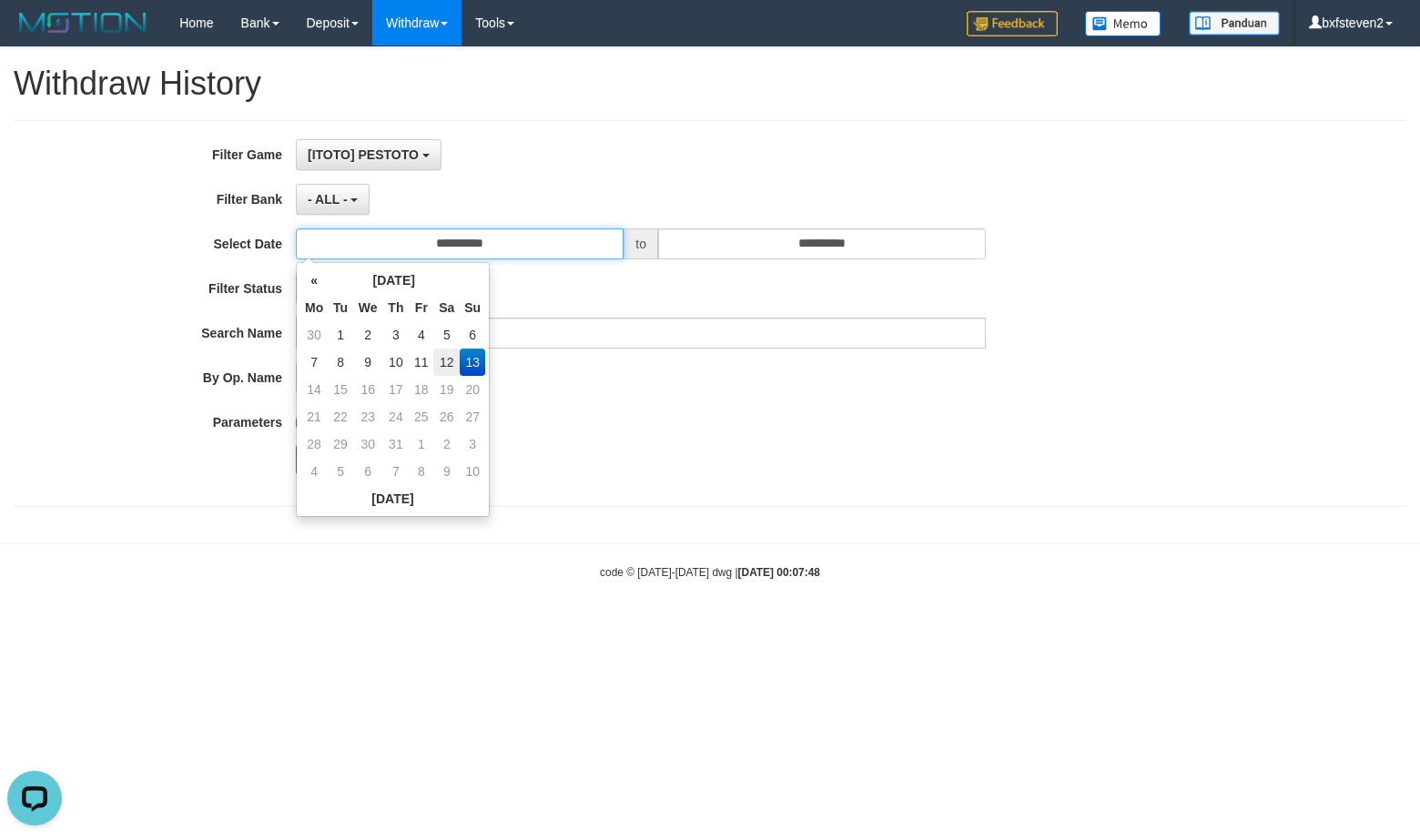 type on "**********" 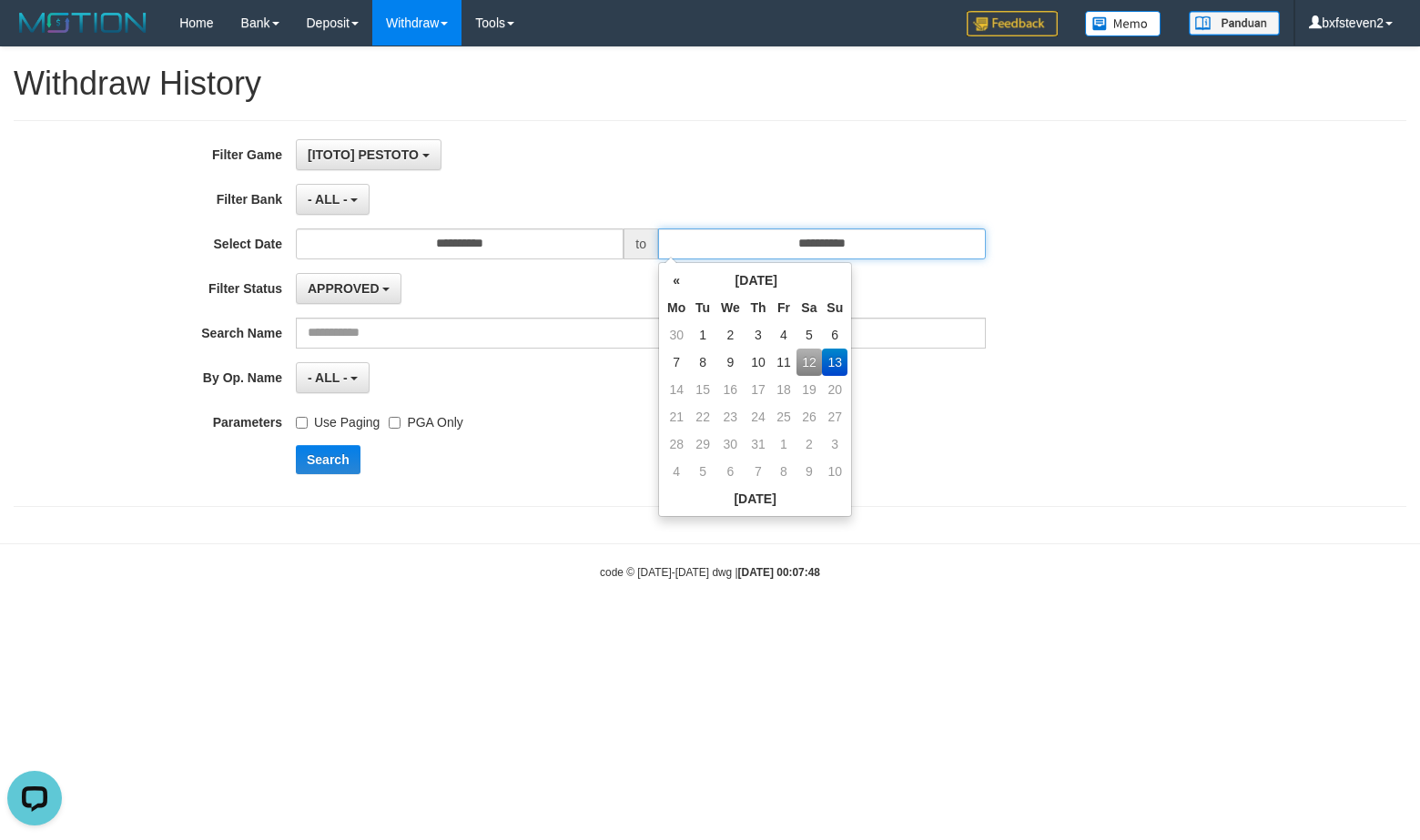 click on "**********" at bounding box center (822, 244) 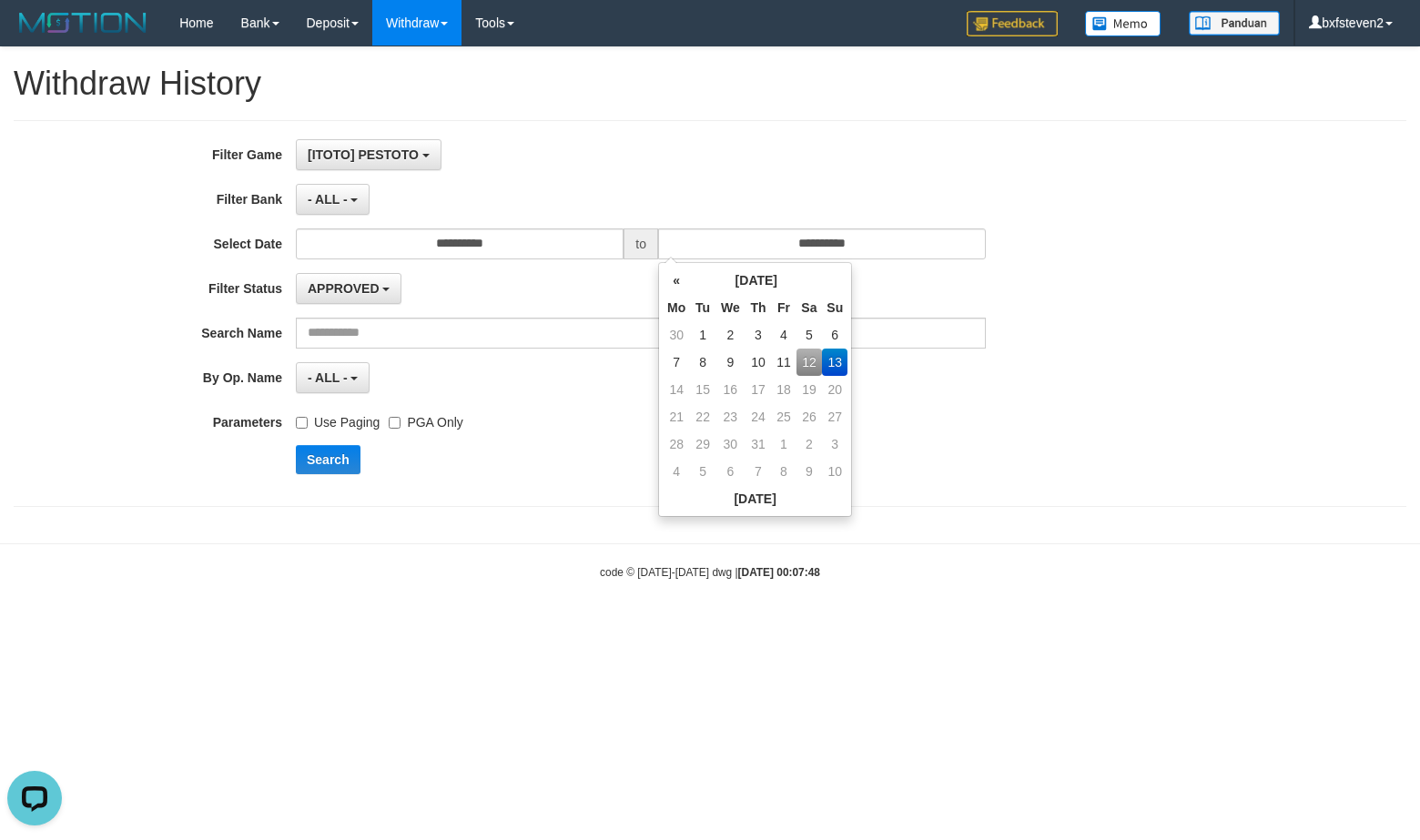 click on "12" at bounding box center [809, 362] 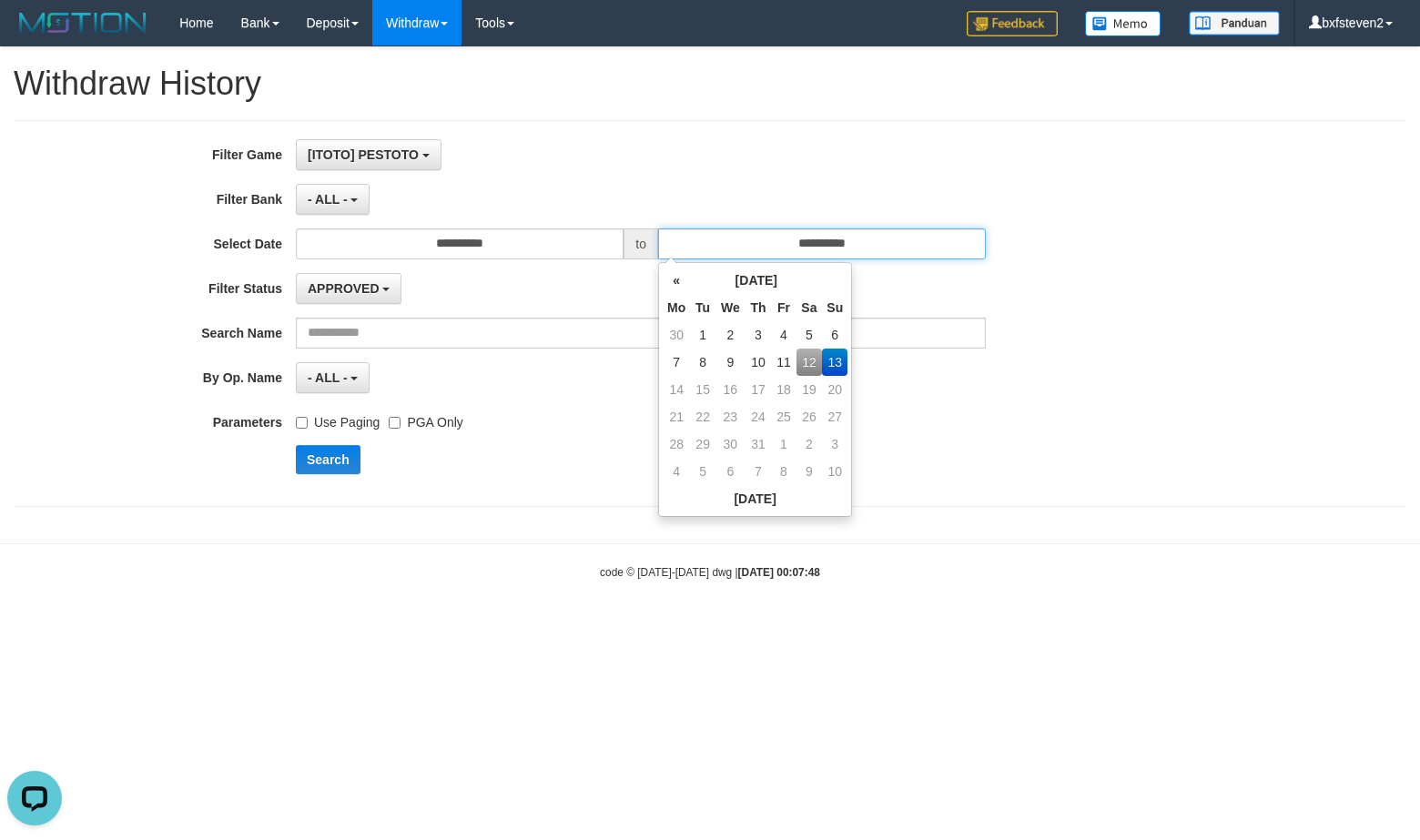 type on "**********" 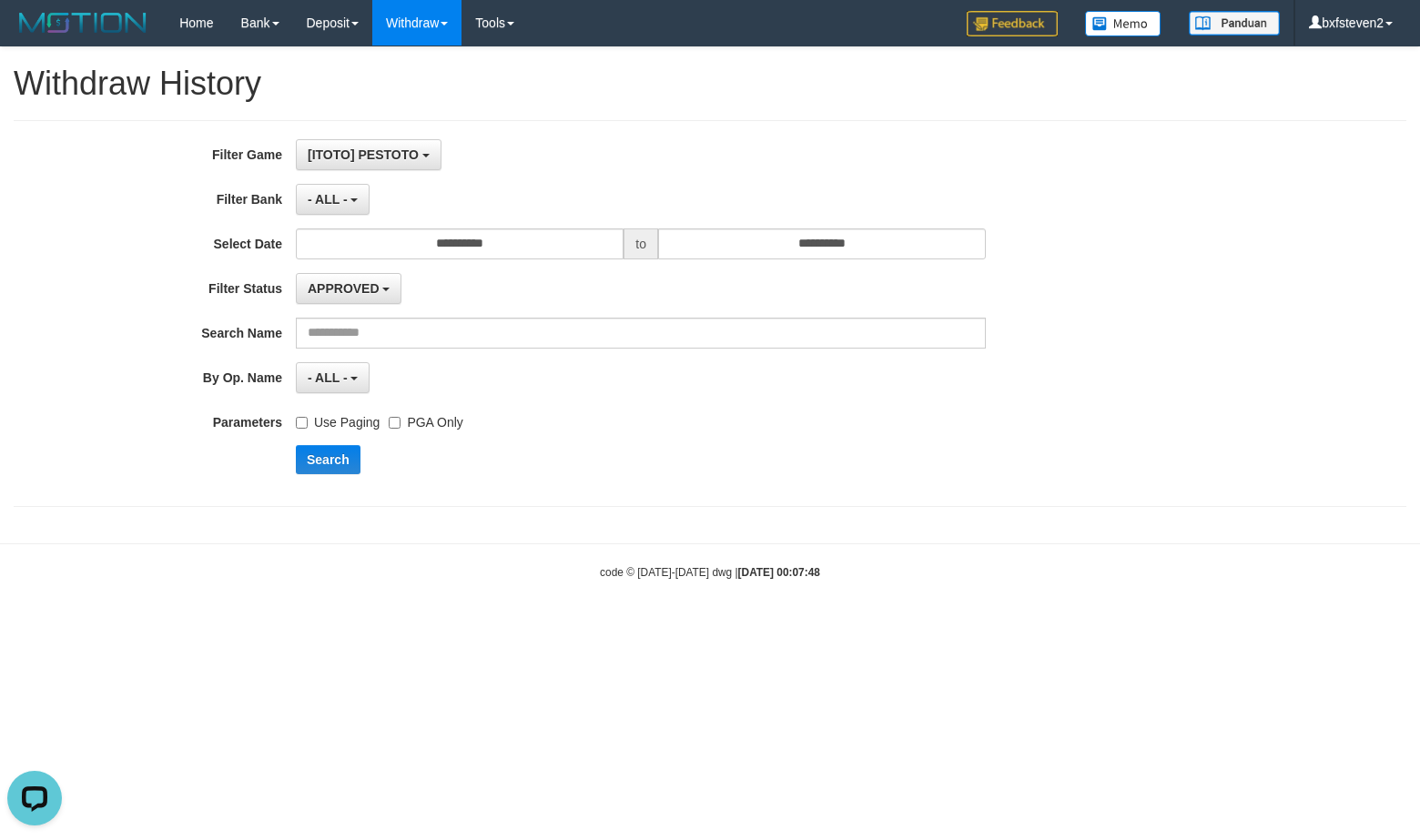 drag, startPoint x: 1191, startPoint y: 470, endPoint x: 613, endPoint y: 213, distance: 632.5607 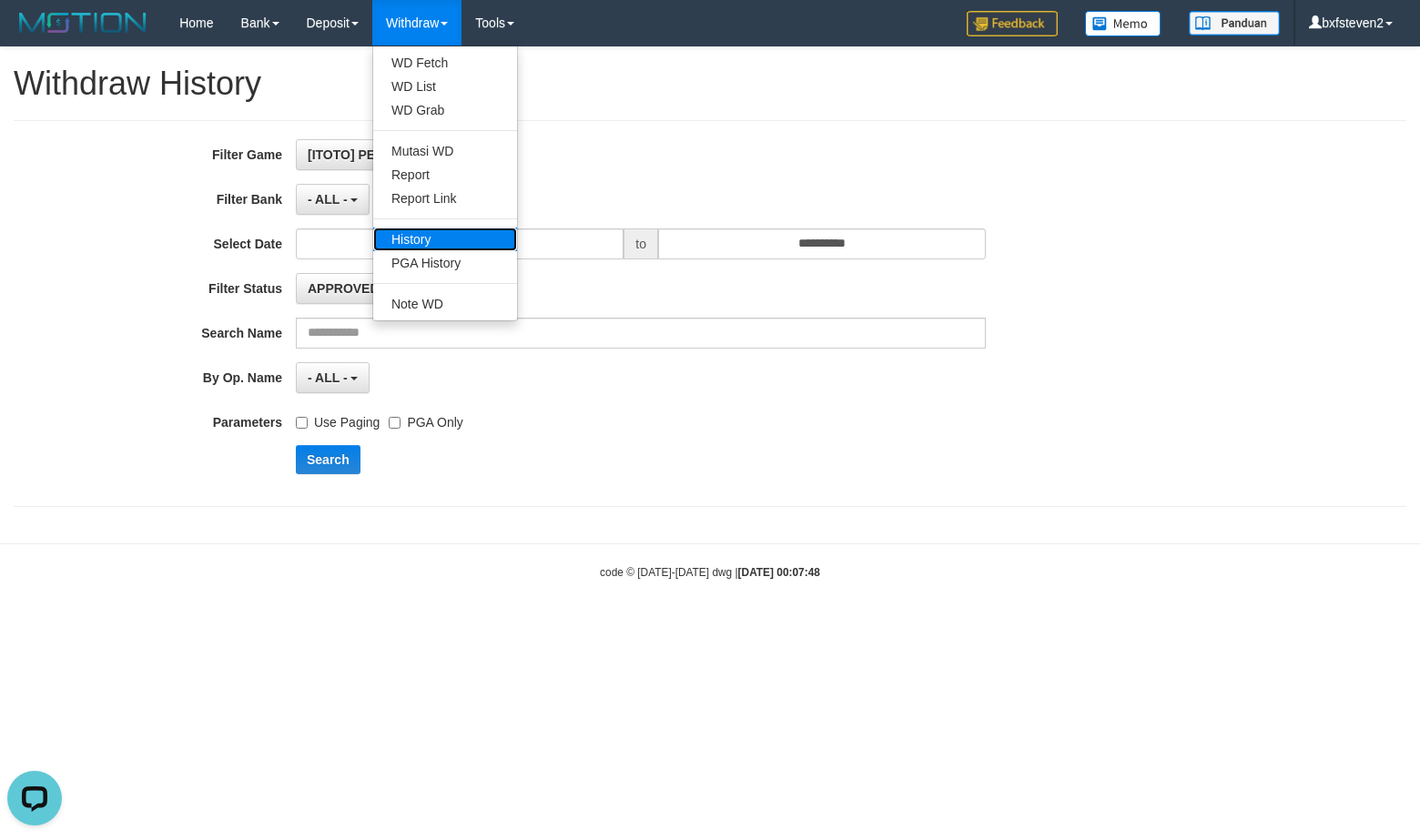 click on "History" at bounding box center (445, 239) 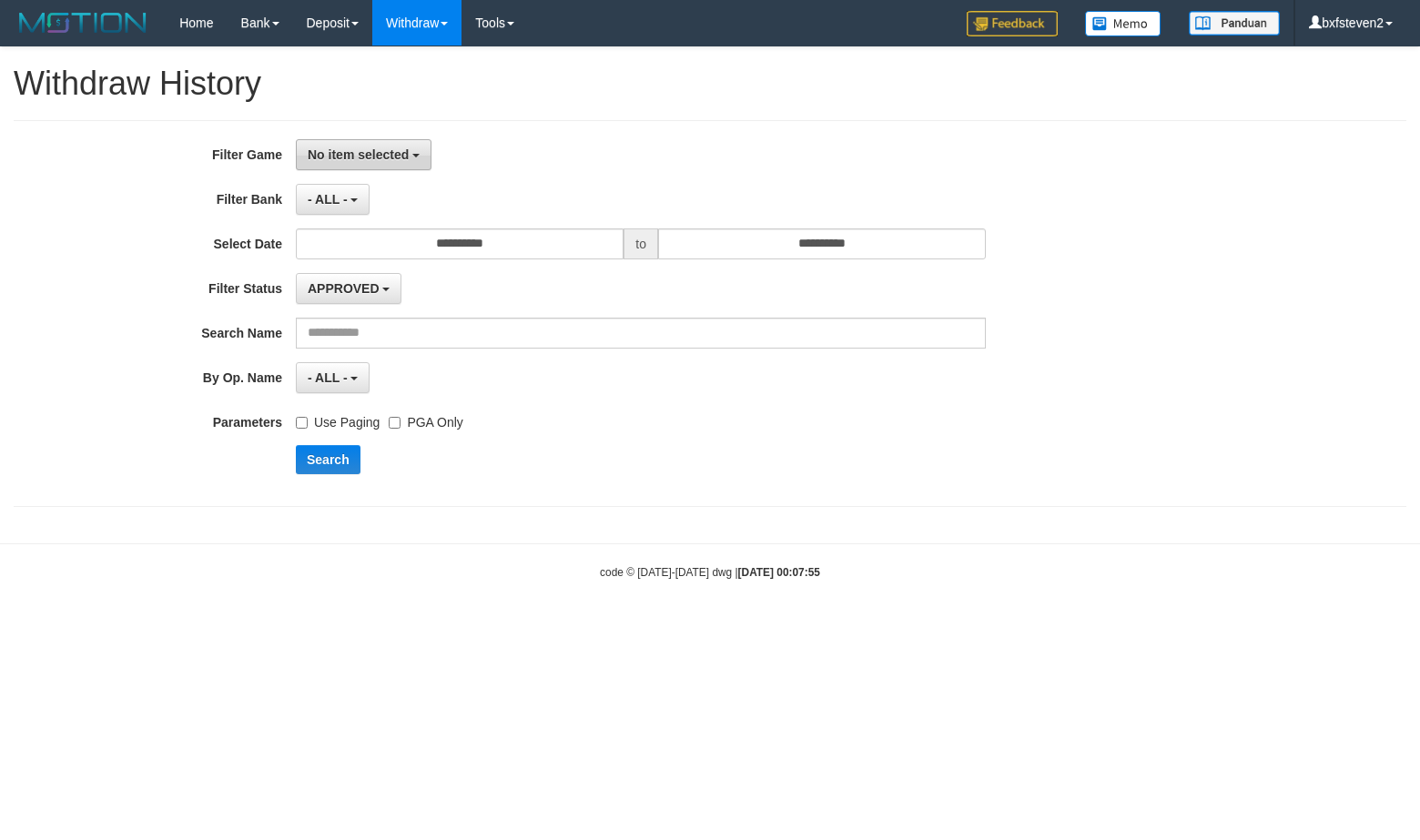 scroll, scrollTop: 0, scrollLeft: 0, axis: both 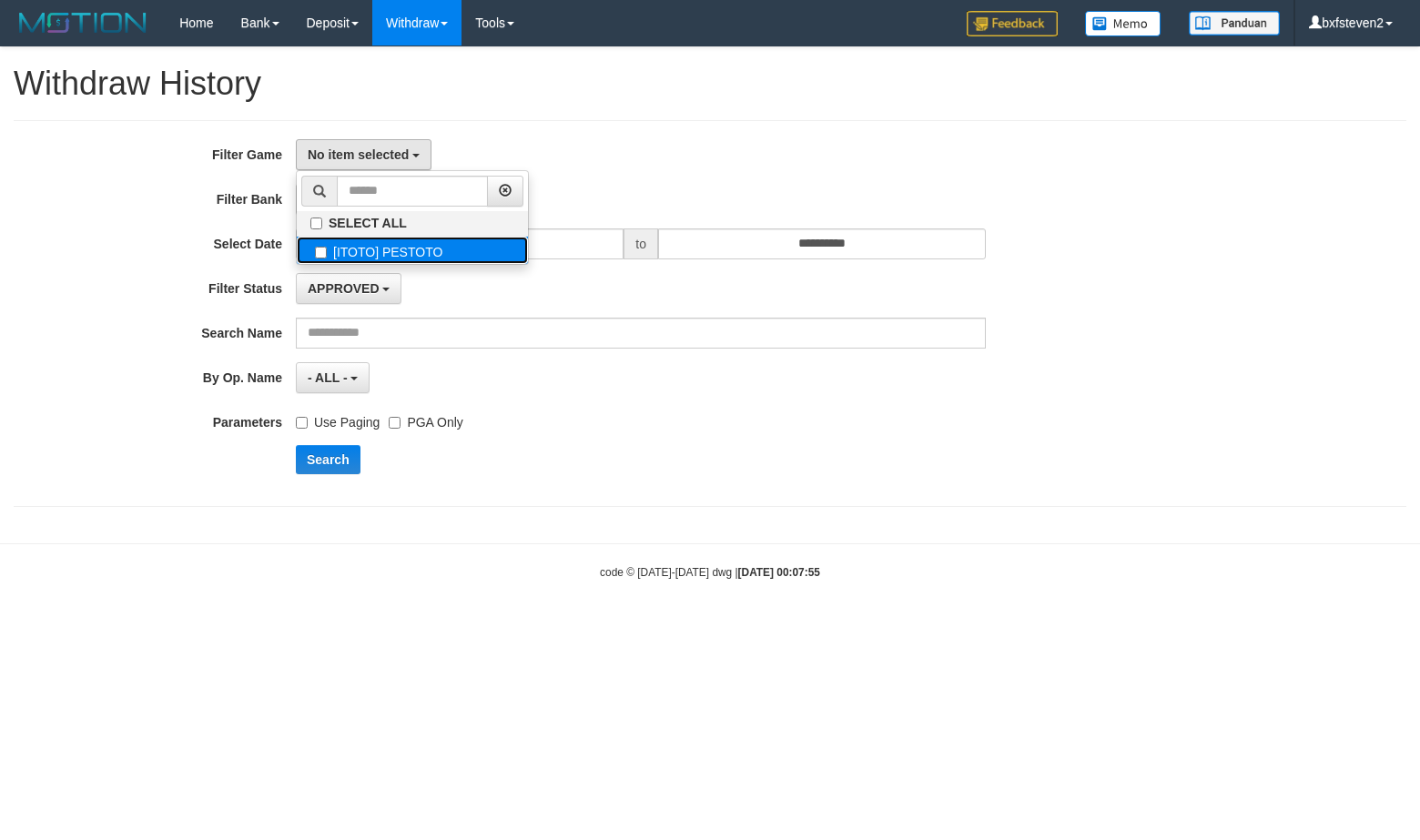 click on "[ITOTO] PESTOTO" at bounding box center (412, 250) 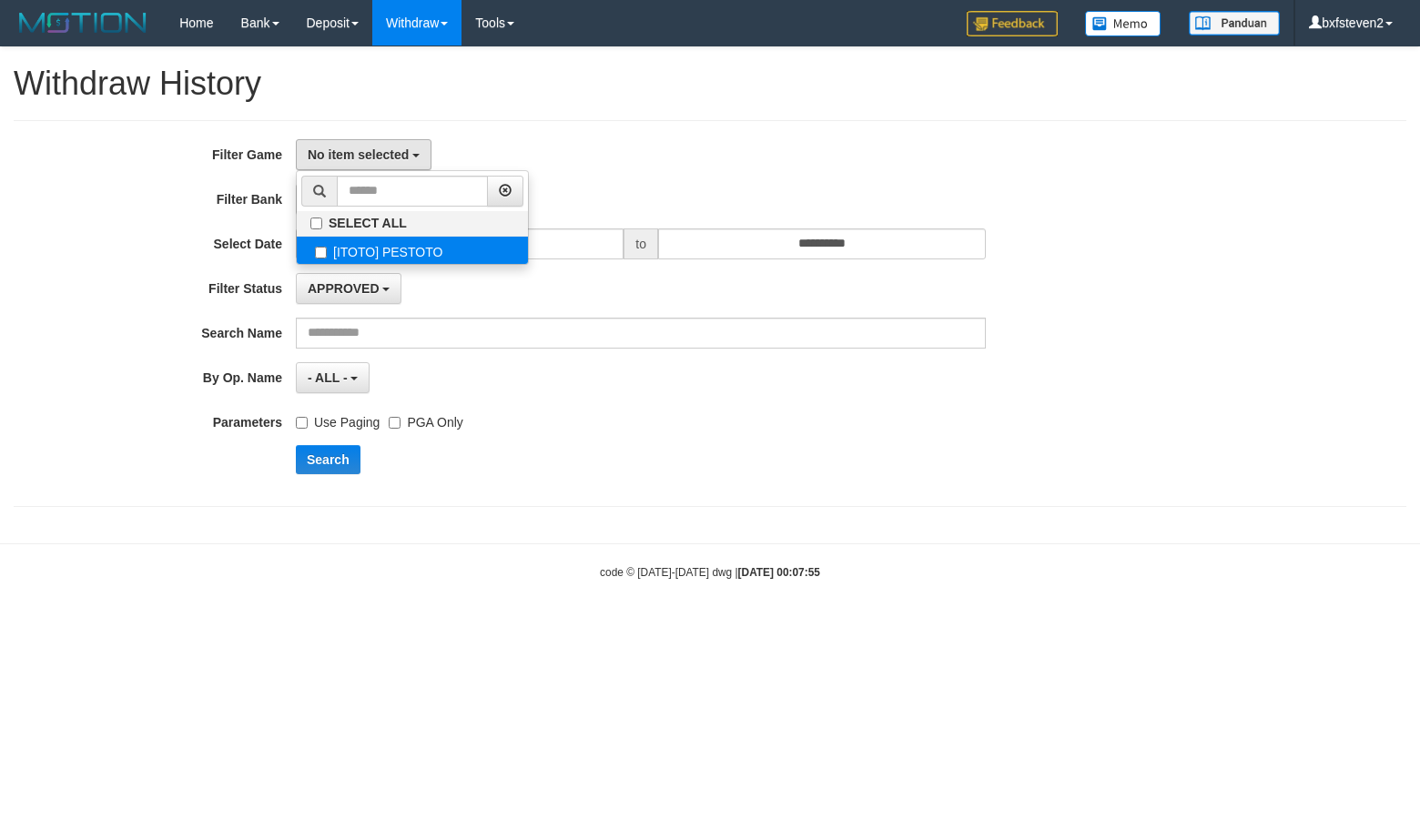 select on "****" 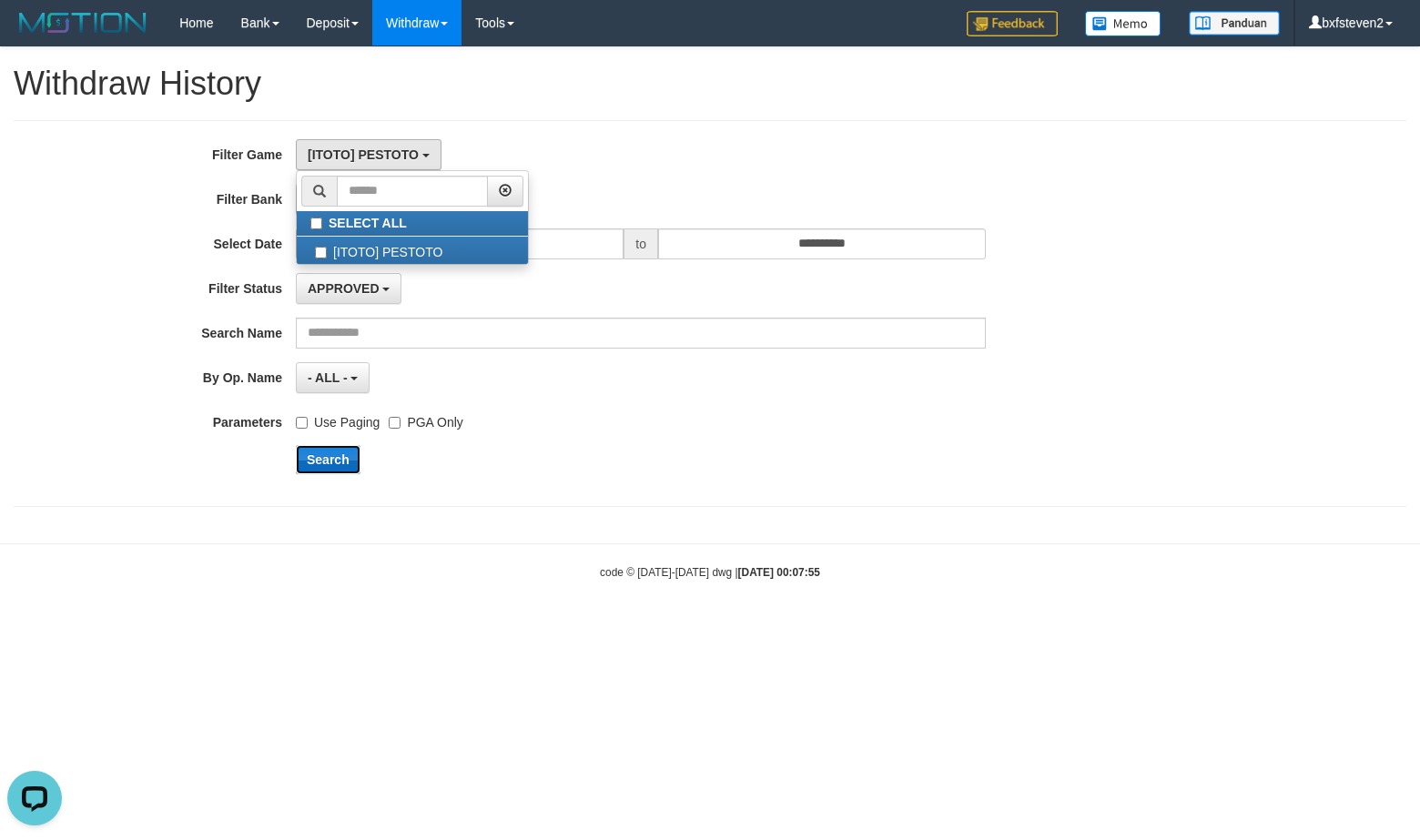 scroll, scrollTop: 0, scrollLeft: 0, axis: both 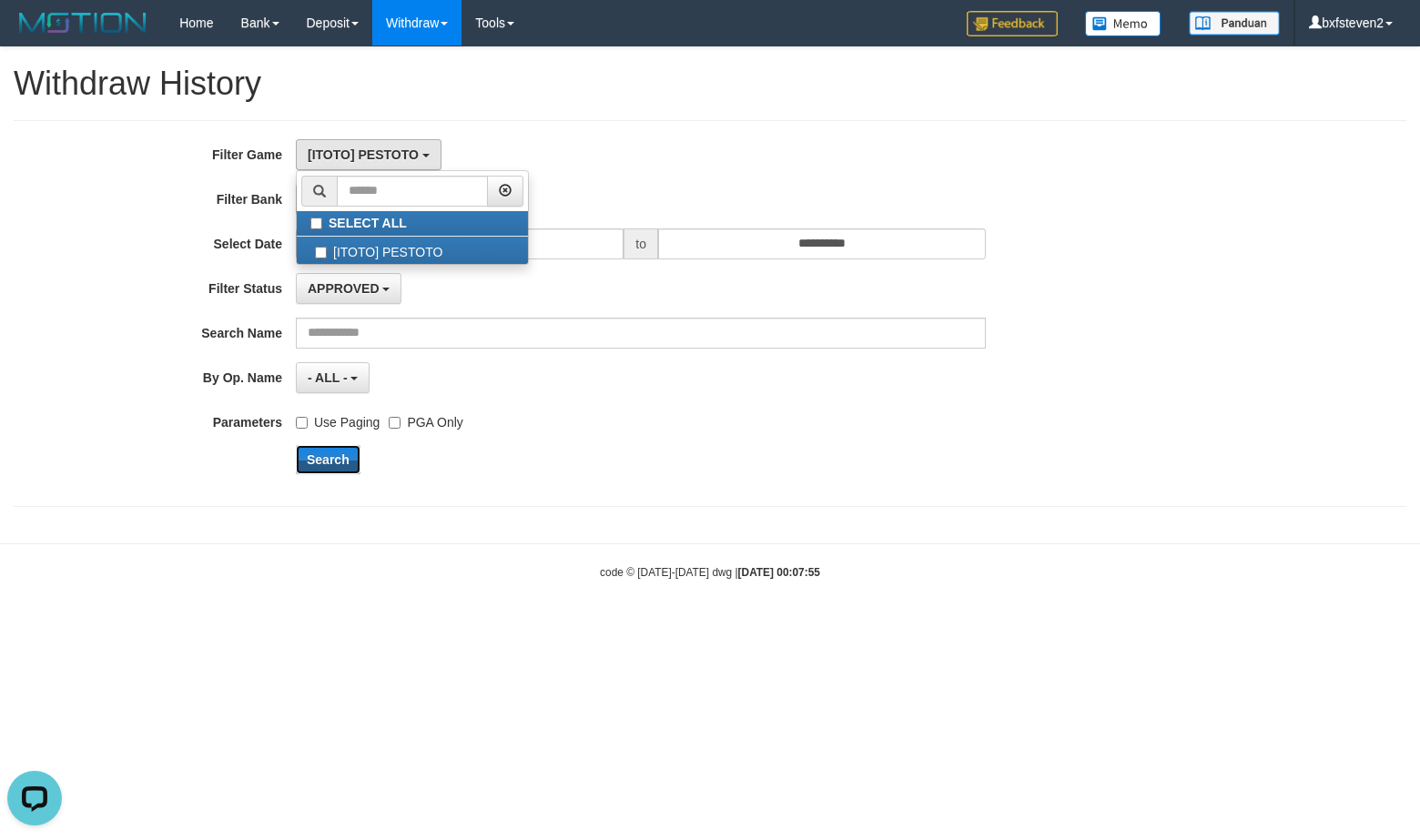 drag, startPoint x: 343, startPoint y: 455, endPoint x: 620, endPoint y: 370, distance: 289.74817 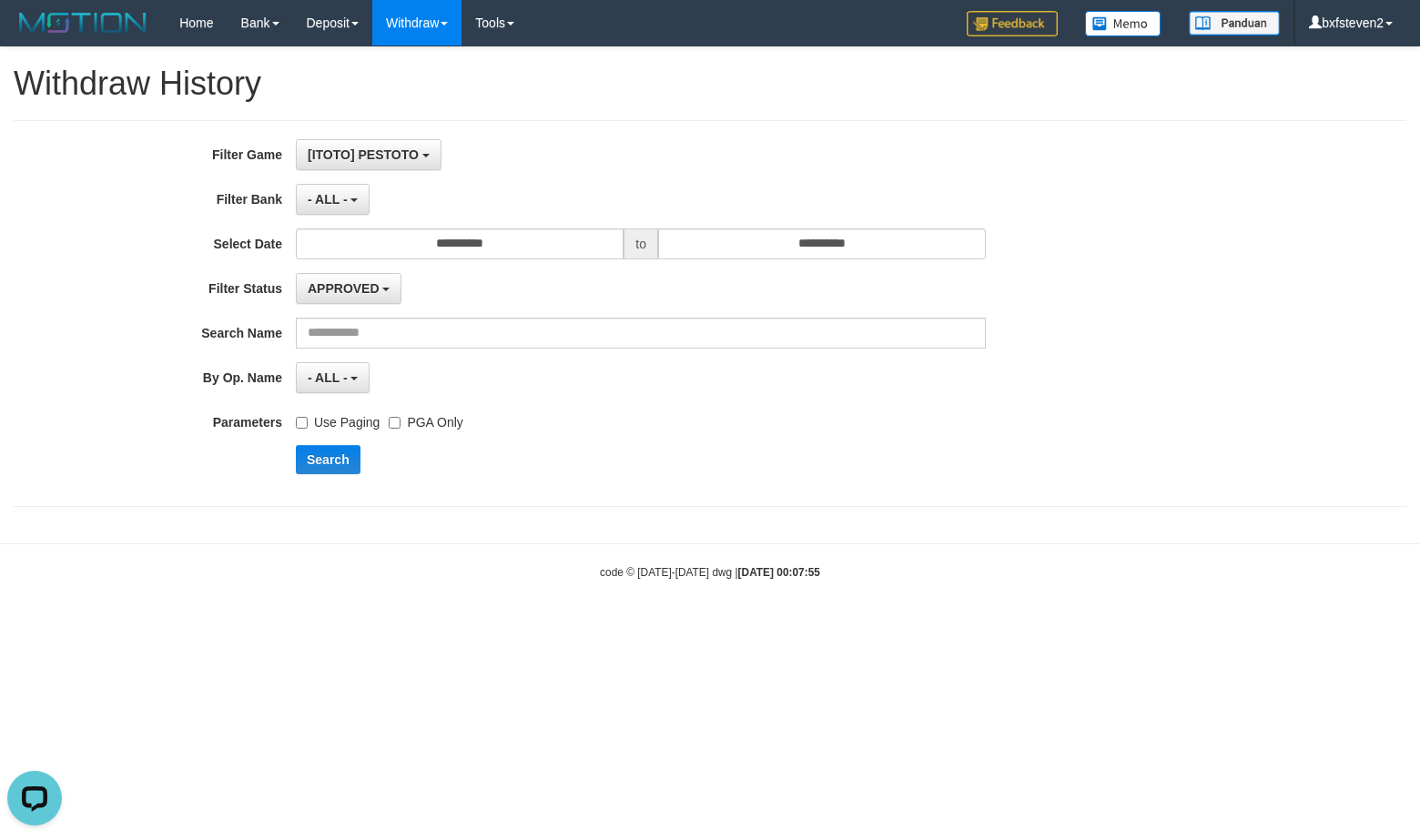 click on "- ALL -    - select status -  - ALL -" at bounding box center [641, 378] 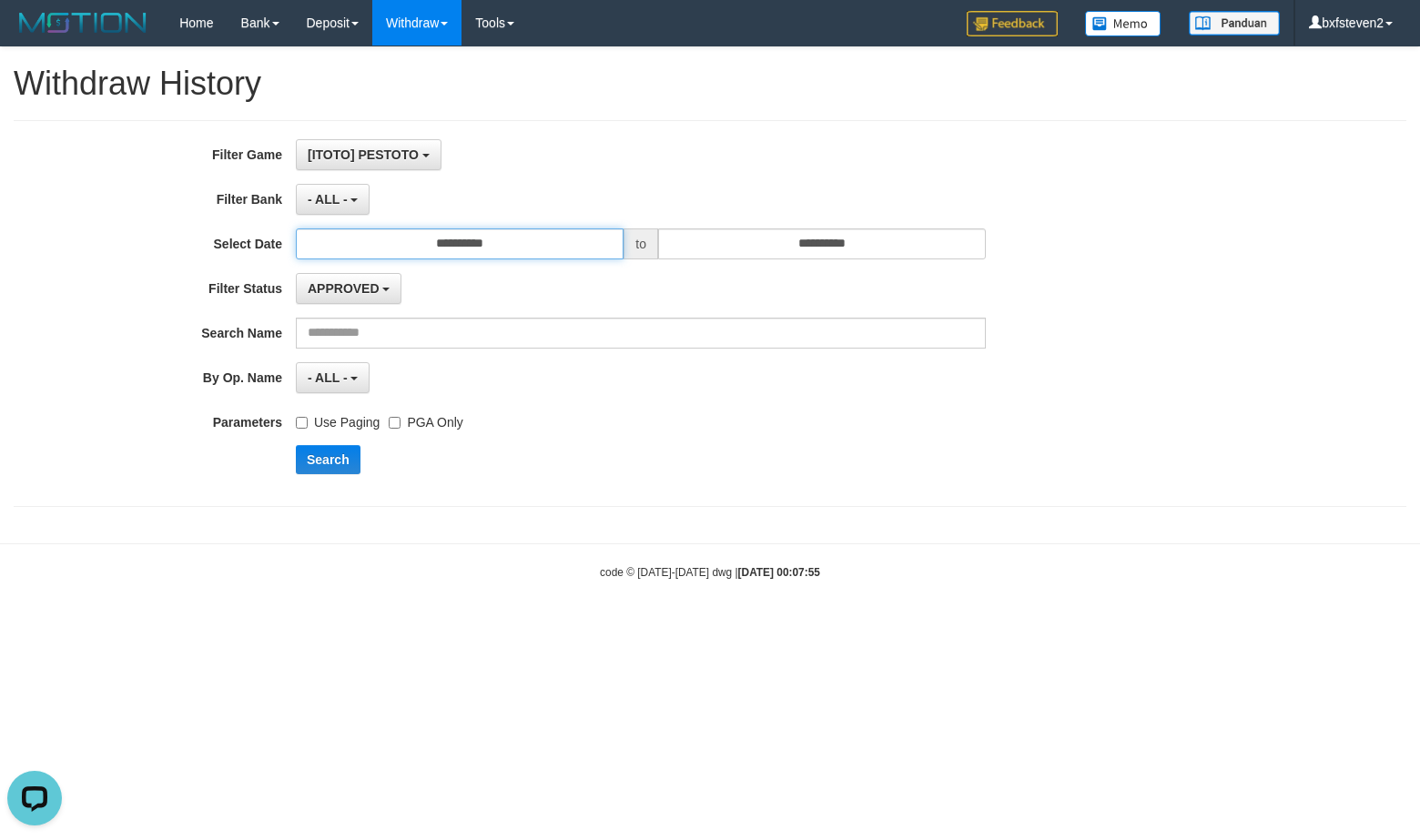 click on "**********" at bounding box center (460, 244) 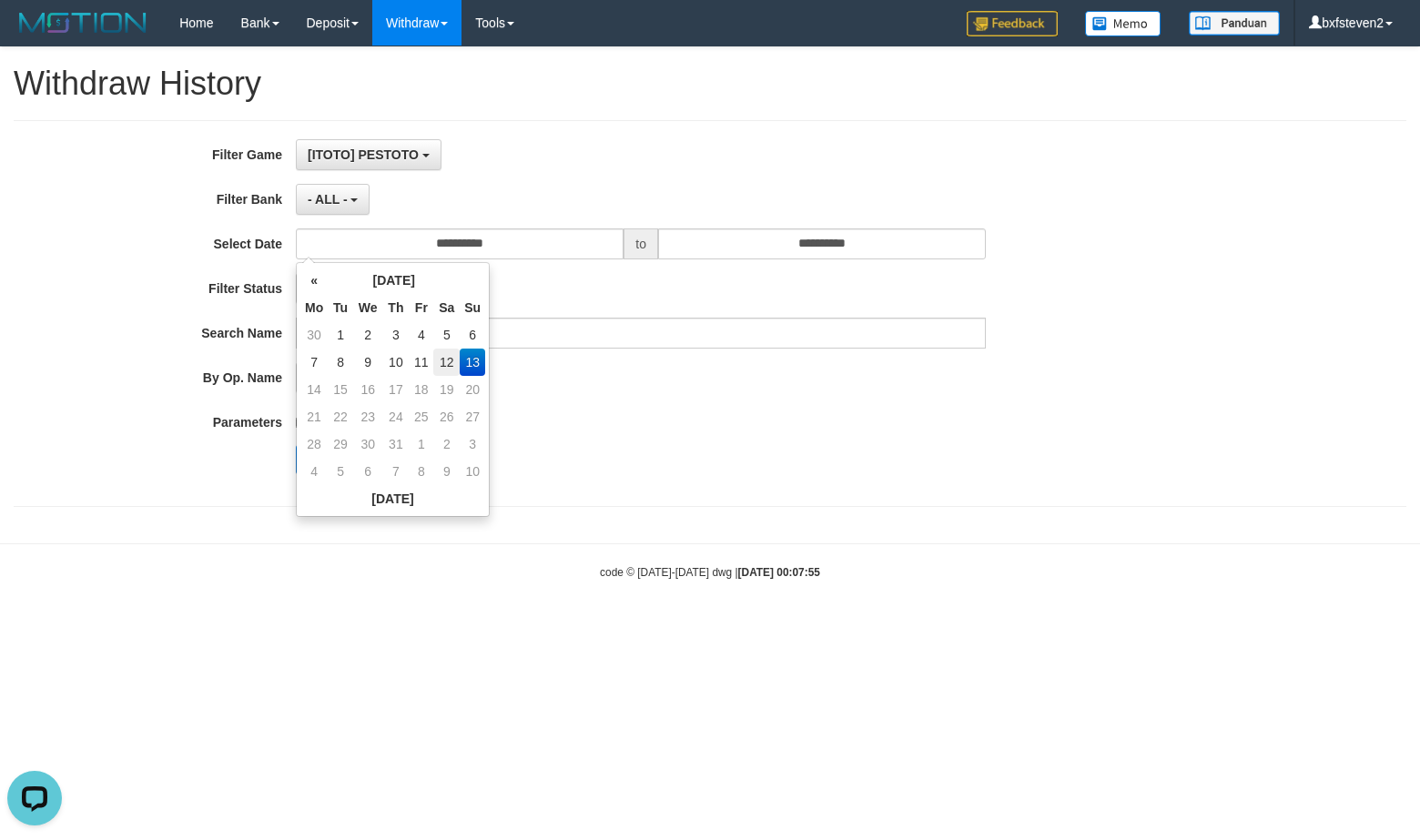 drag, startPoint x: 451, startPoint y: 366, endPoint x: 533, endPoint y: 337, distance: 86.977008 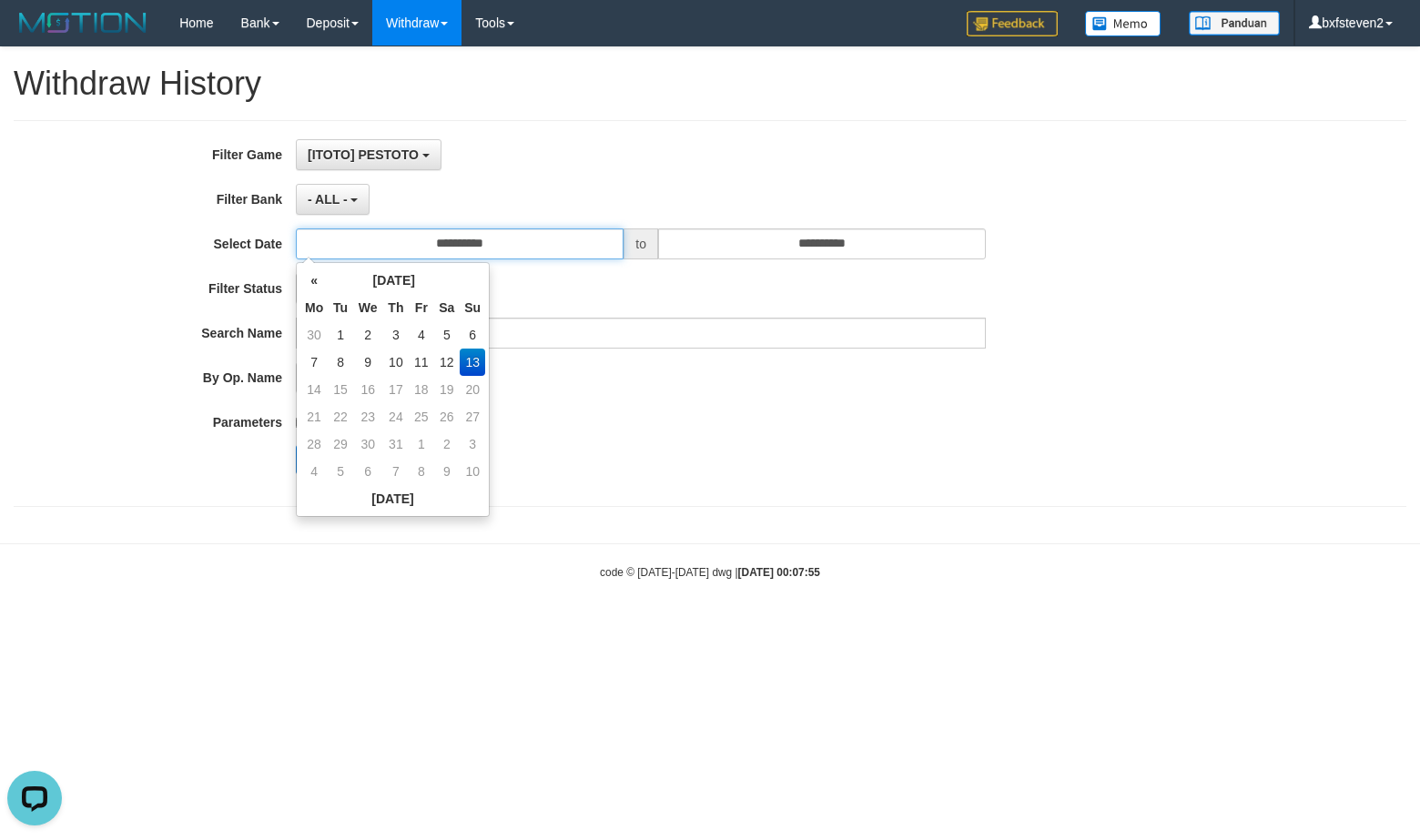 type on "**********" 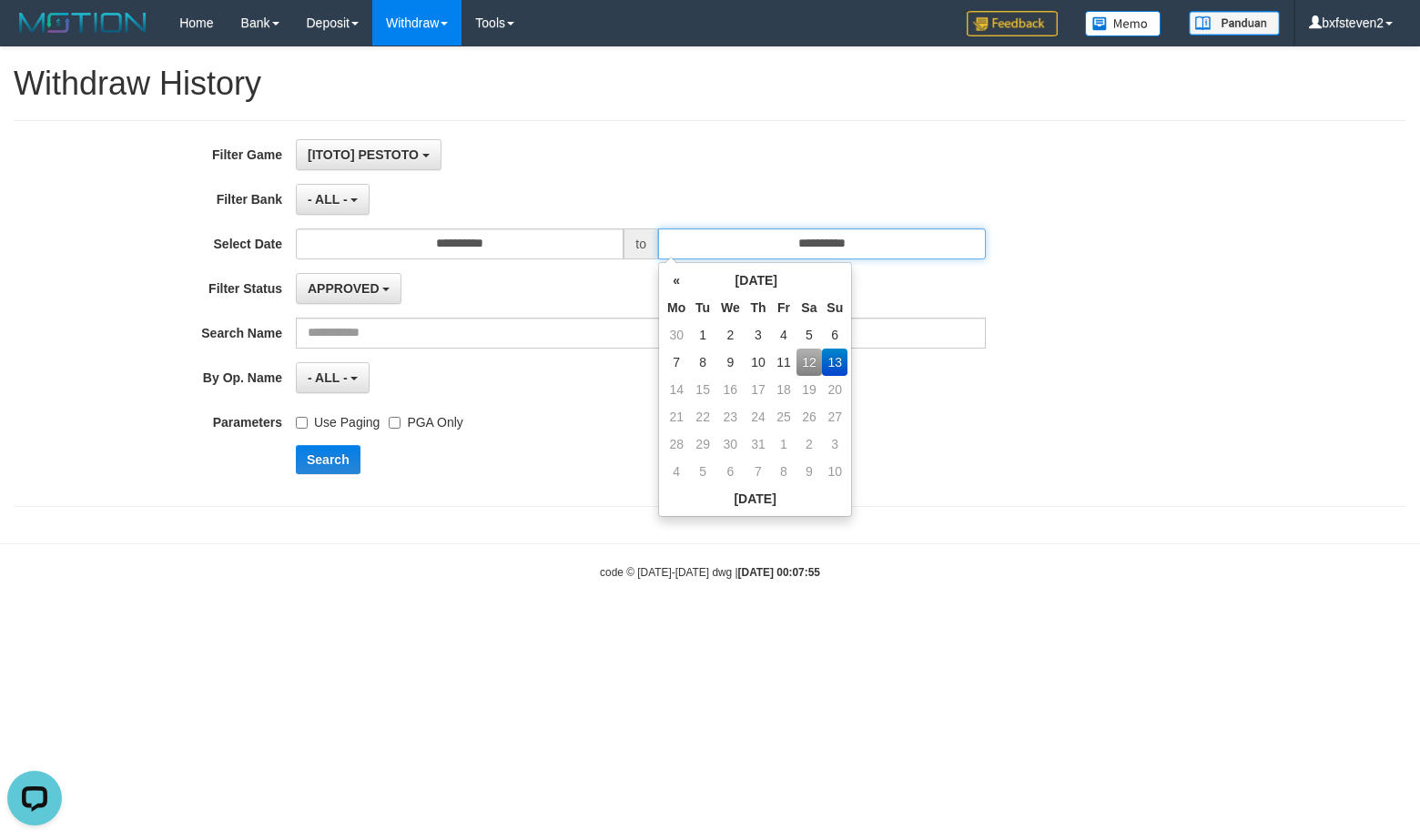 click on "**********" at bounding box center [822, 244] 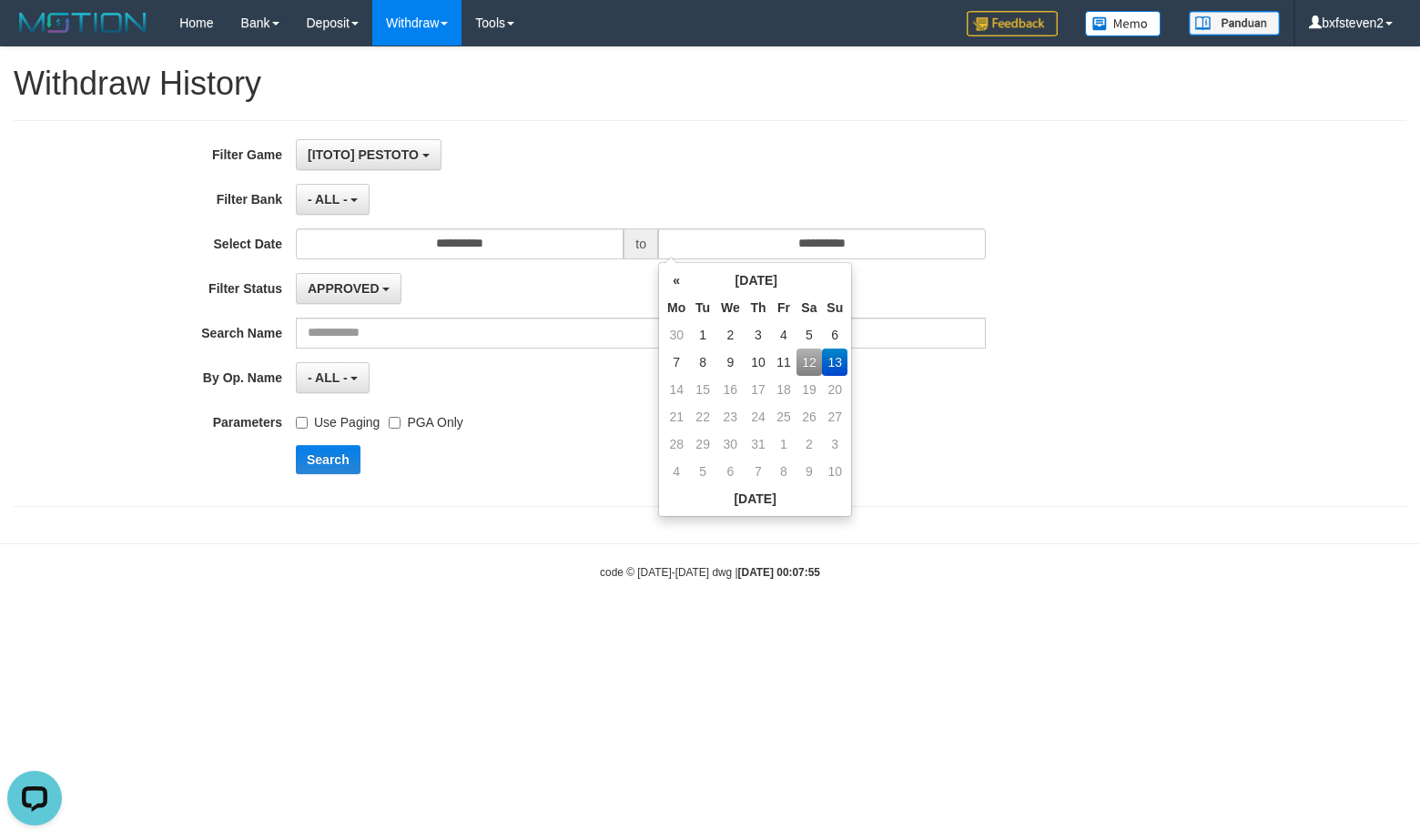 click on "12" at bounding box center (809, 362) 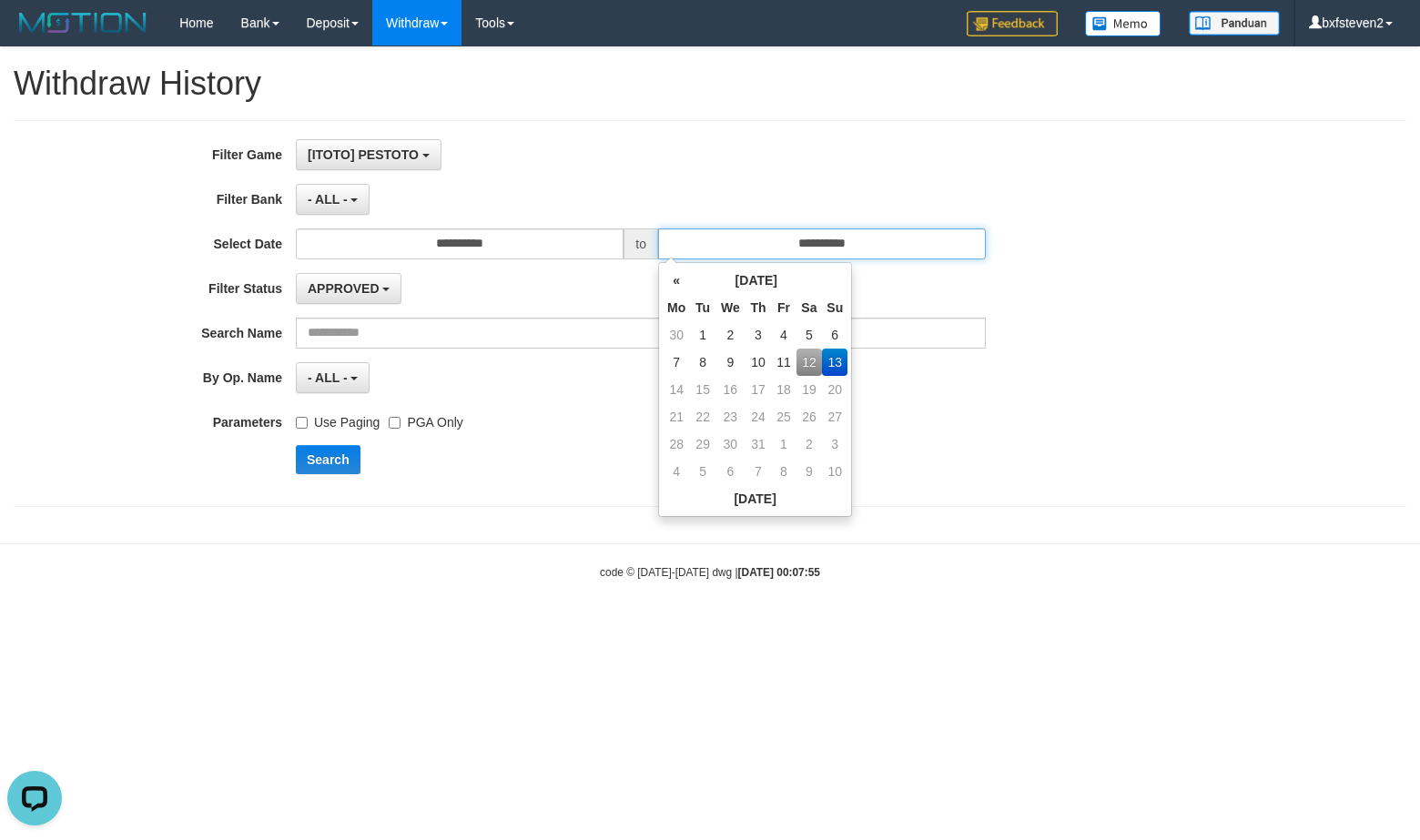 type on "**********" 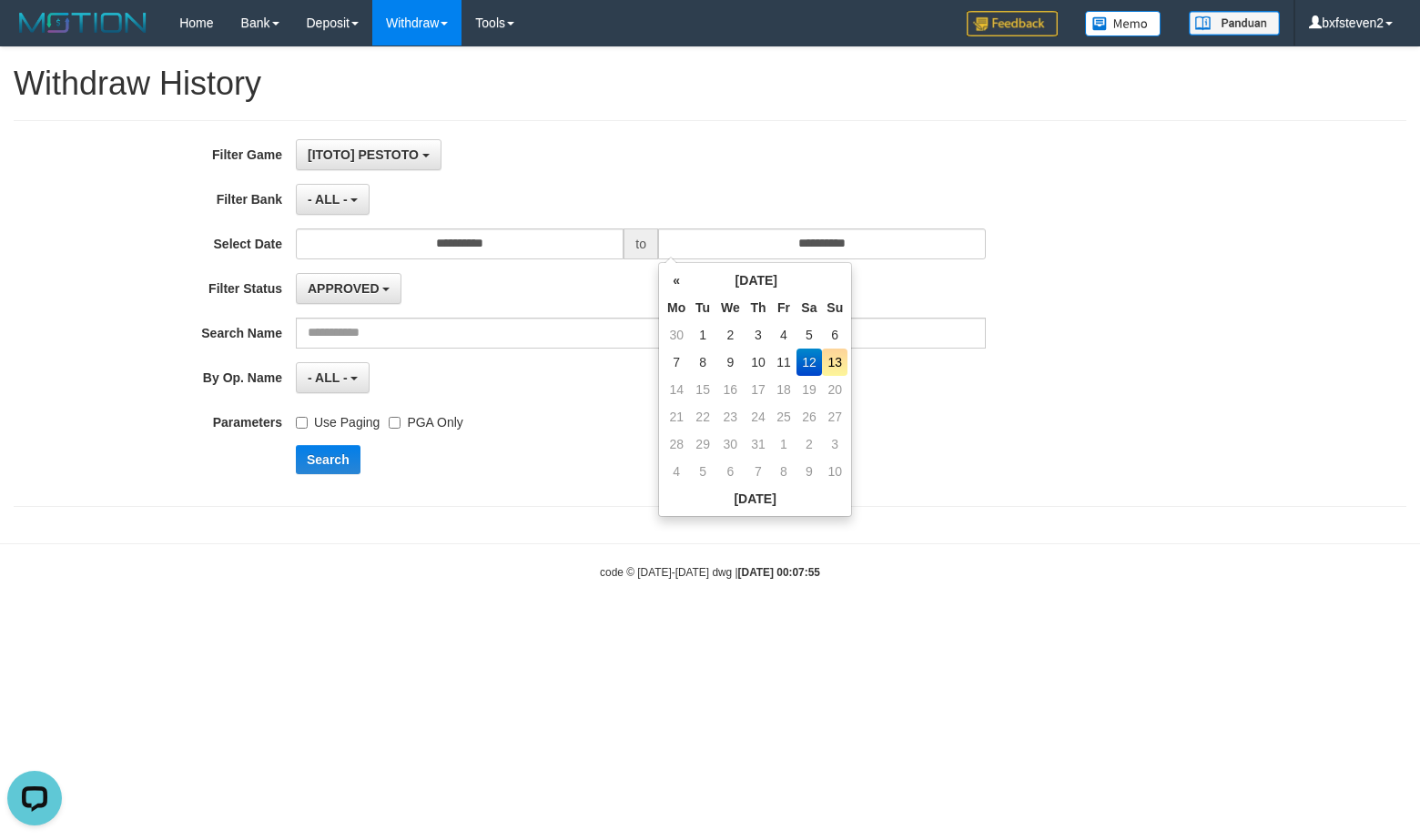 drag, startPoint x: 585, startPoint y: 501, endPoint x: 569, endPoint y: 501, distance: 16 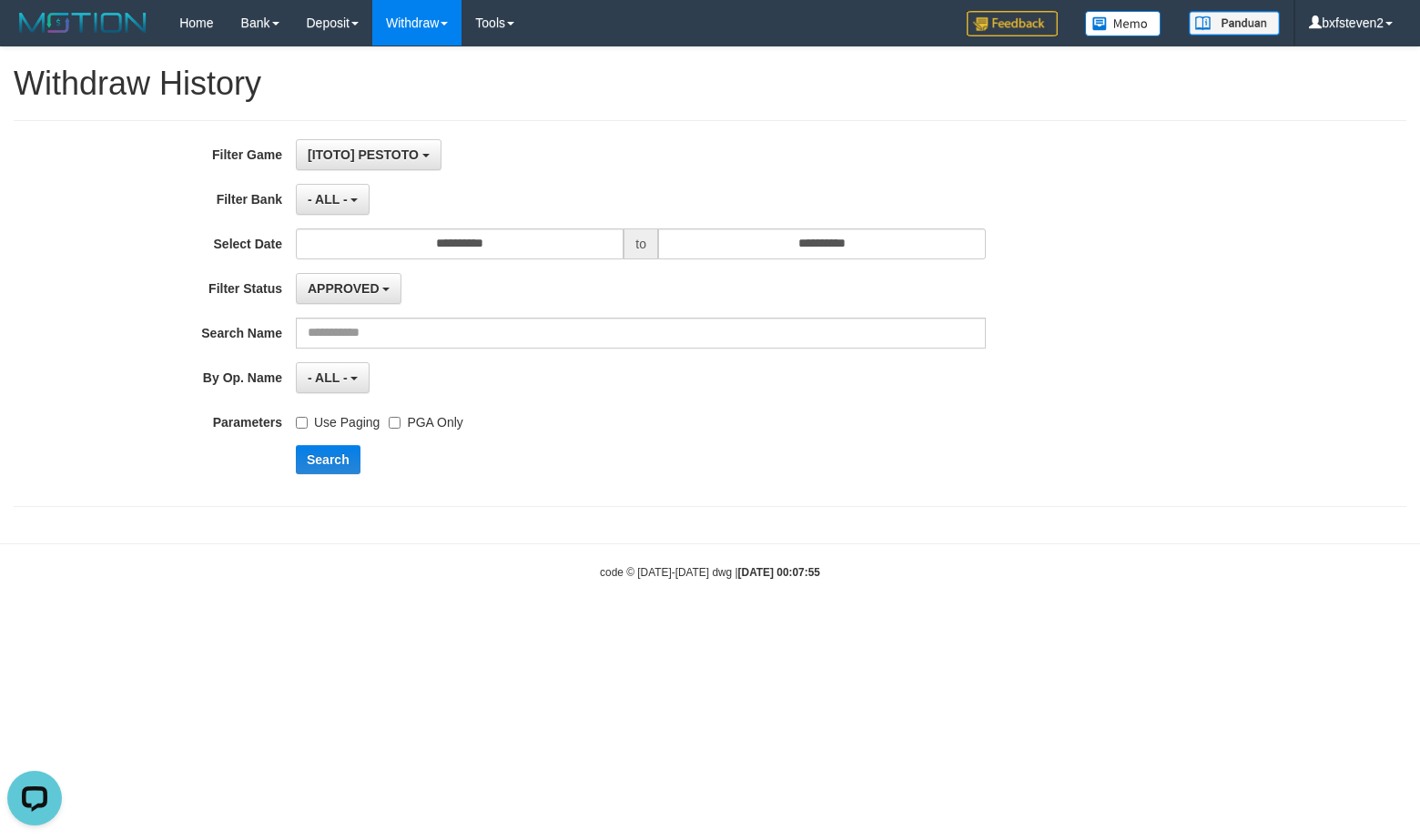 drag, startPoint x: 324, startPoint y: 482, endPoint x: 330, endPoint y: 452, distance: 30.594117 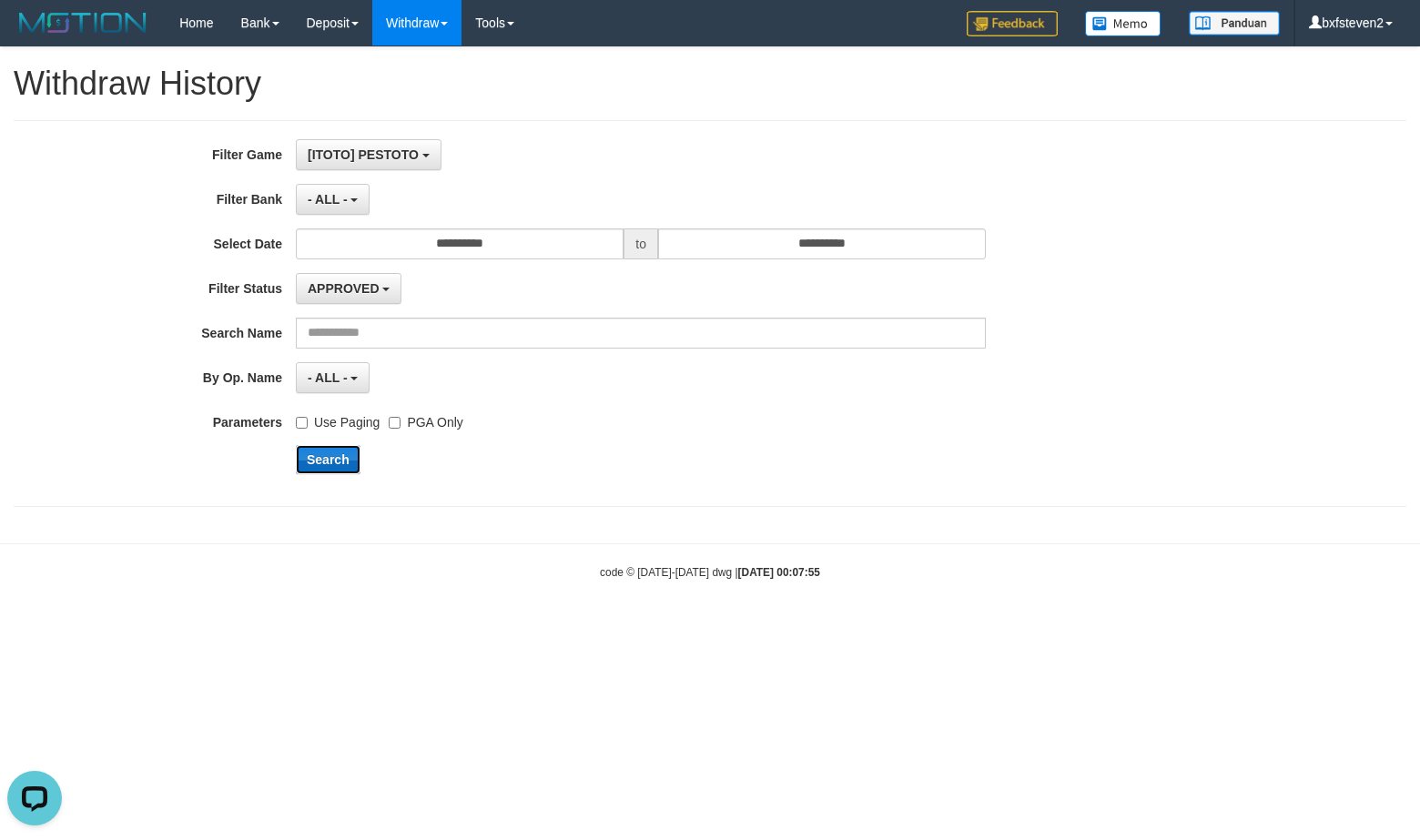 click on "Search" at bounding box center [328, 460] 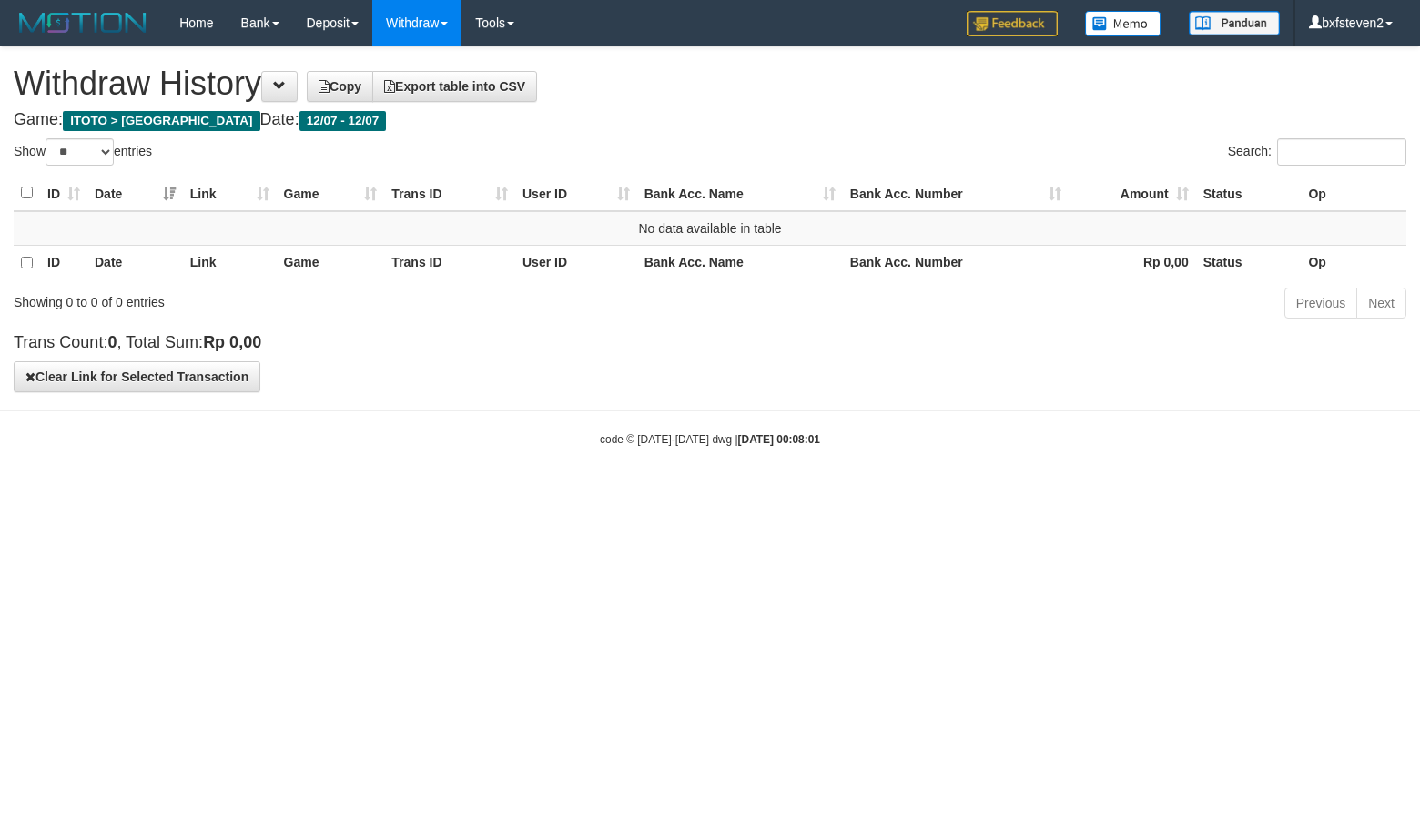 select on "**" 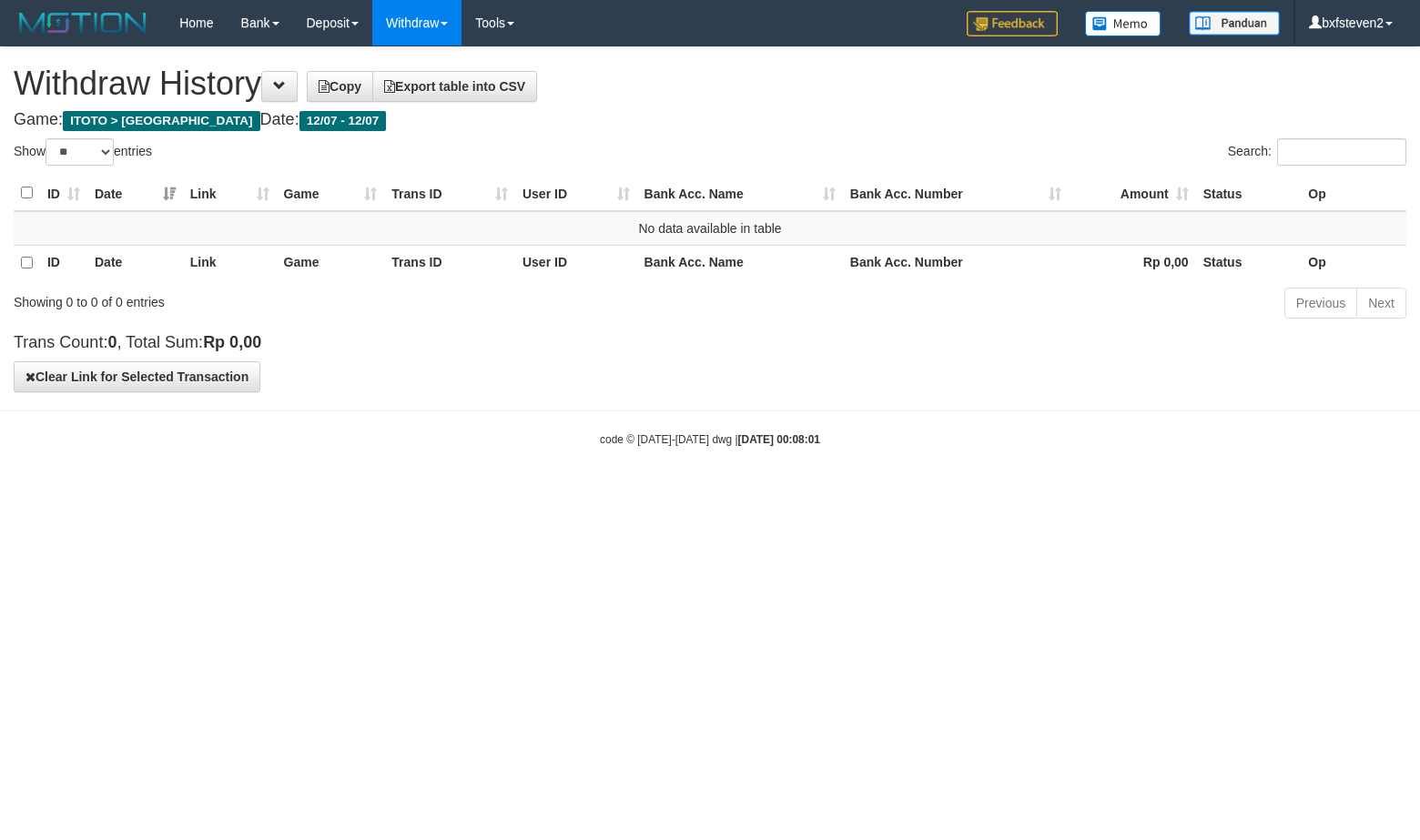scroll, scrollTop: 0, scrollLeft: 0, axis: both 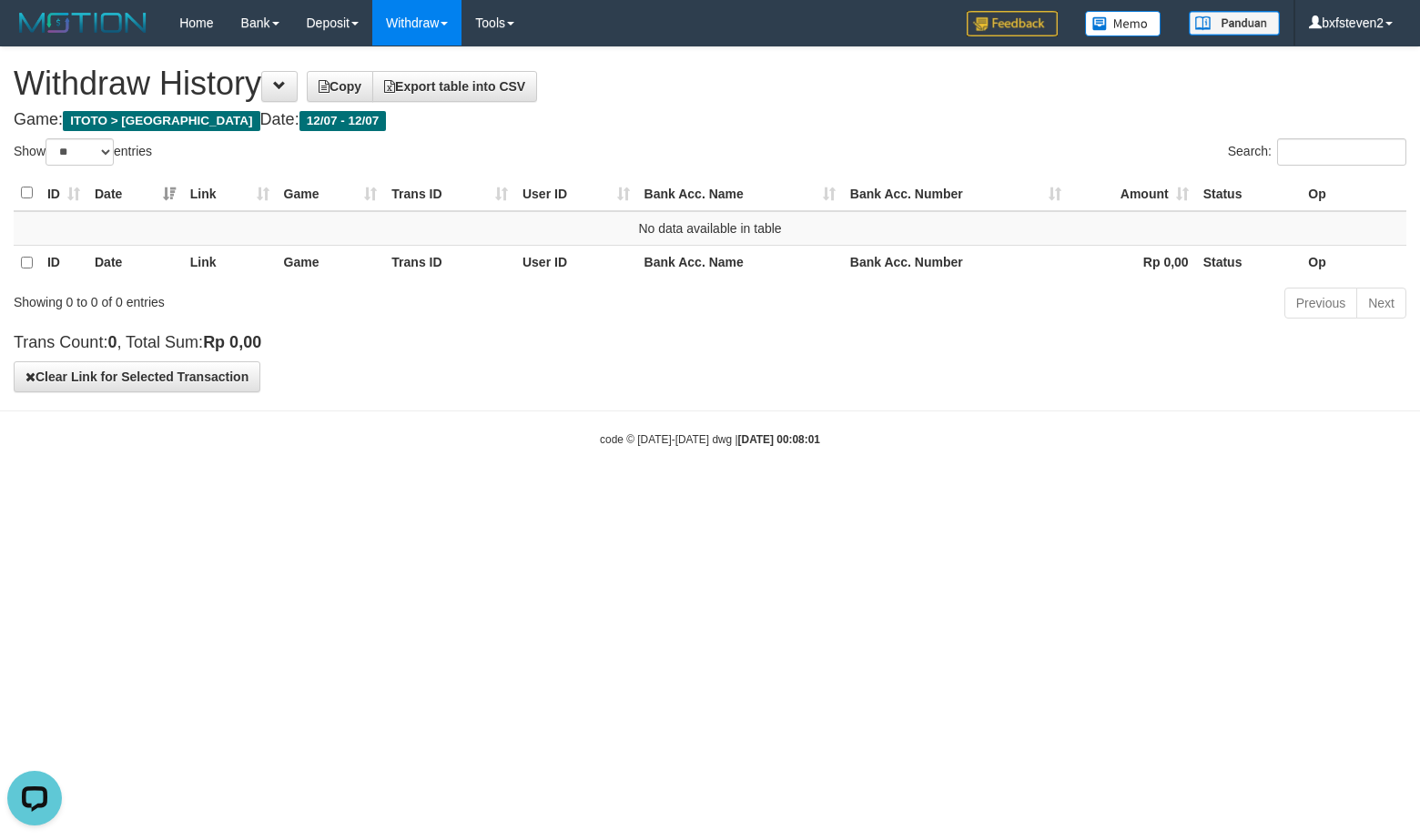 click on "Toggle navigation
Home
Bank
Account List
Load
By Website
Group
[ITOTO]													[GEOGRAPHIC_DATA]
Mutasi Bank
Search
Sync
Note Mutasi
Deposit
DPS Fetch
DPS List
History
PGA History
Note DPS" at bounding box center [710, 247] 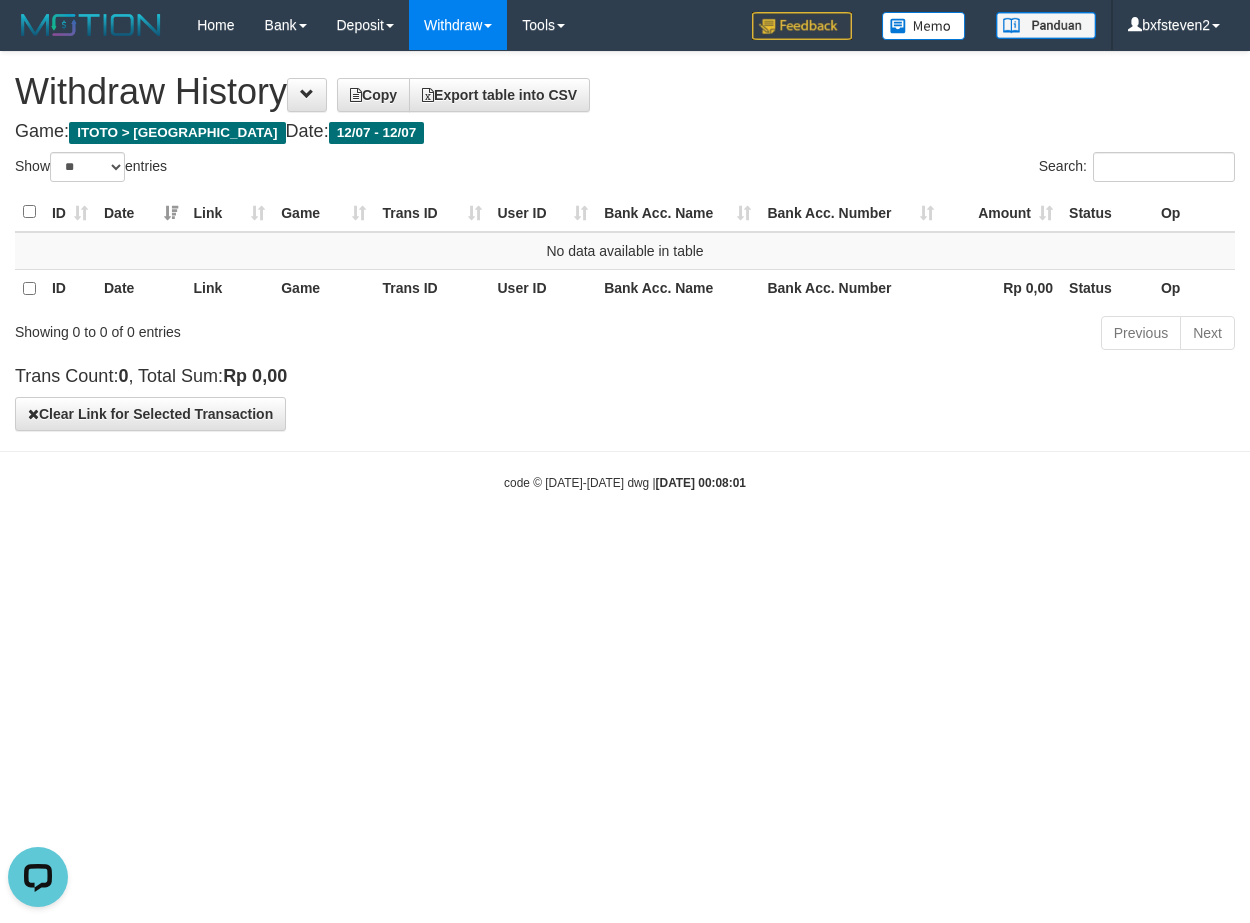 click on "Toggle navigation
Home
Bank
Account List
Load
By Website
Group
[ITOTO]													[GEOGRAPHIC_DATA]
Mutasi Bank
Search
Sync
Note Mutasi
Deposit
DPS Fetch
DPS List
History
PGA History
Note DPS -" at bounding box center [625, 271] 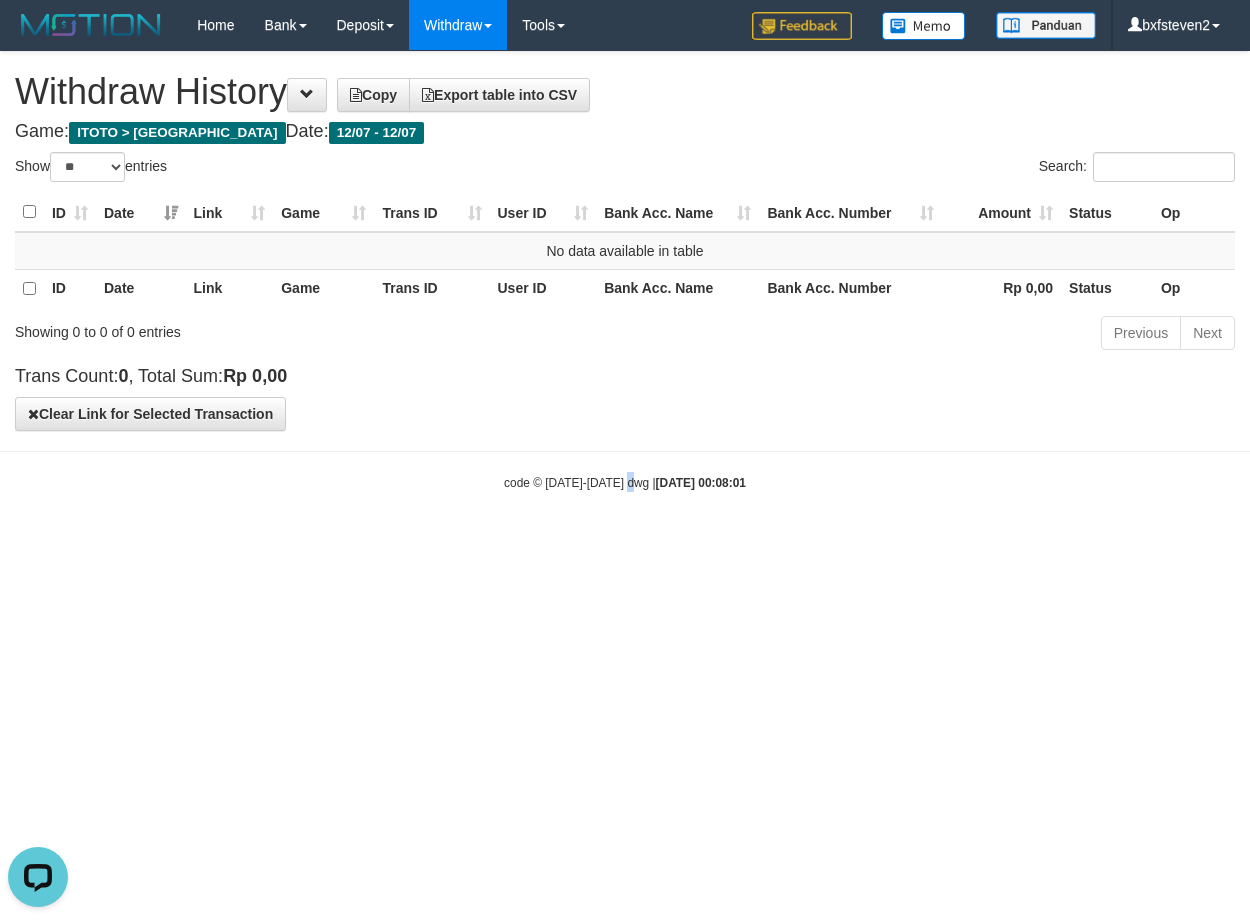 click on "Toggle navigation
Home
Bank
Account List
Load
By Website
Group
[ITOTO]													[GEOGRAPHIC_DATA]
Mutasi Bank
Search
Sync
Note Mutasi
Deposit
DPS Fetch
DPS List
History
PGA History
Note DPS -" at bounding box center (625, 271) 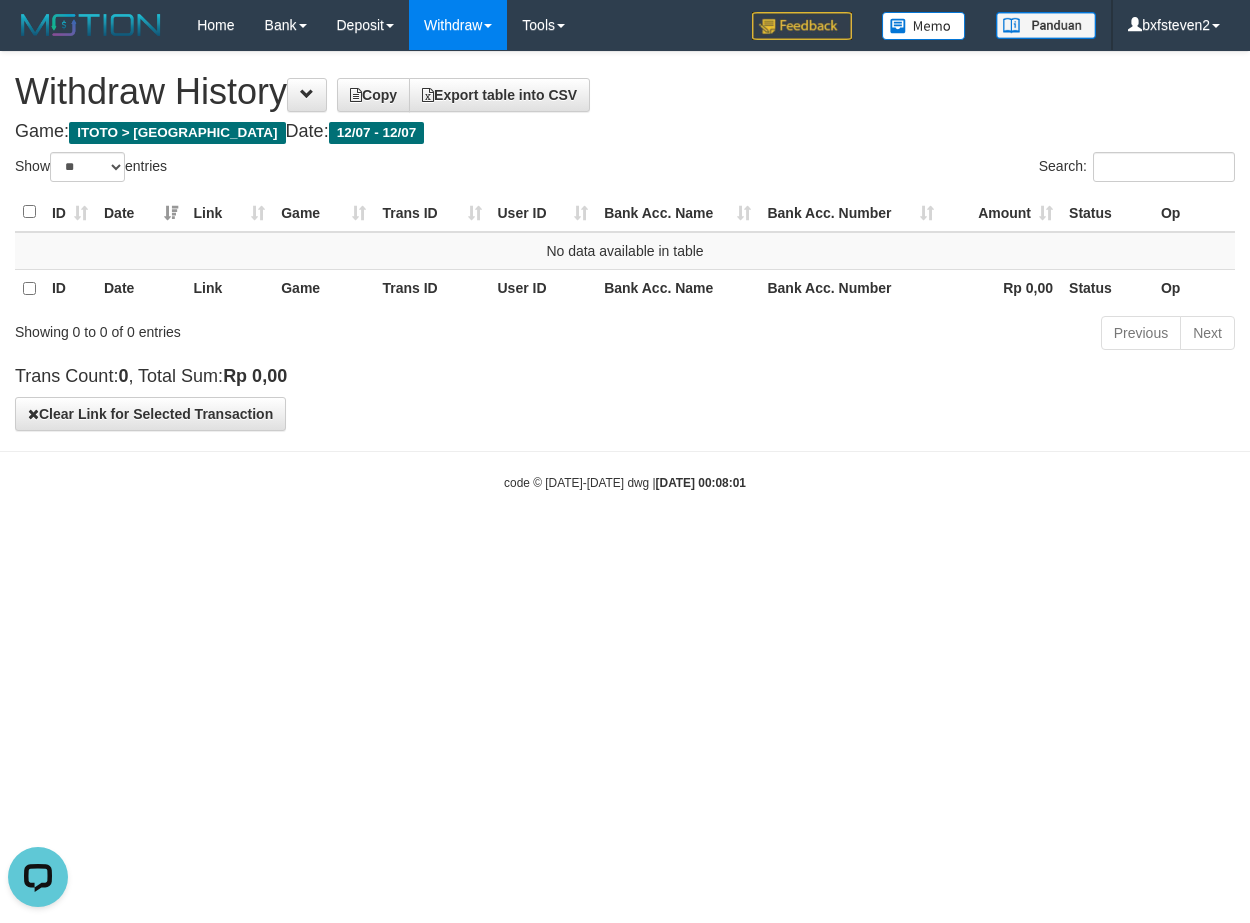 click on "Toggle navigation
Home
Bank
Account List
Load
By Website
Group
[ITOTO]													[GEOGRAPHIC_DATA]
Mutasi Bank
Search
Sync
Note Mutasi
Deposit
DPS Fetch
DPS List
History
PGA History
Note DPS" at bounding box center (625, 271) 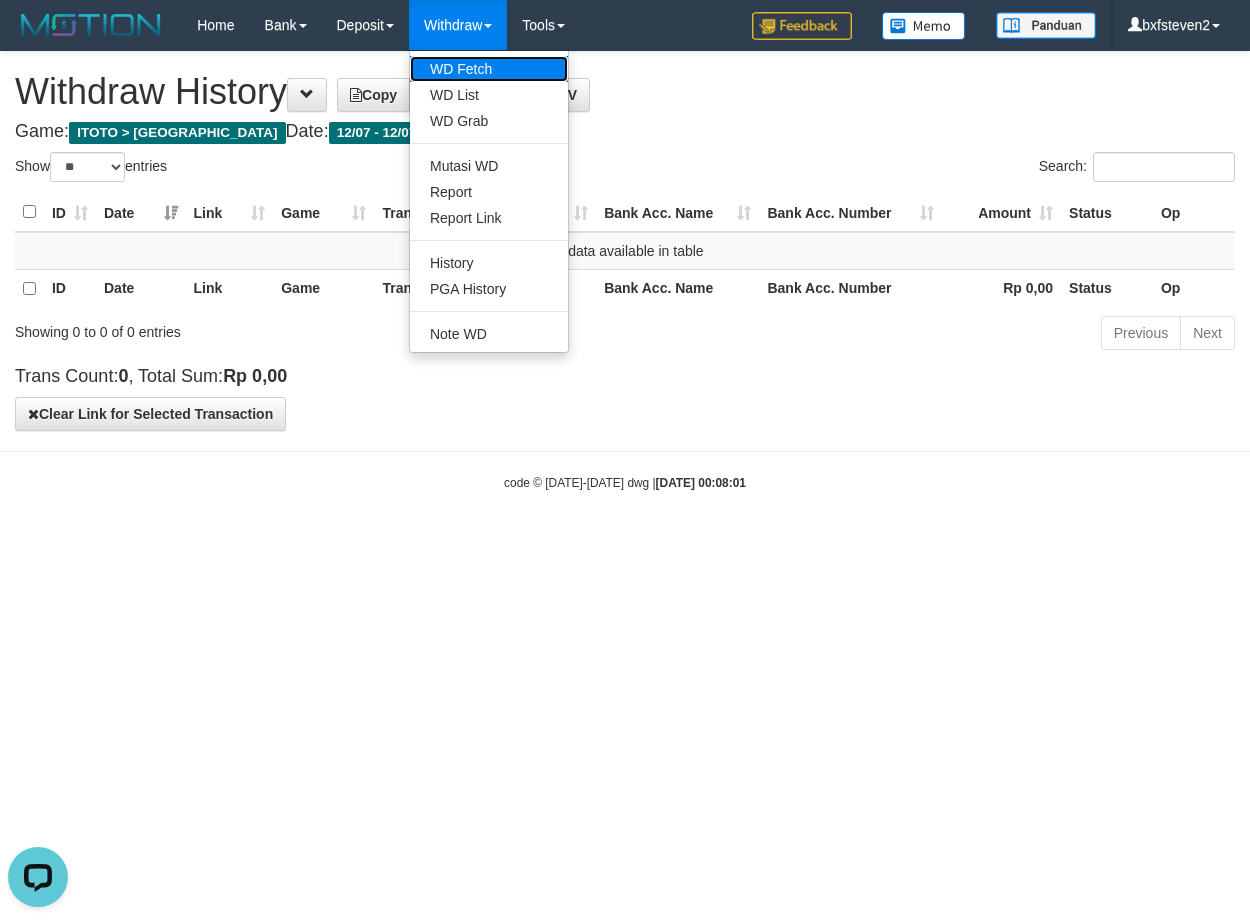 click on "WD Fetch" at bounding box center [489, 69] 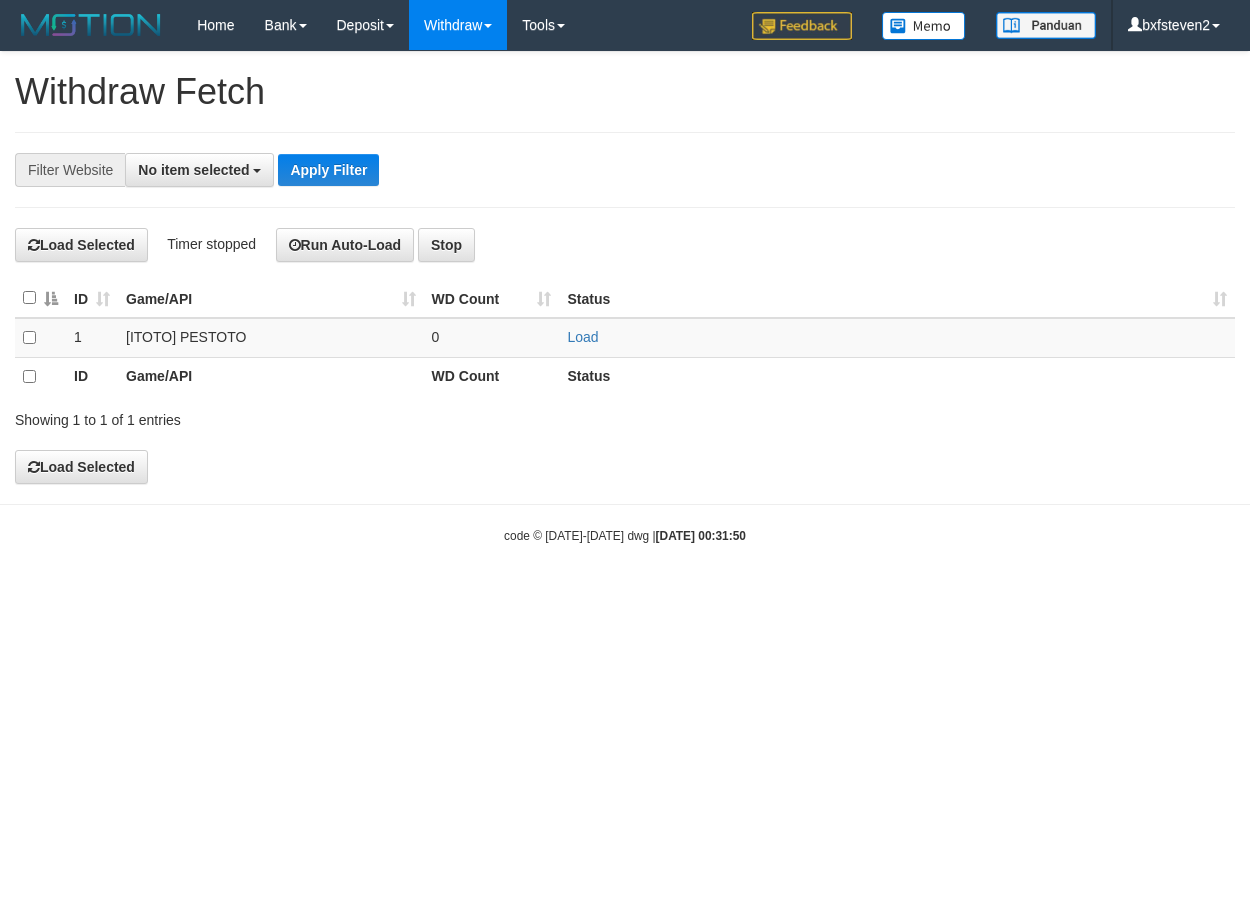 select 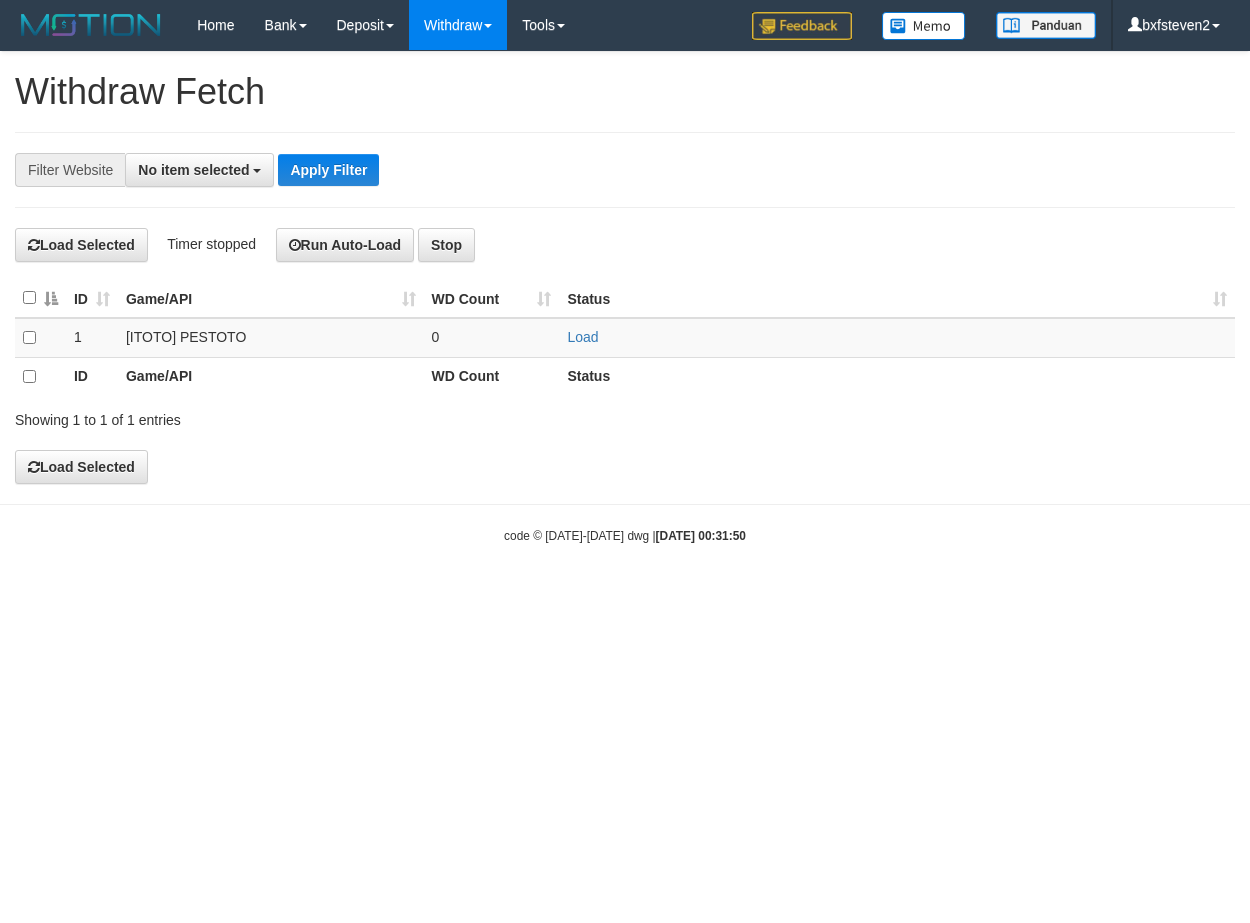 scroll, scrollTop: 0, scrollLeft: 0, axis: both 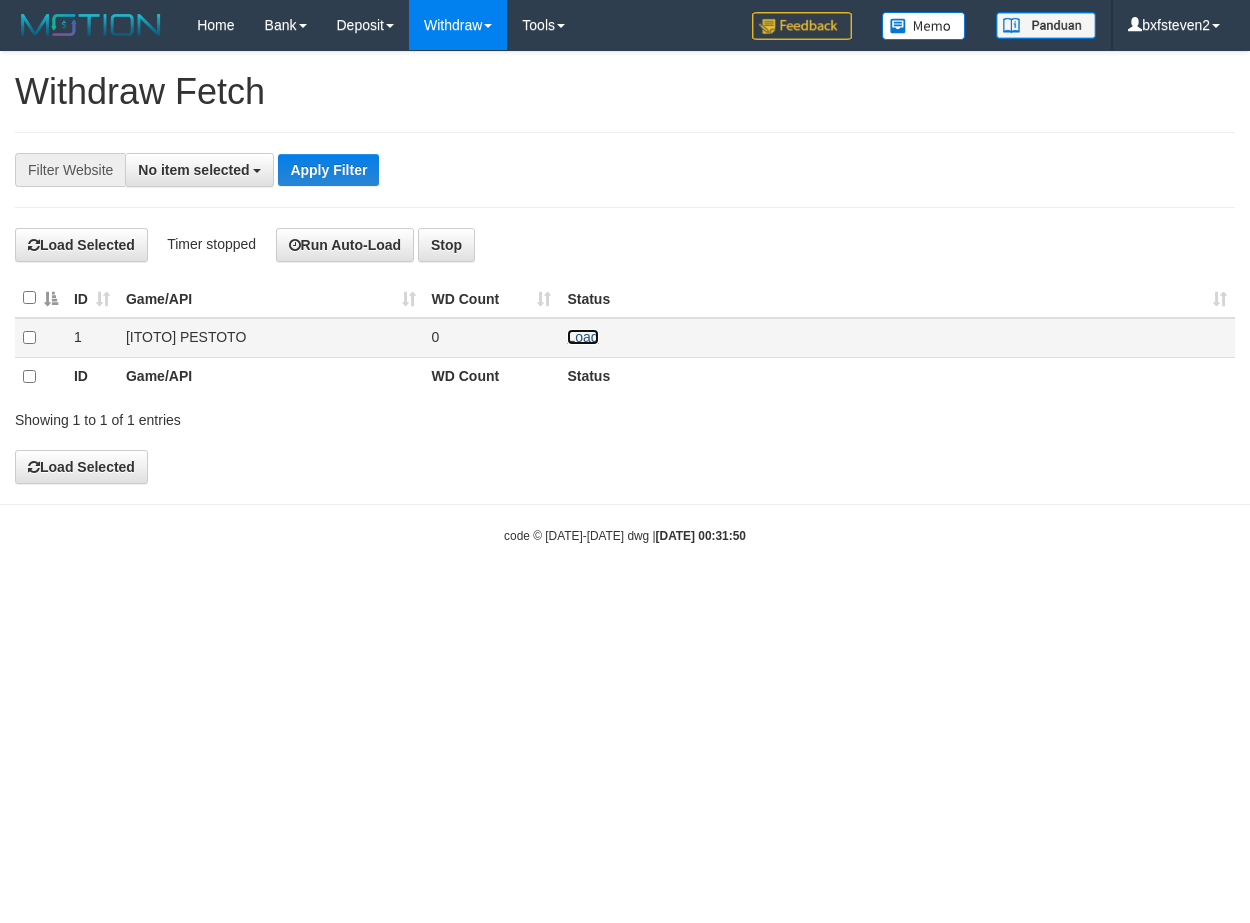 click on "Load" at bounding box center (582, 337) 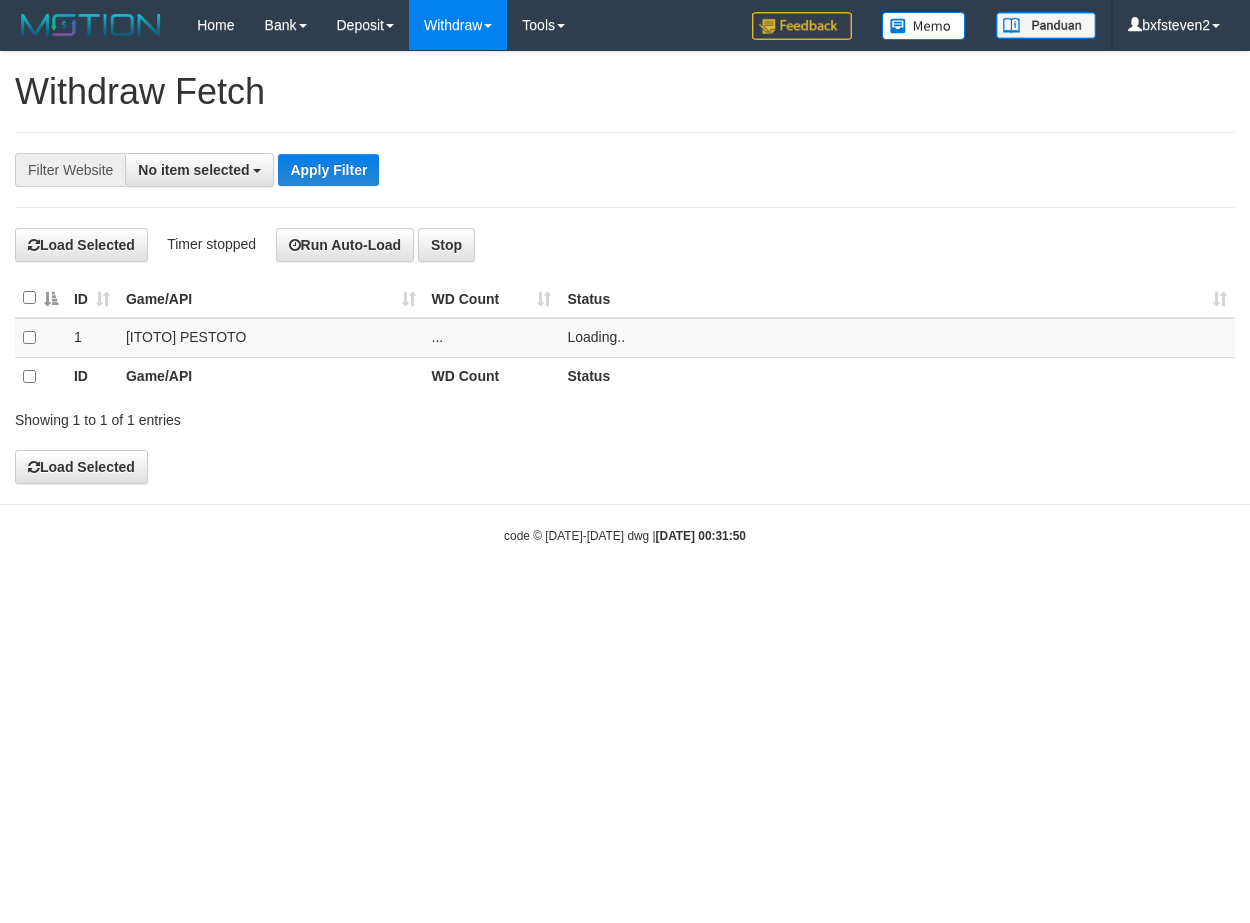 click on "Toggle navigation
Home
Bank
Account List
Load
By Website
Group
[ITOTO]													[GEOGRAPHIC_DATA]
Mutasi Bank
Search
Sync
Note Mutasi
Deposit
DPS Fetch
DPS List
History
PGA History
Note DPS" at bounding box center (625, 297) 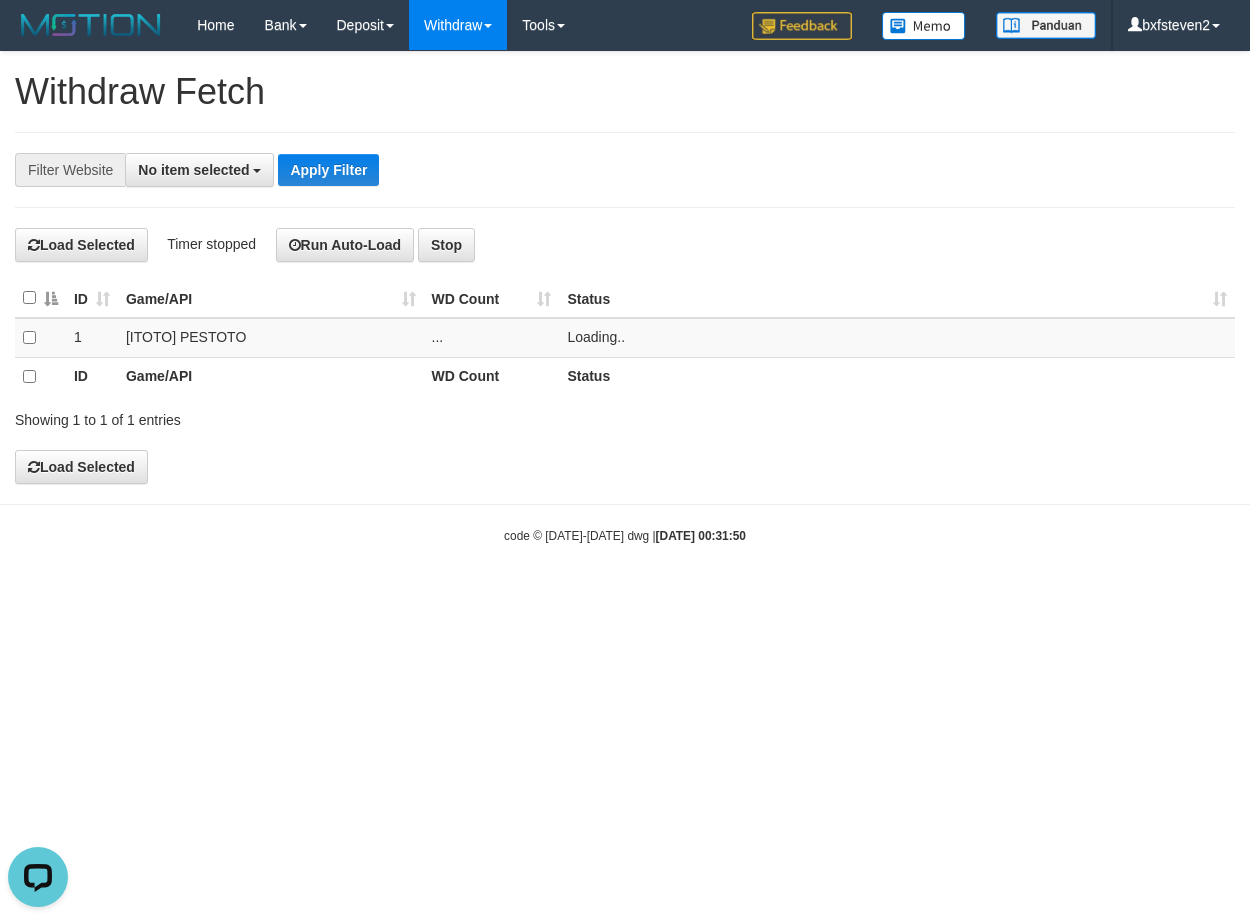 scroll, scrollTop: 0, scrollLeft: 0, axis: both 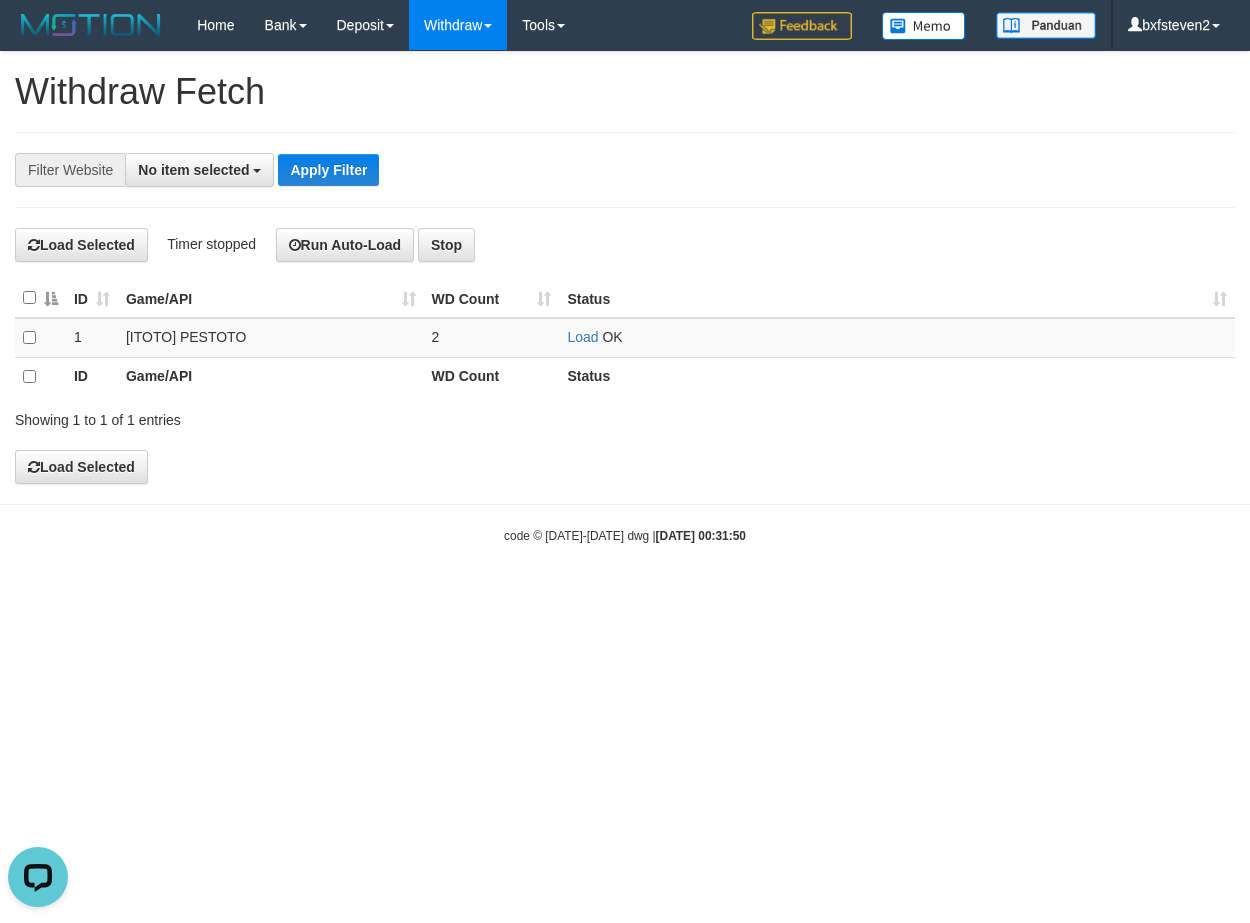 click on "code © [DATE]-[DATE] dwg |  [DATE] 00:31:50" at bounding box center (625, 535) 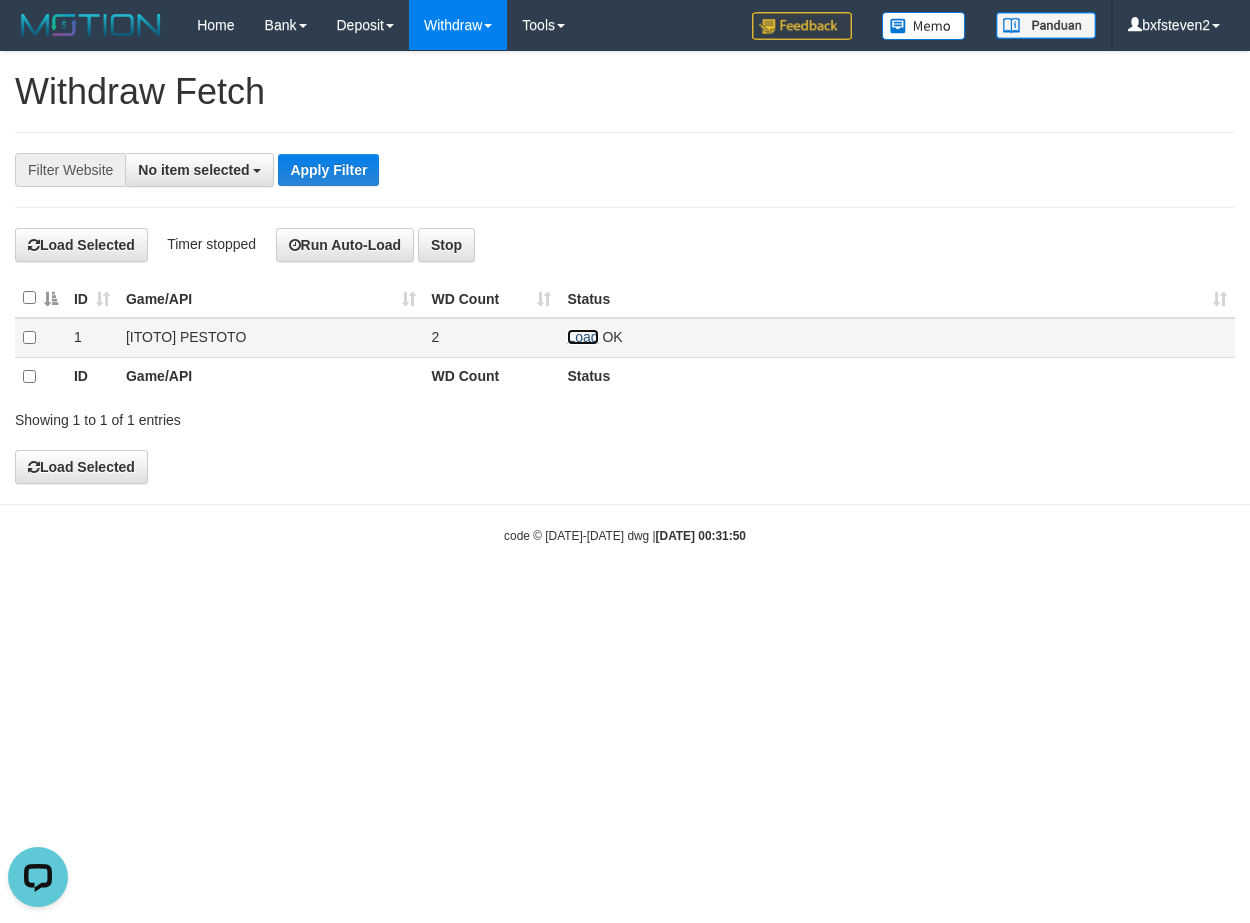 click on "Load" at bounding box center (582, 337) 